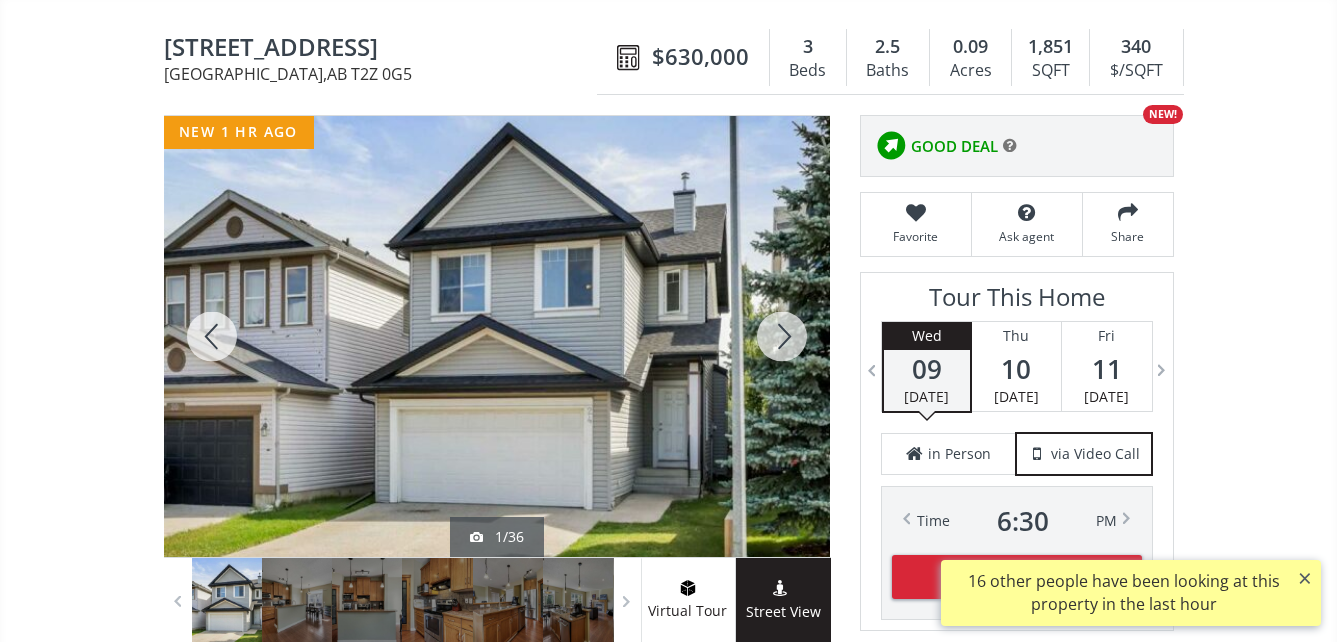 scroll, scrollTop: 0, scrollLeft: 0, axis: both 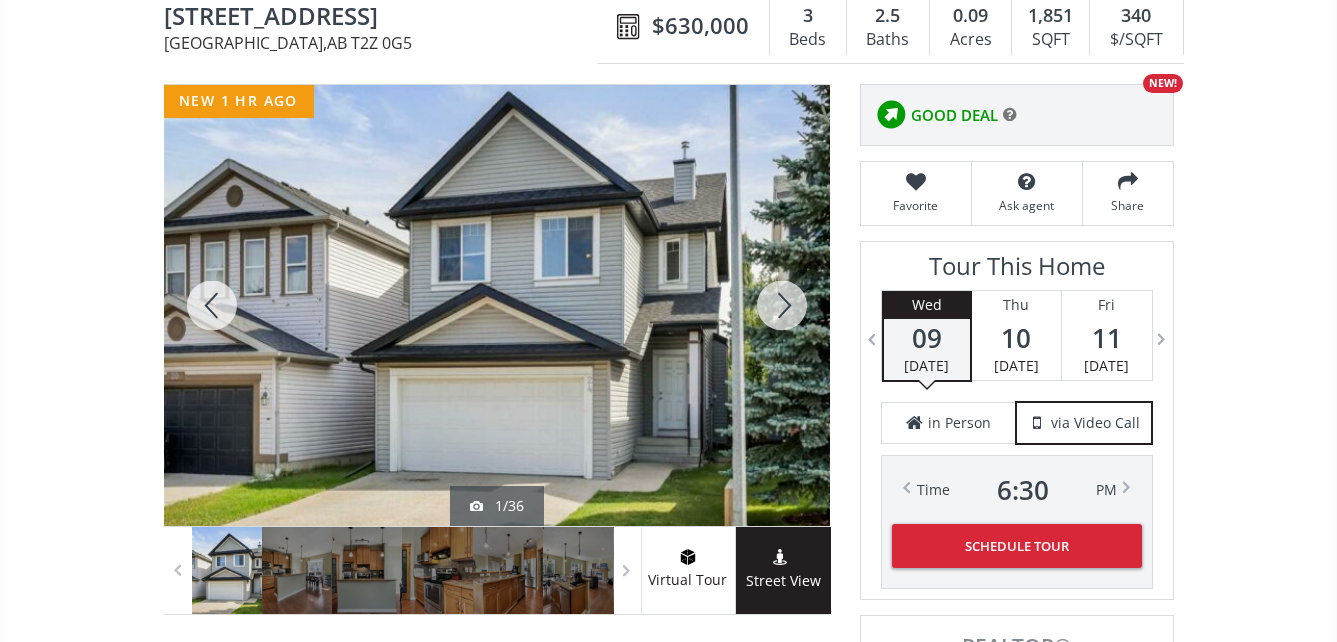 click at bounding box center (497, 305) 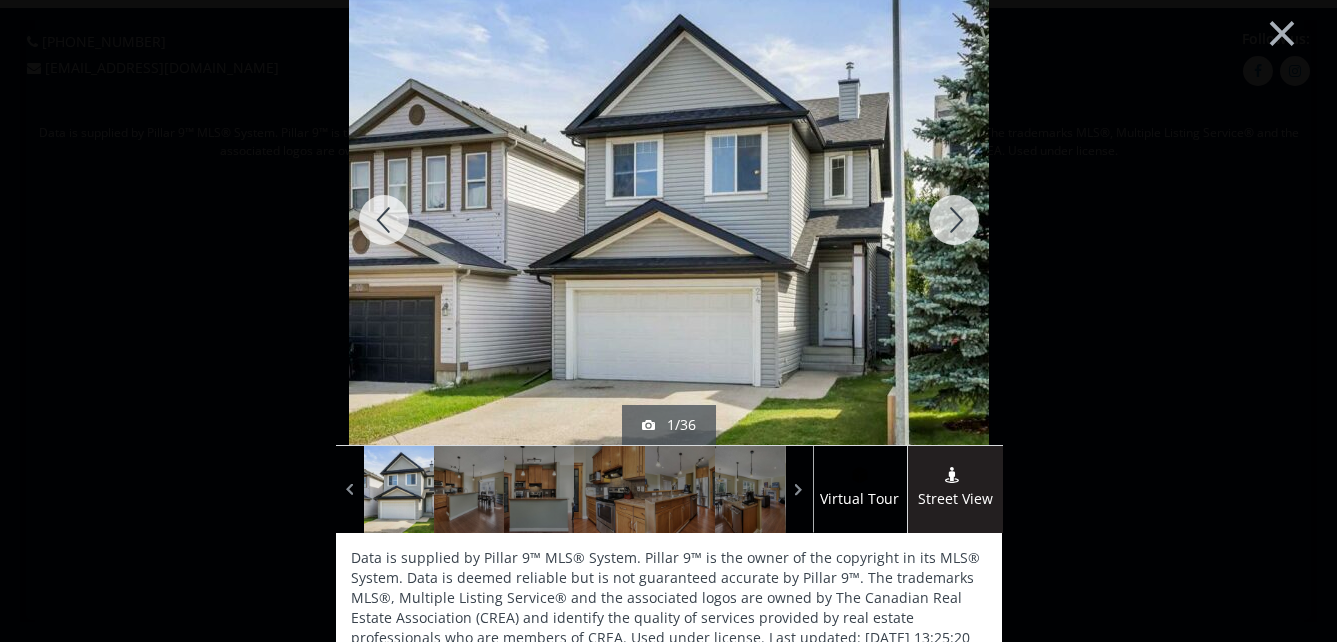 scroll, scrollTop: 0, scrollLeft: 0, axis: both 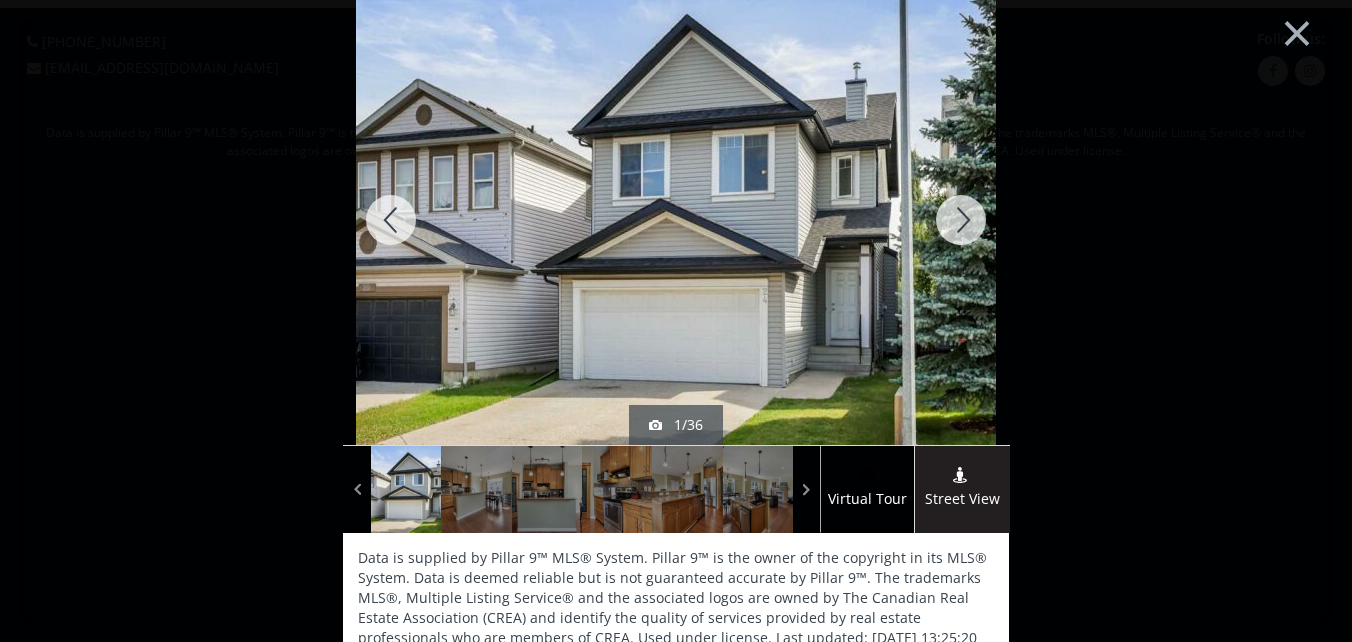 click at bounding box center [961, 220] 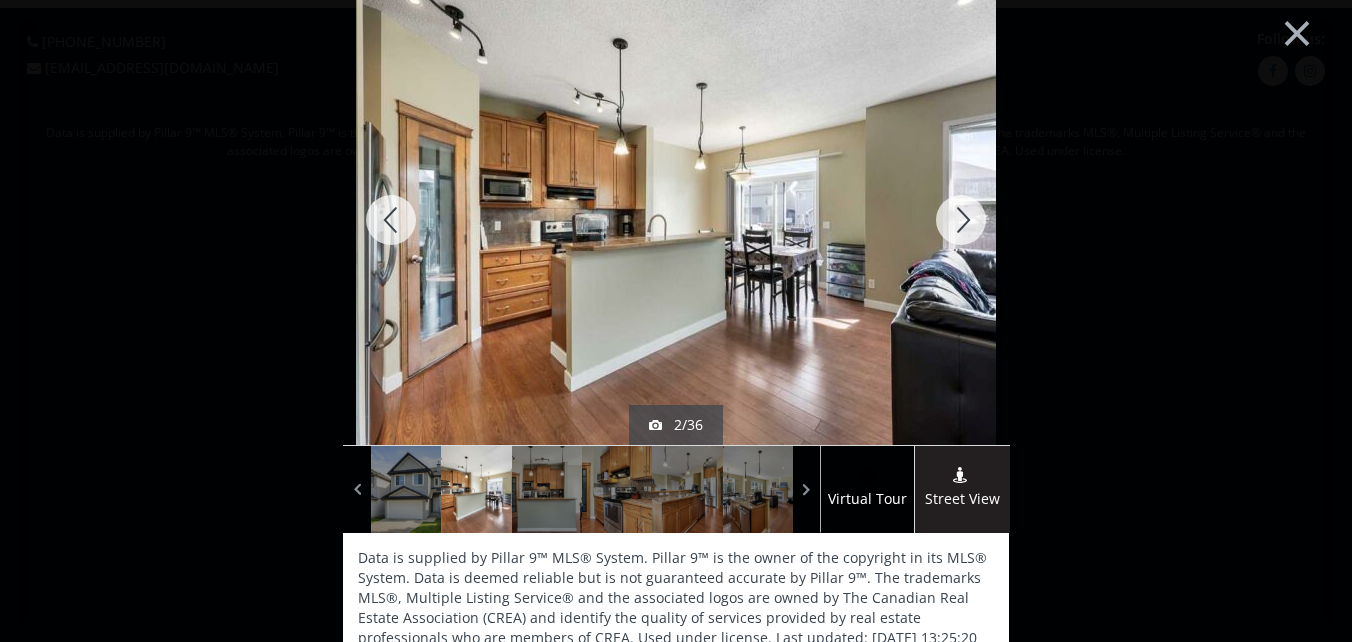 click at bounding box center [961, 220] 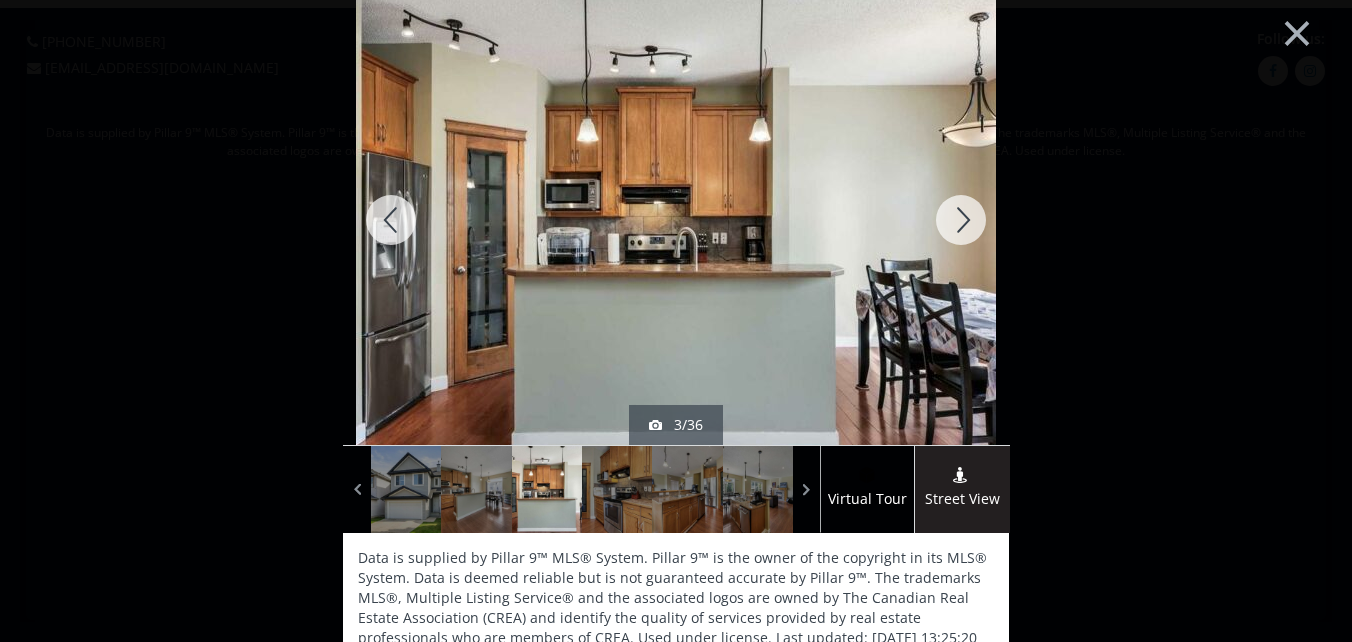 click at bounding box center (961, 220) 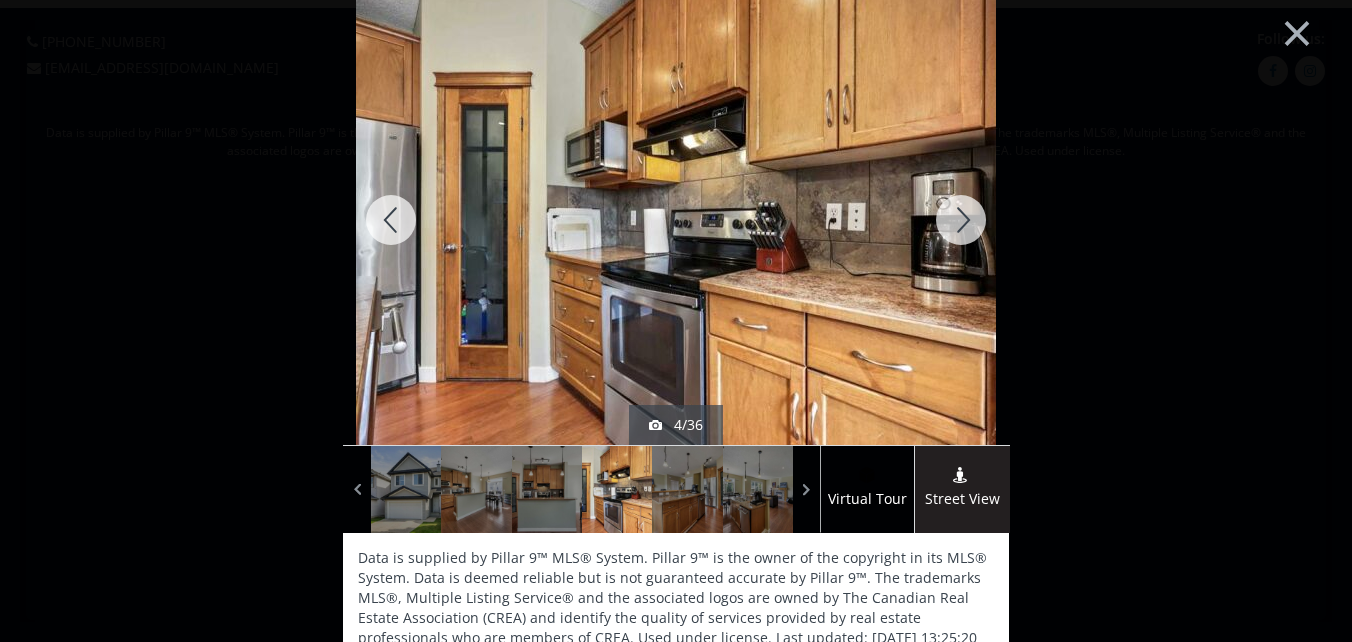 click at bounding box center [961, 220] 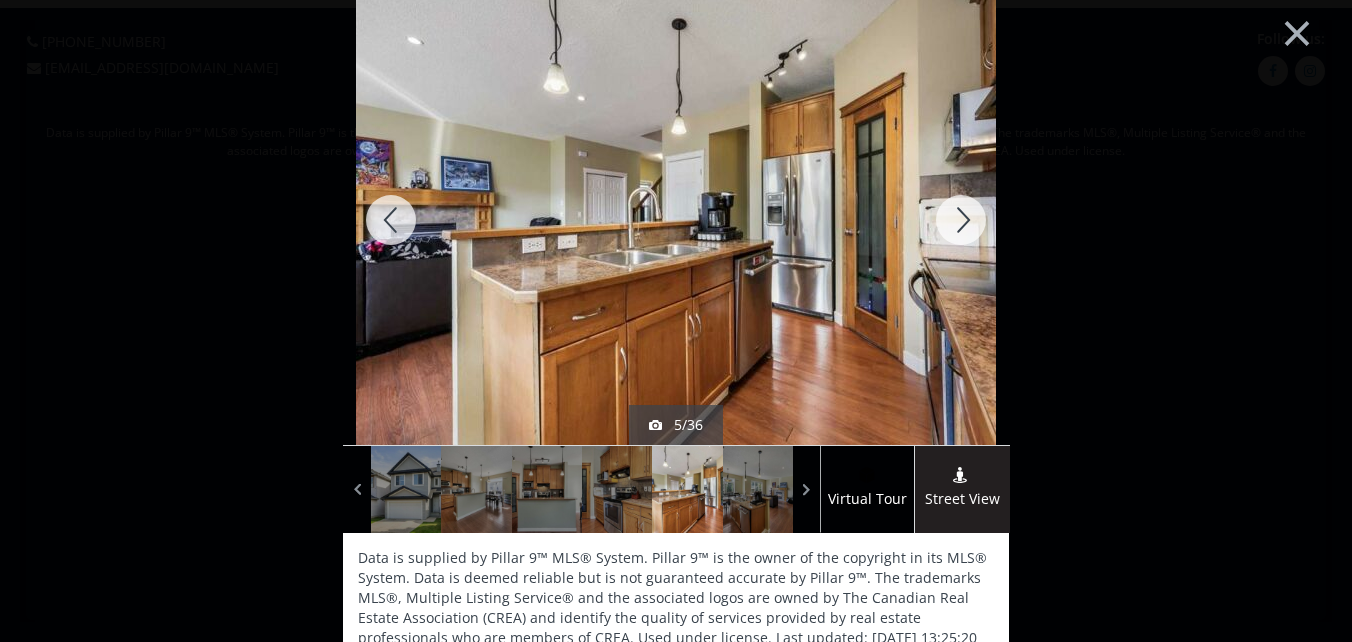click at bounding box center (961, 220) 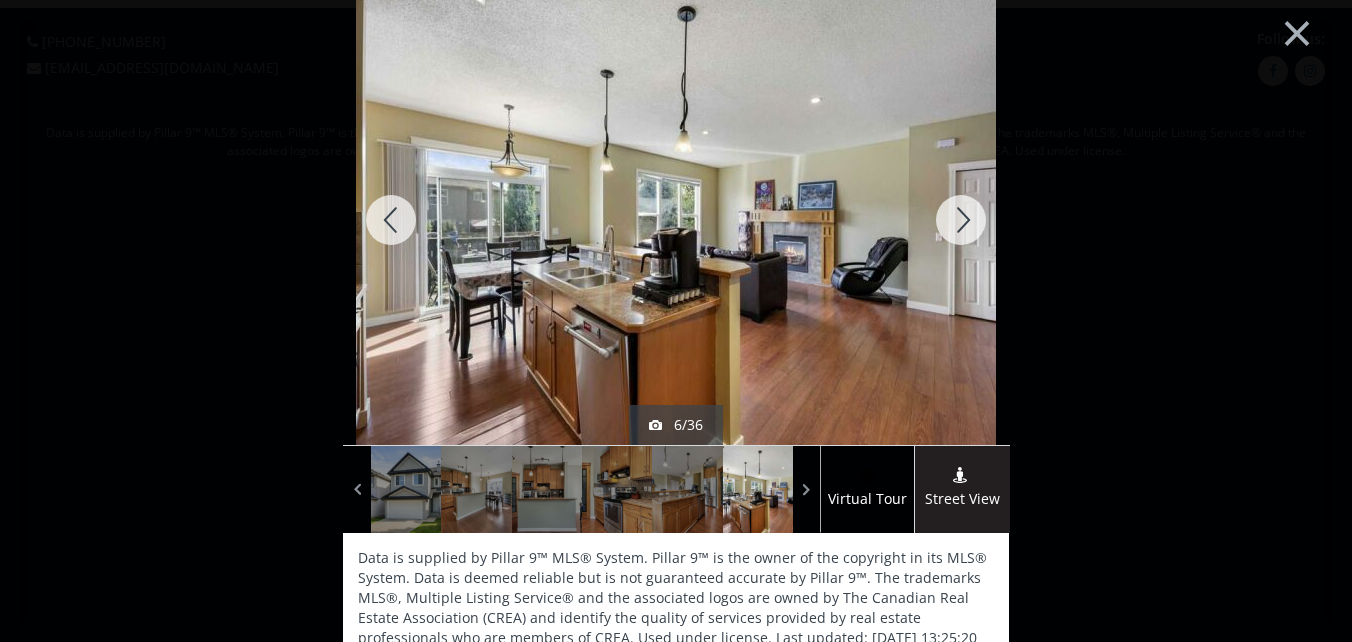 click at bounding box center [961, 220] 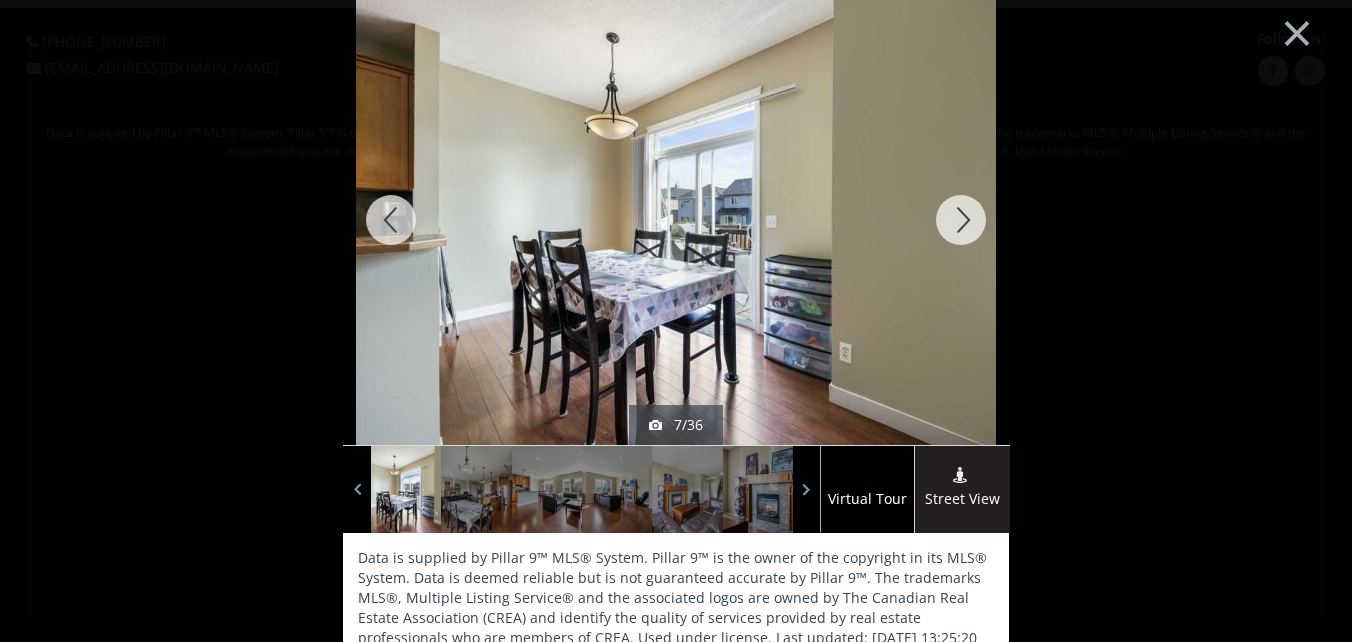 click at bounding box center (961, 220) 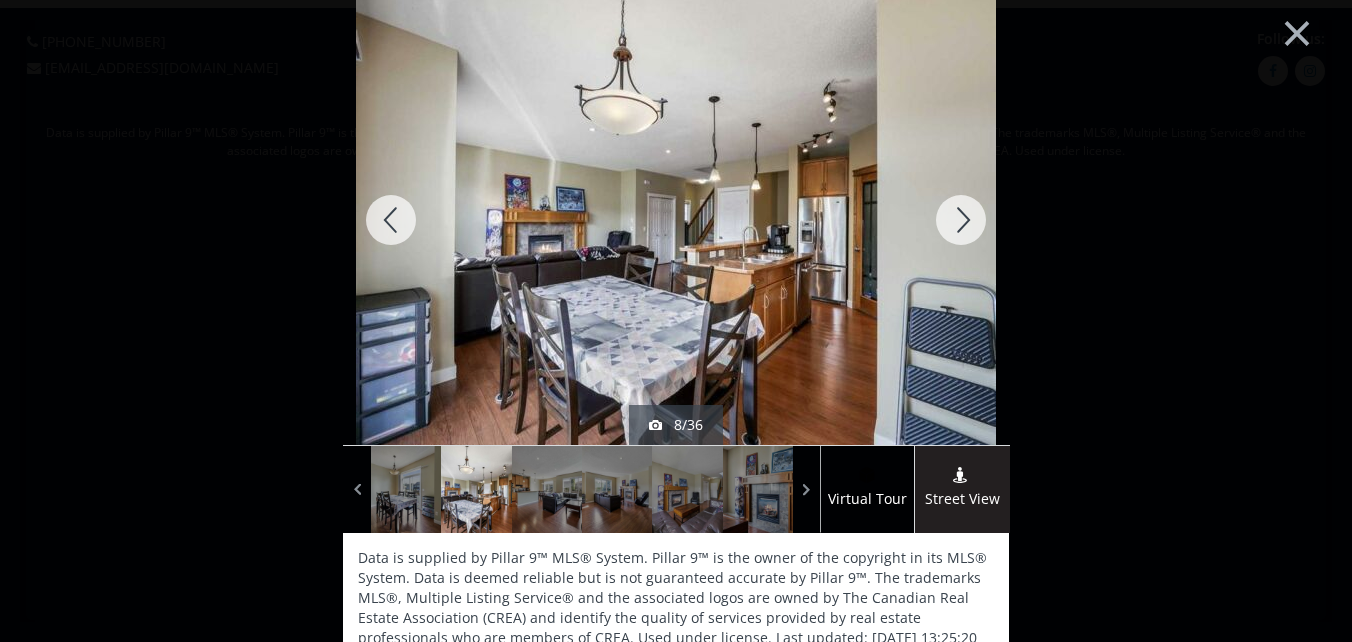 click at bounding box center [961, 220] 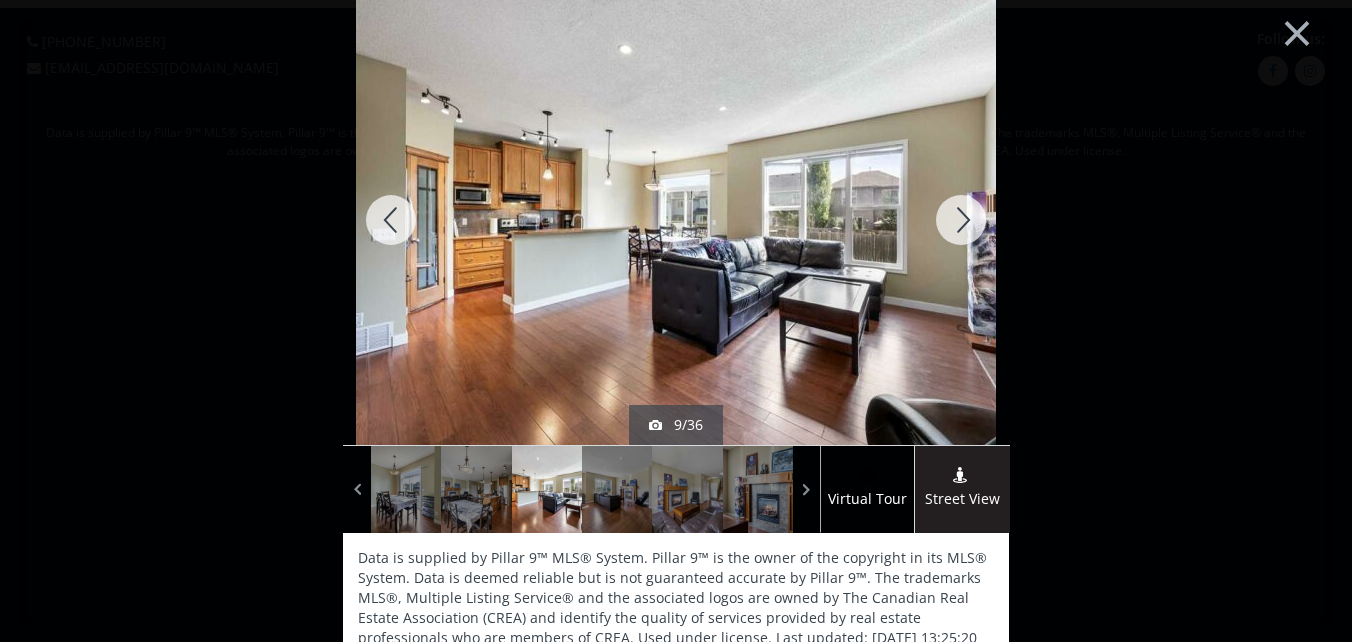 click at bounding box center (961, 220) 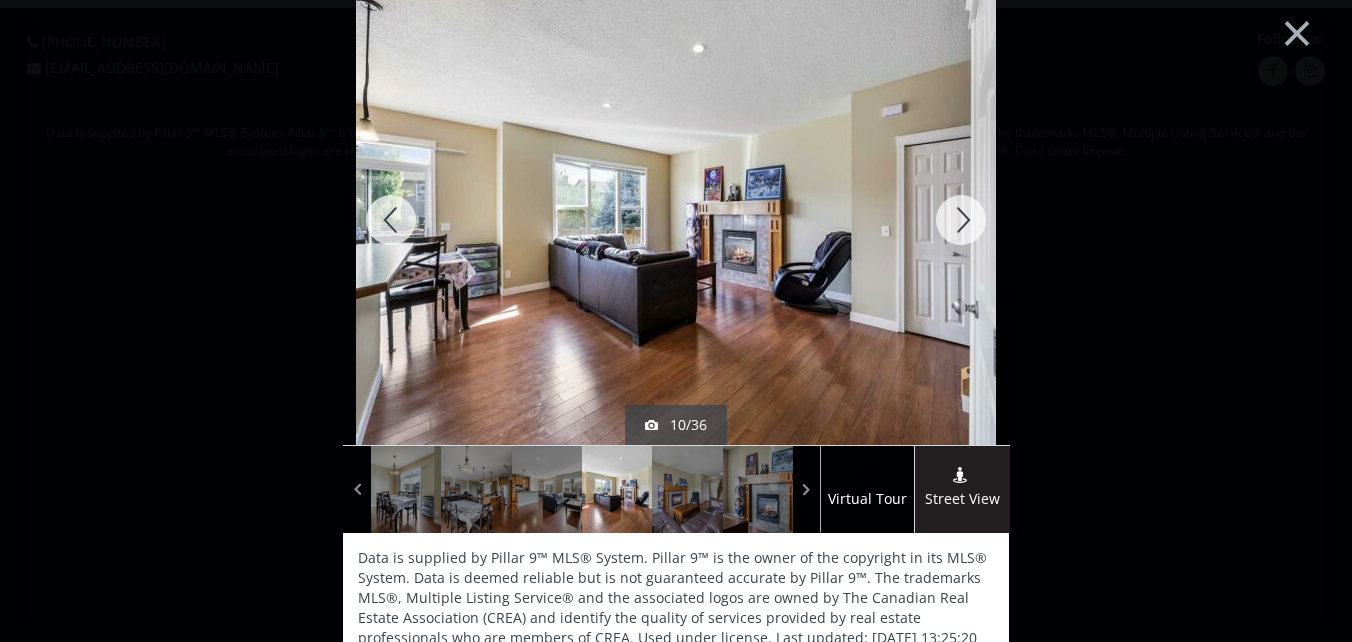click at bounding box center [961, 220] 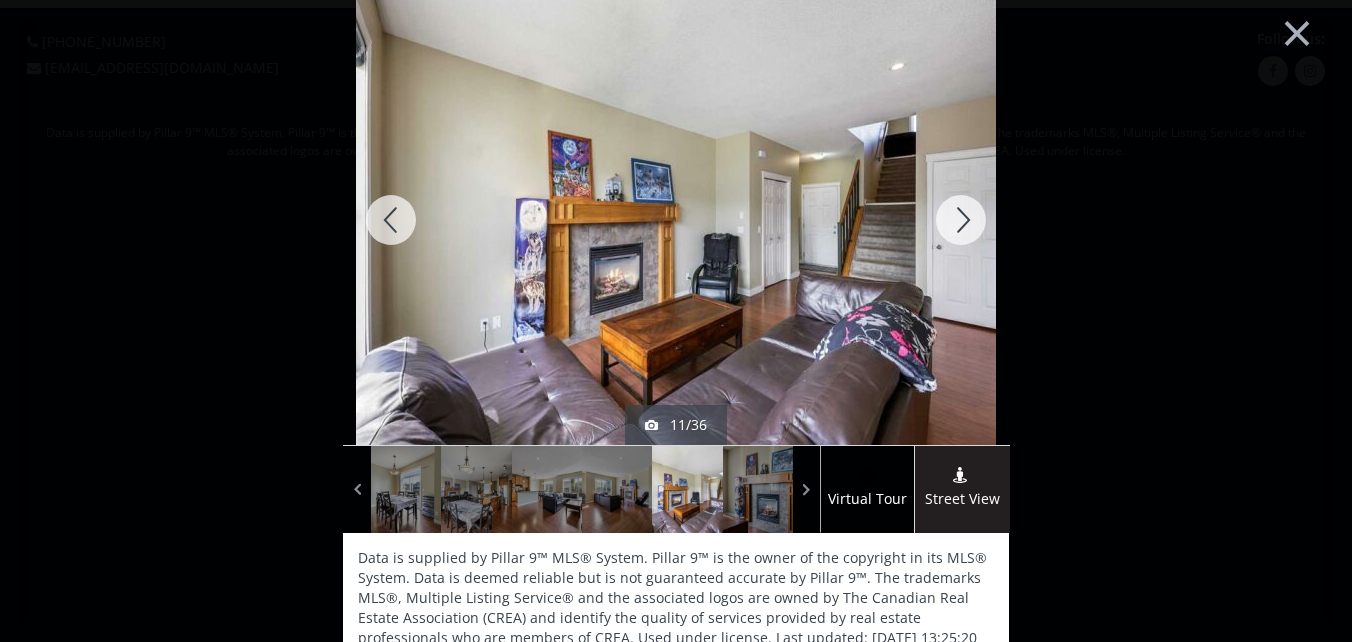 click at bounding box center [961, 220] 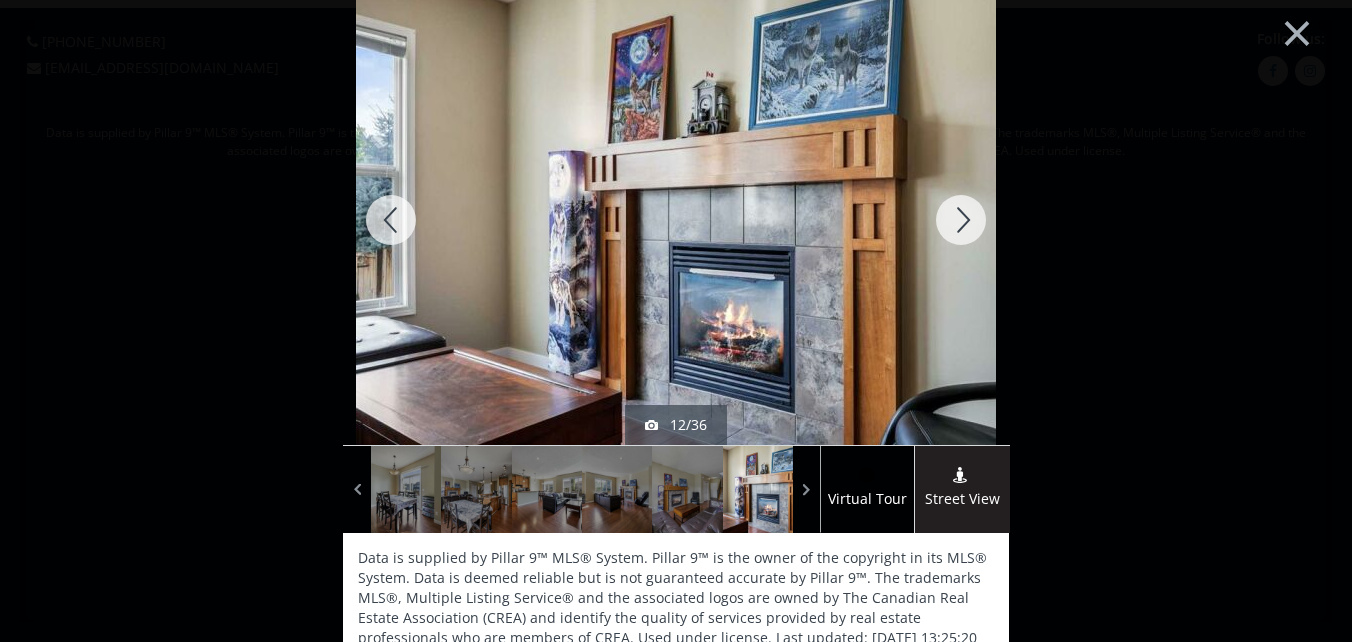 click at bounding box center [961, 220] 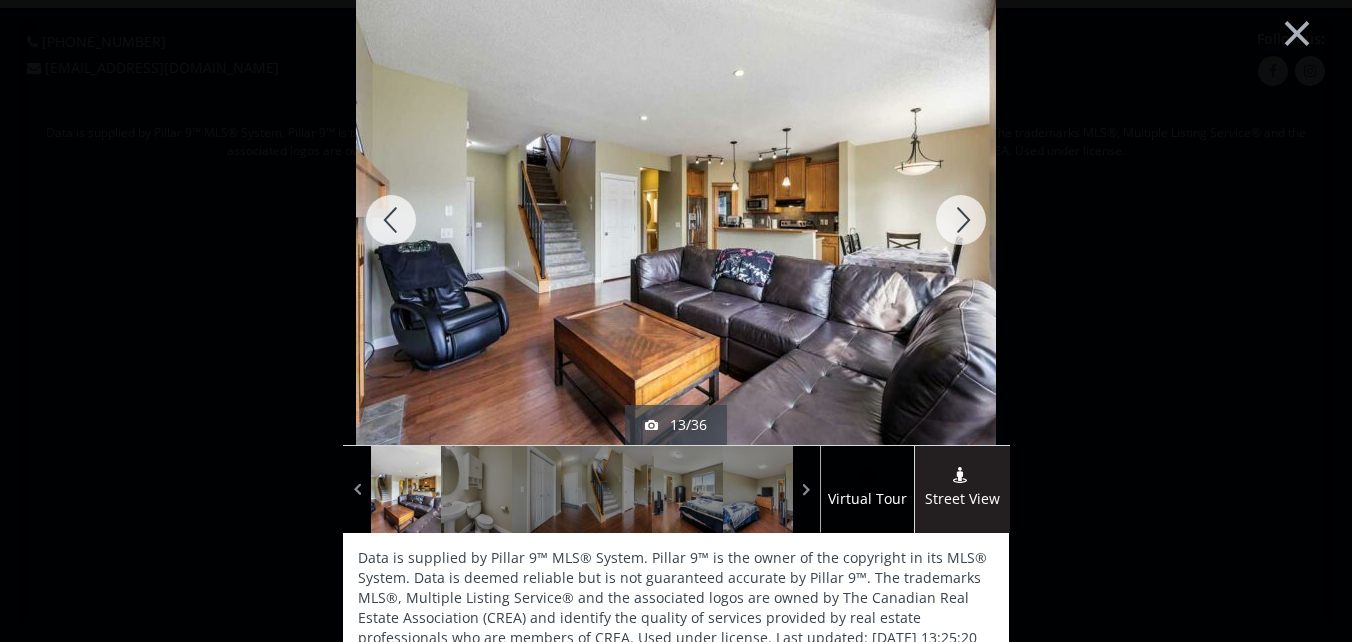 click at bounding box center [961, 220] 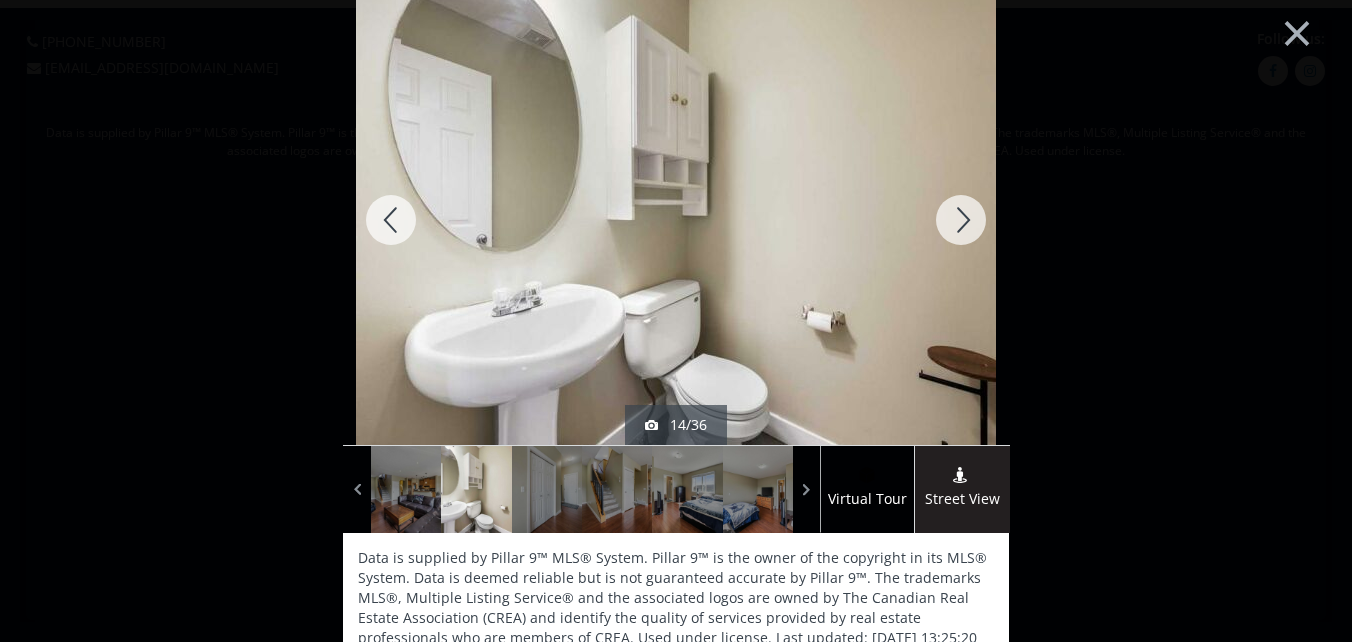 click at bounding box center (961, 220) 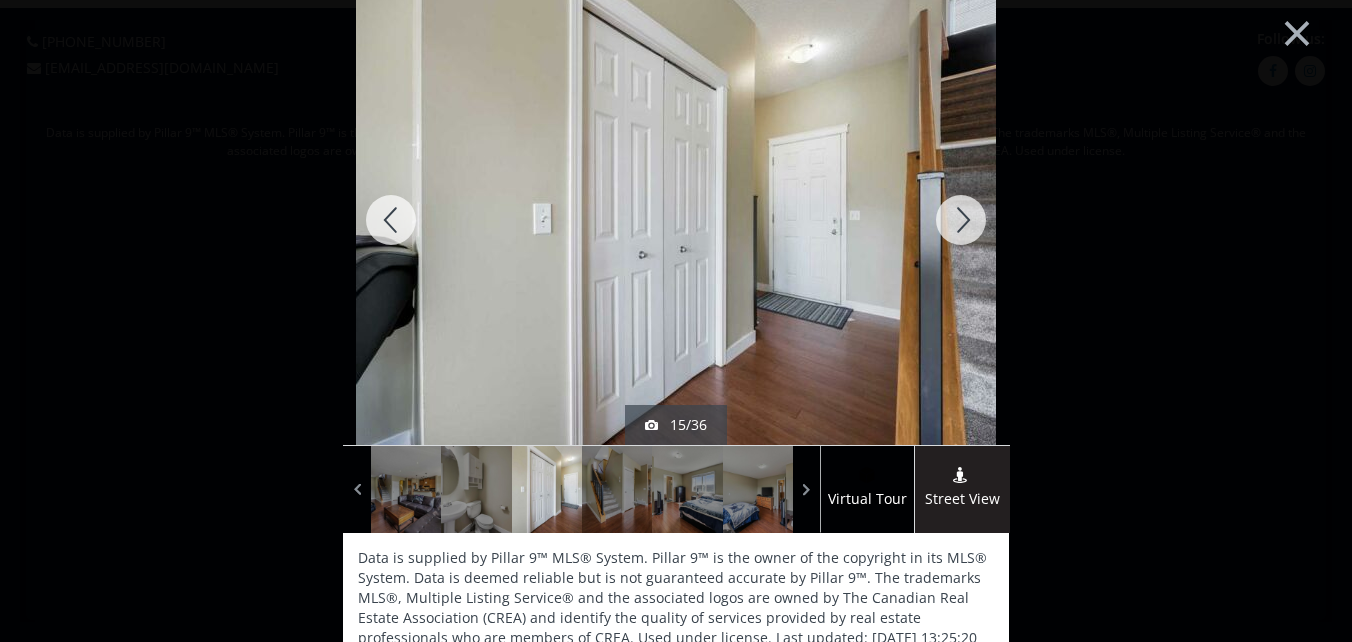 click at bounding box center (961, 220) 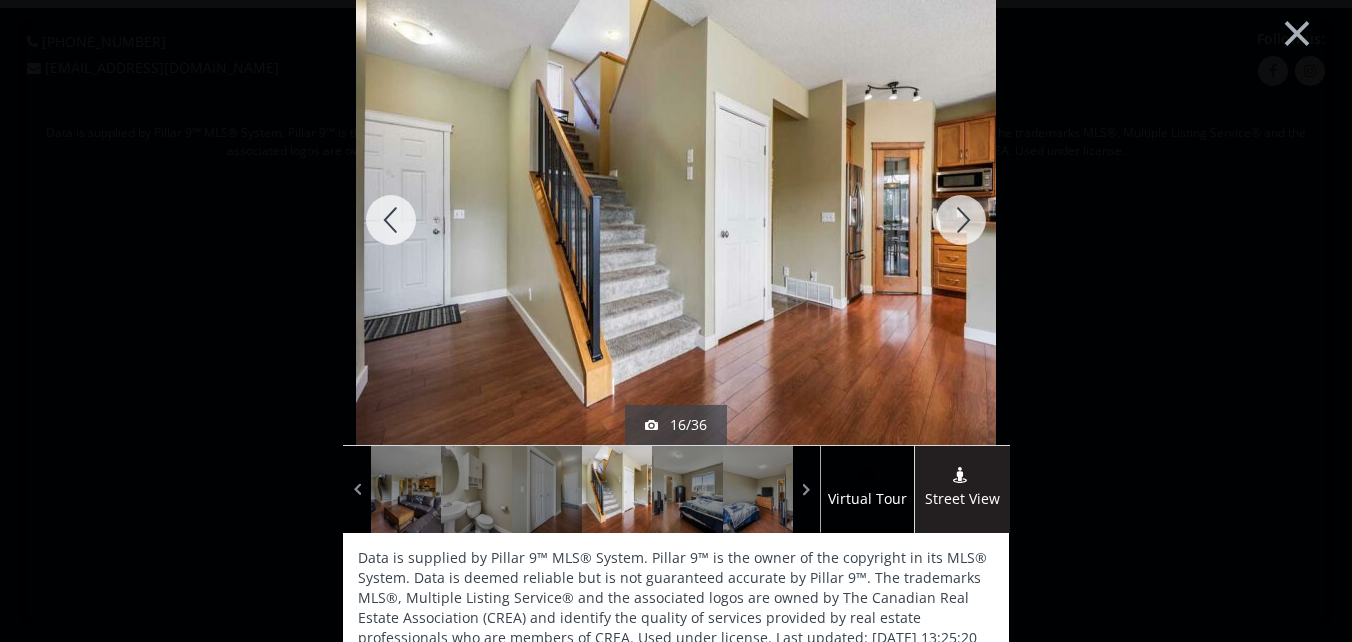 click at bounding box center (961, 220) 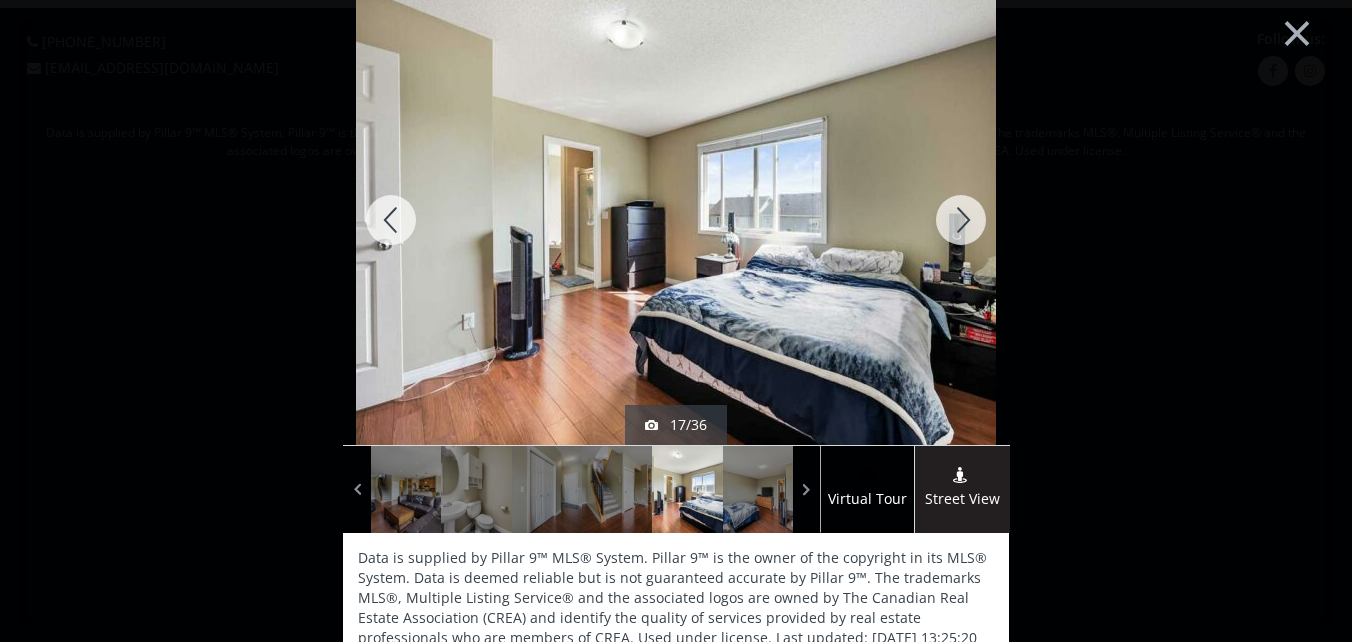 click at bounding box center [961, 220] 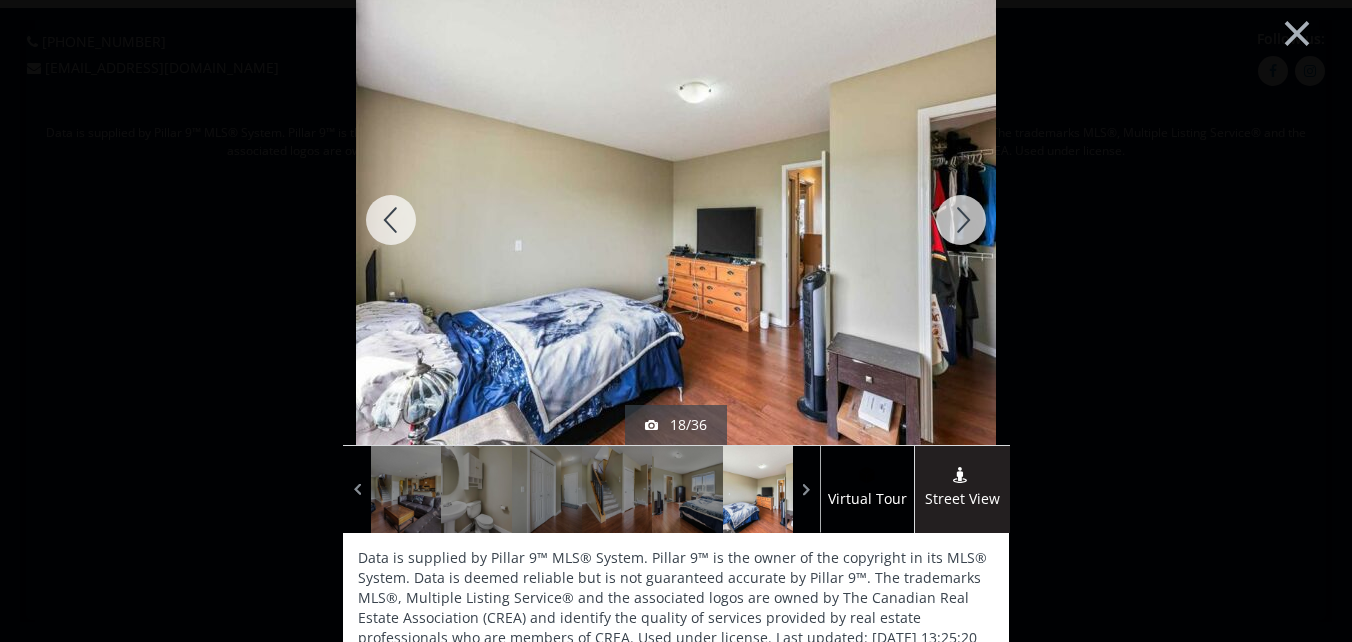 click at bounding box center [961, 220] 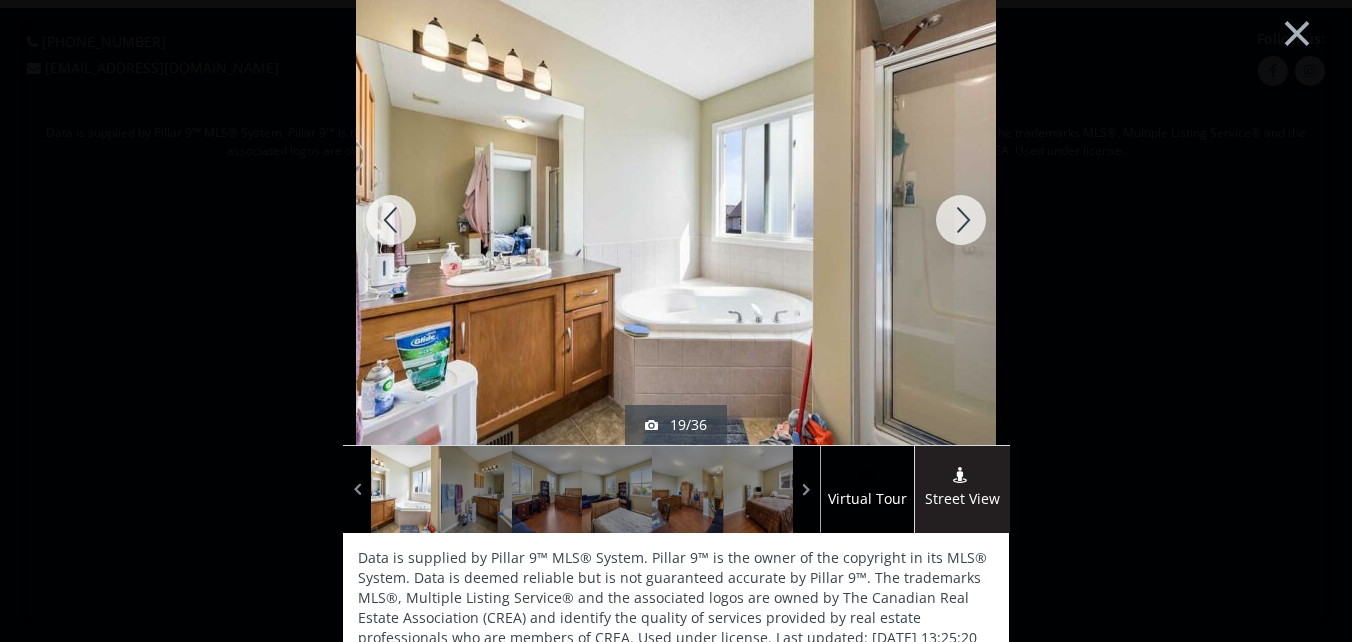 click at bounding box center (961, 220) 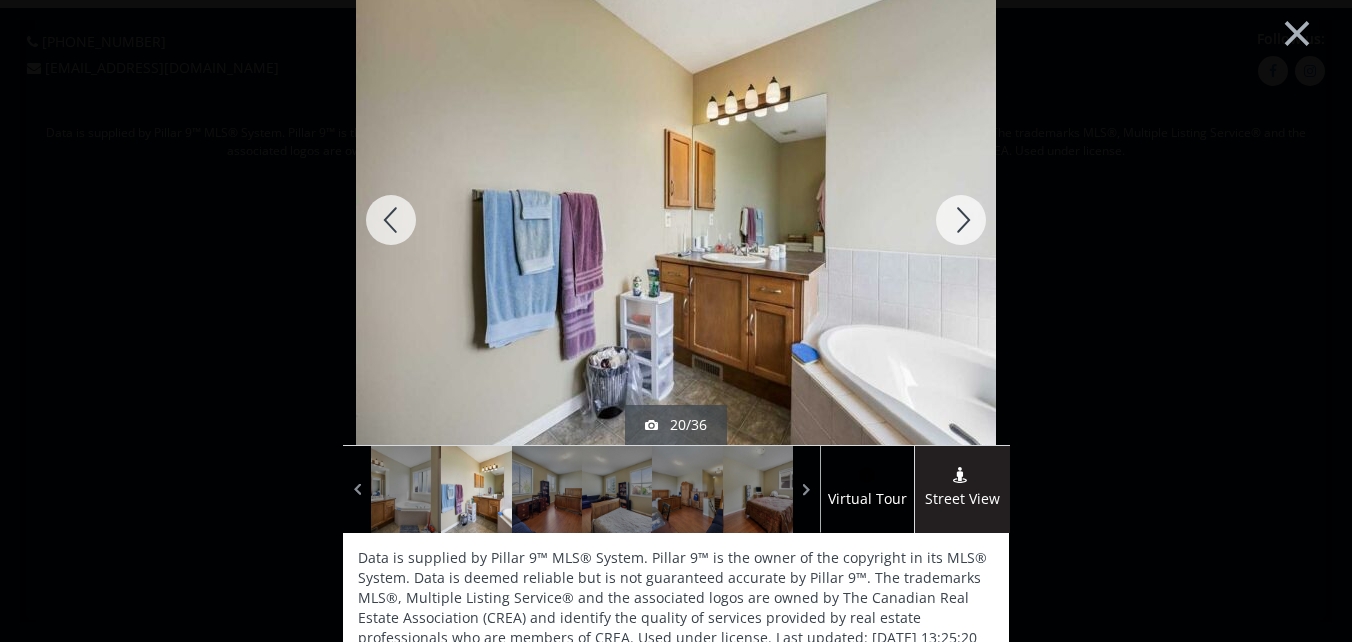 click at bounding box center (961, 220) 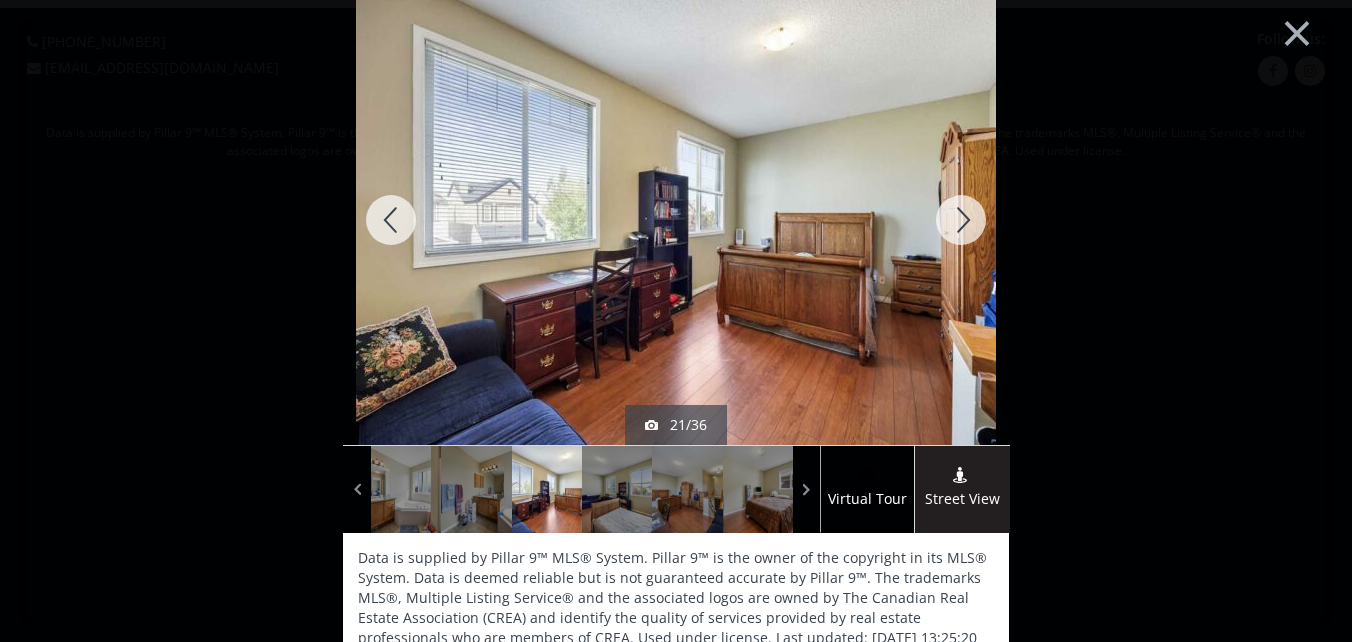 click at bounding box center (961, 220) 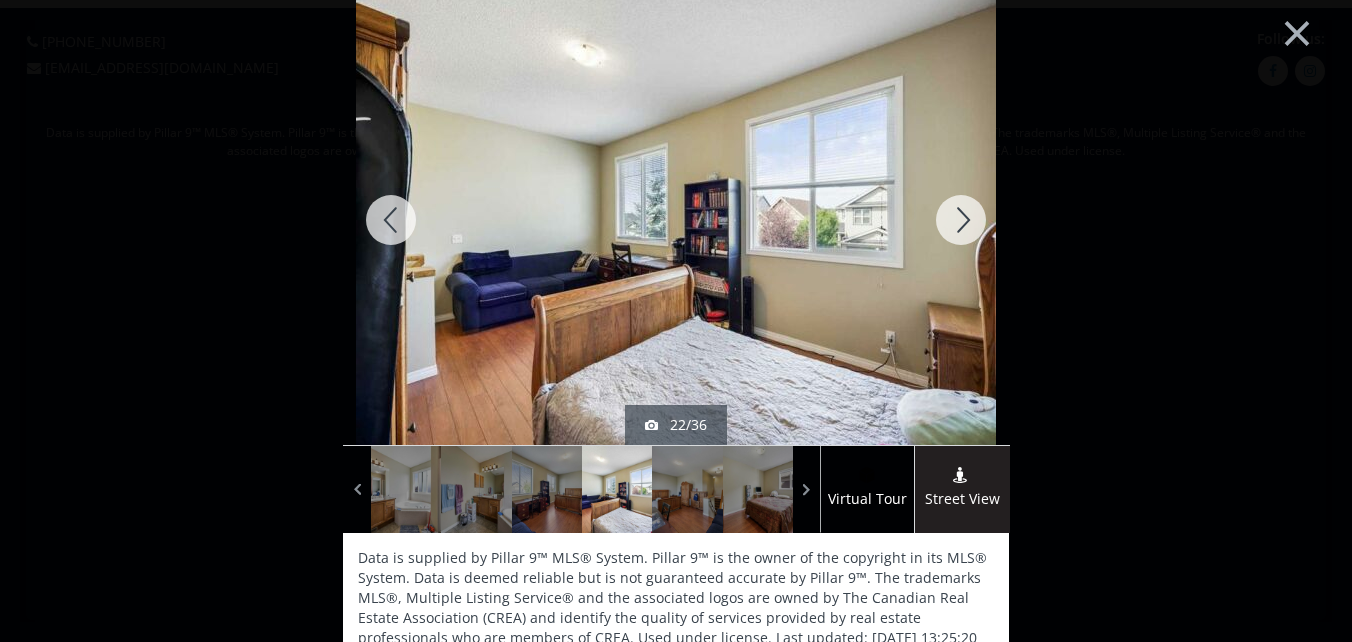 click at bounding box center (961, 220) 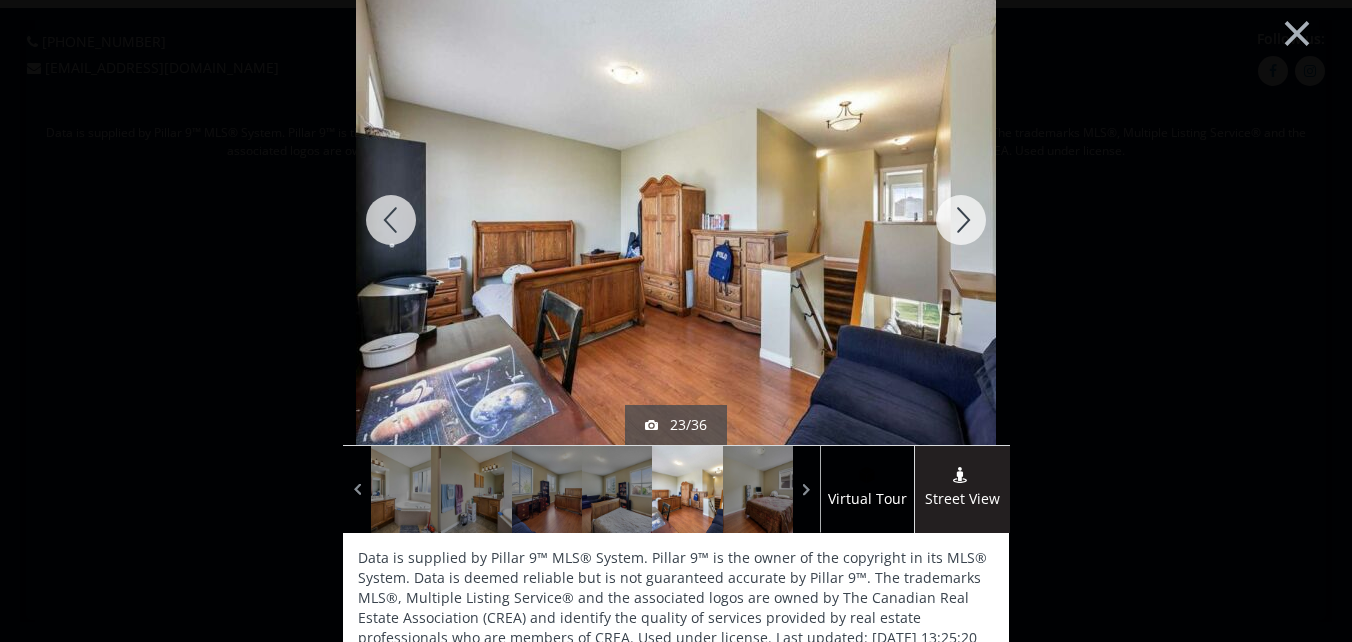 click at bounding box center (961, 220) 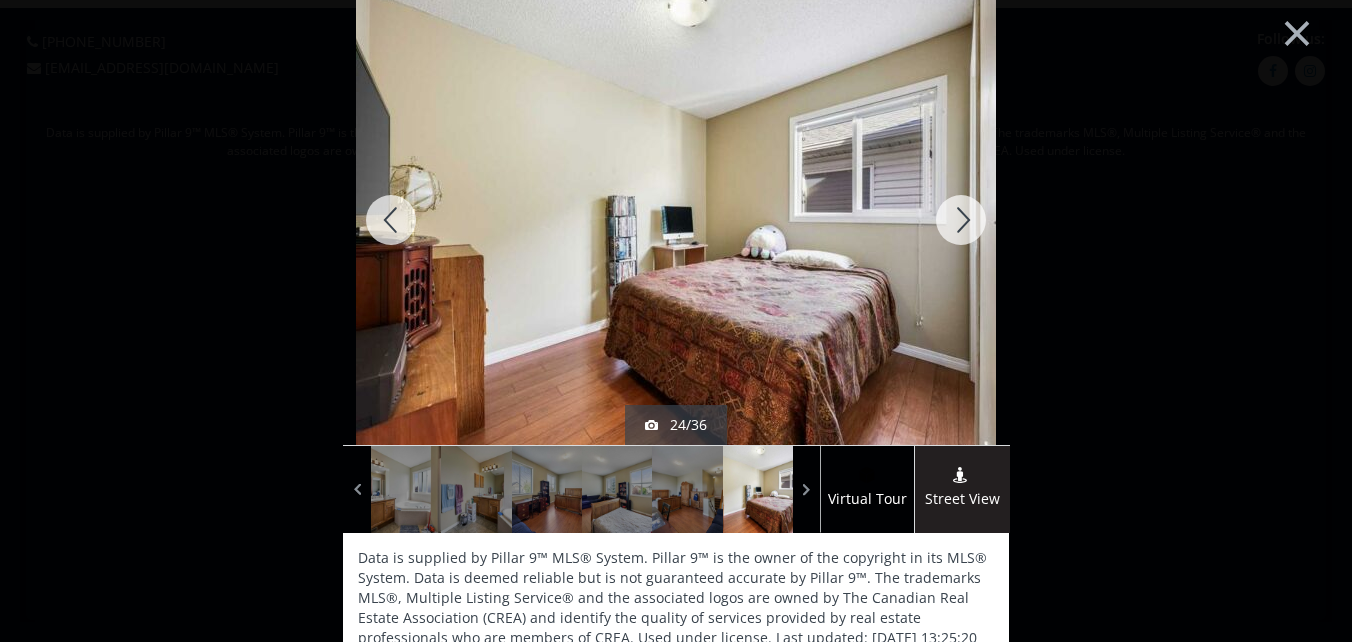 click at bounding box center [961, 220] 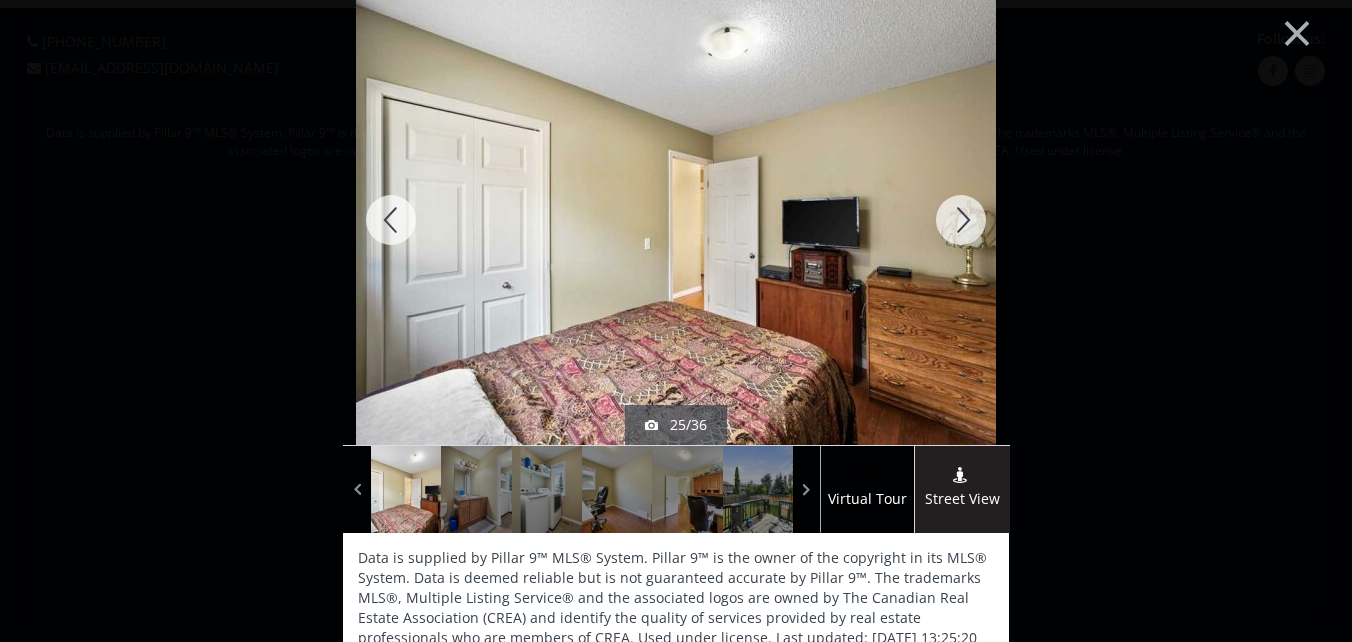 click at bounding box center [961, 220] 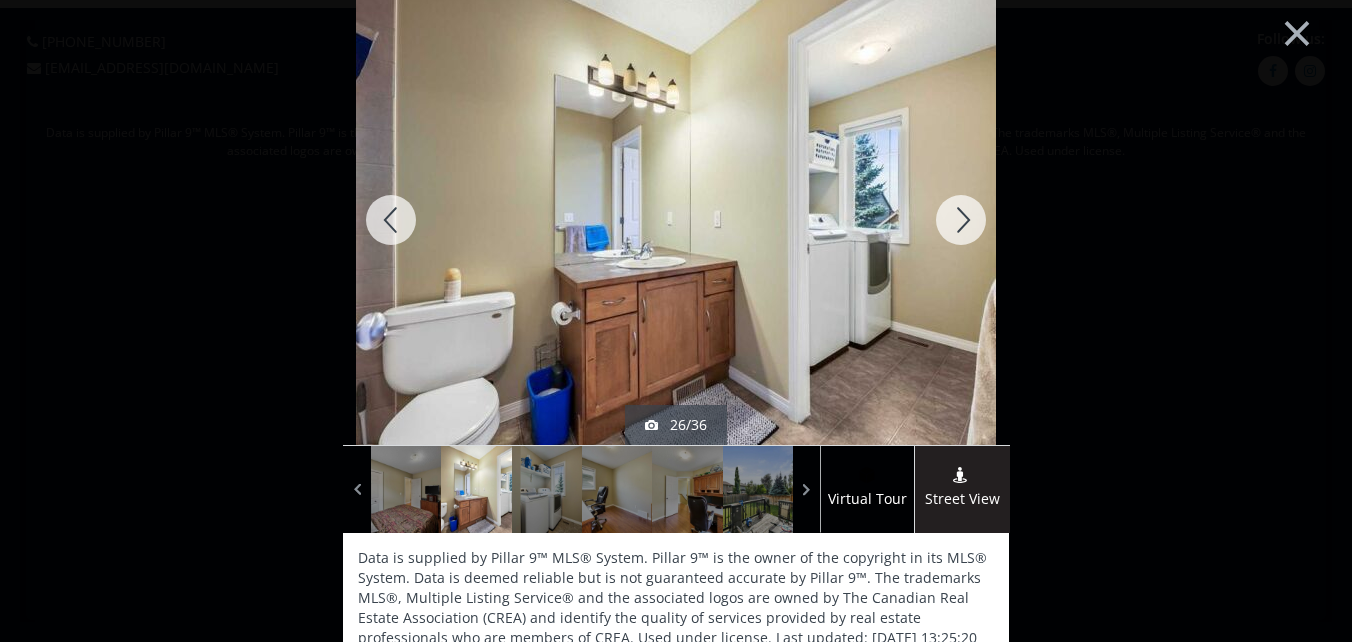click at bounding box center (961, 220) 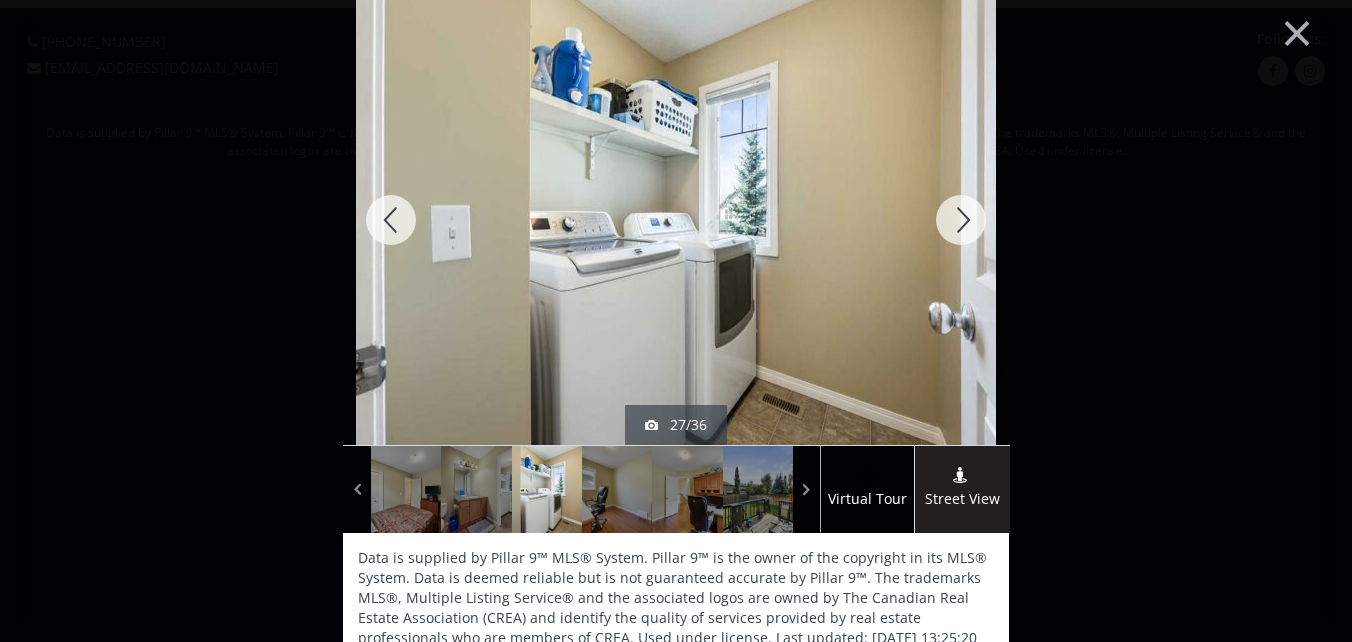 click at bounding box center [961, 220] 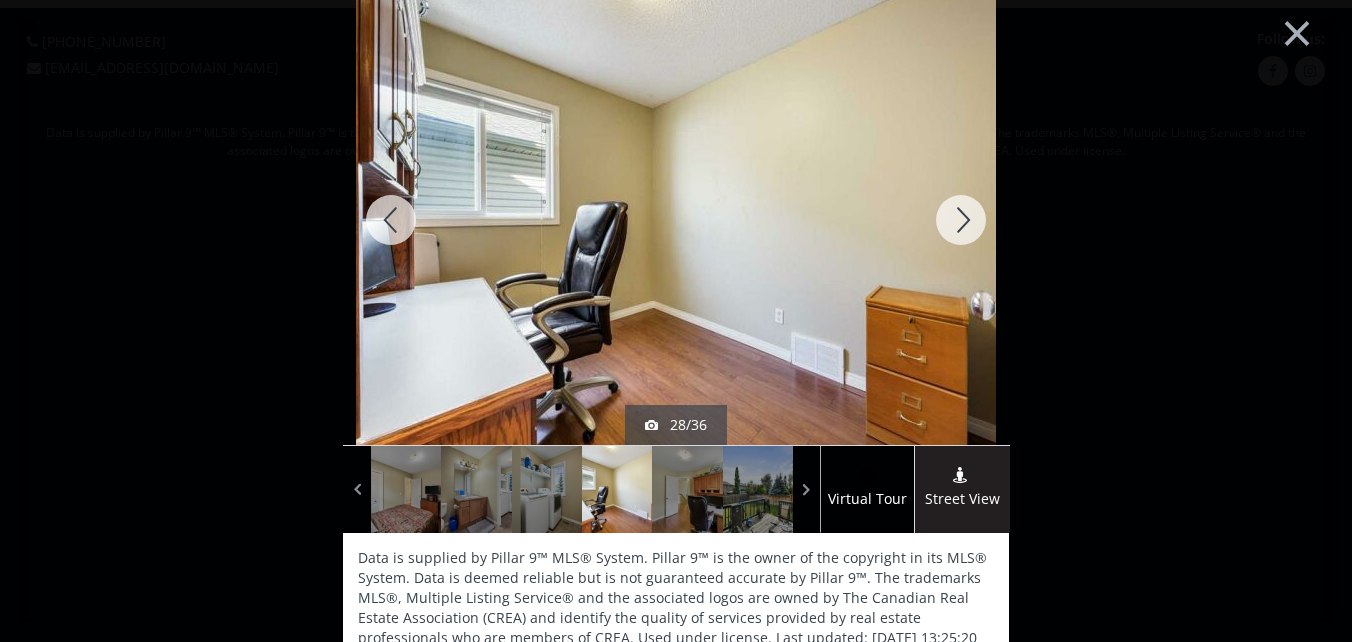 click at bounding box center [961, 220] 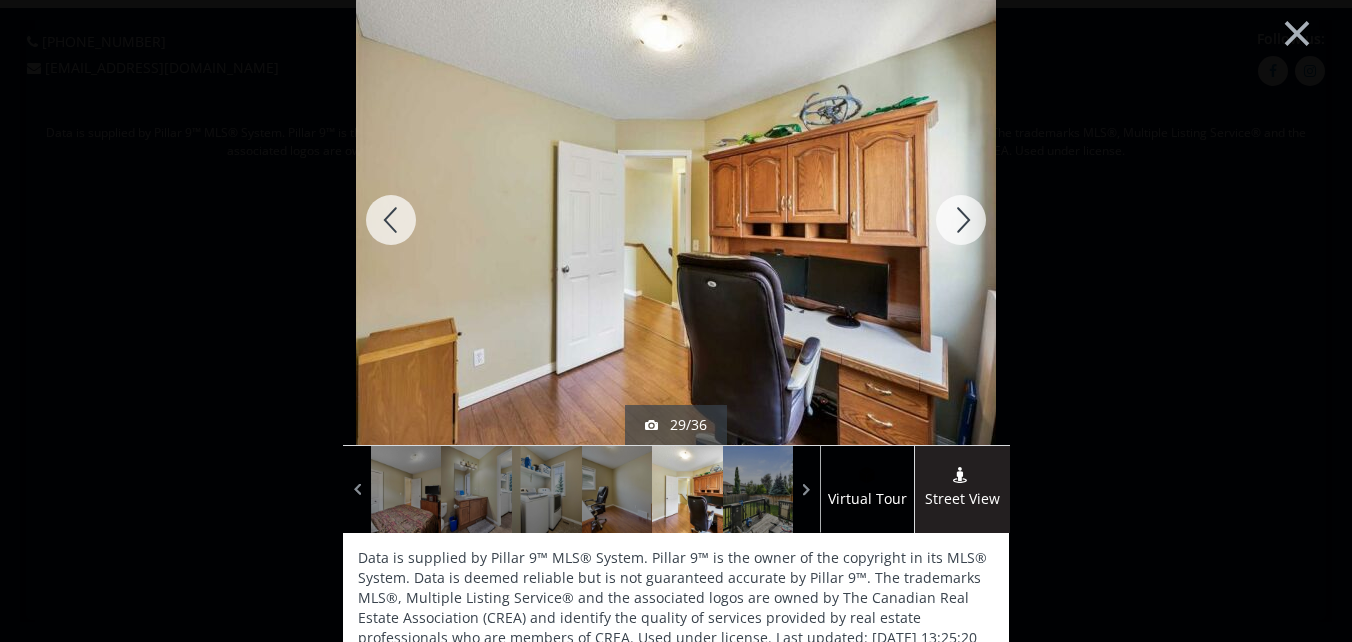 click at bounding box center [961, 220] 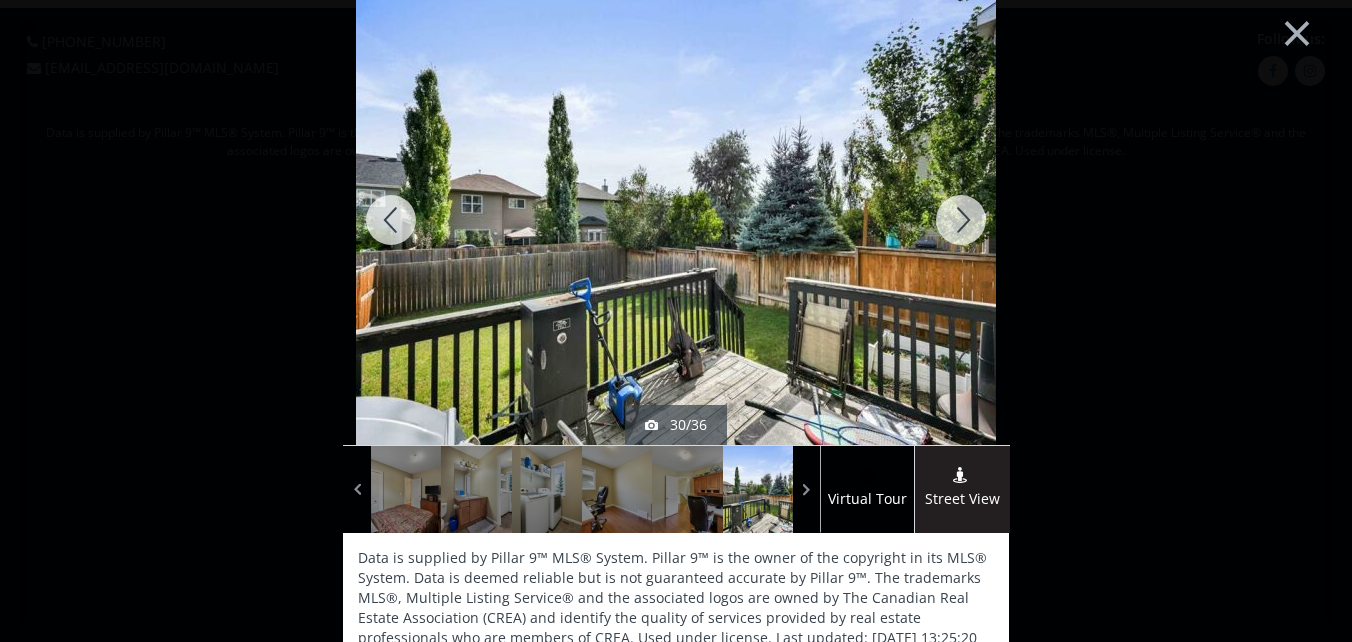 click at bounding box center [961, 220] 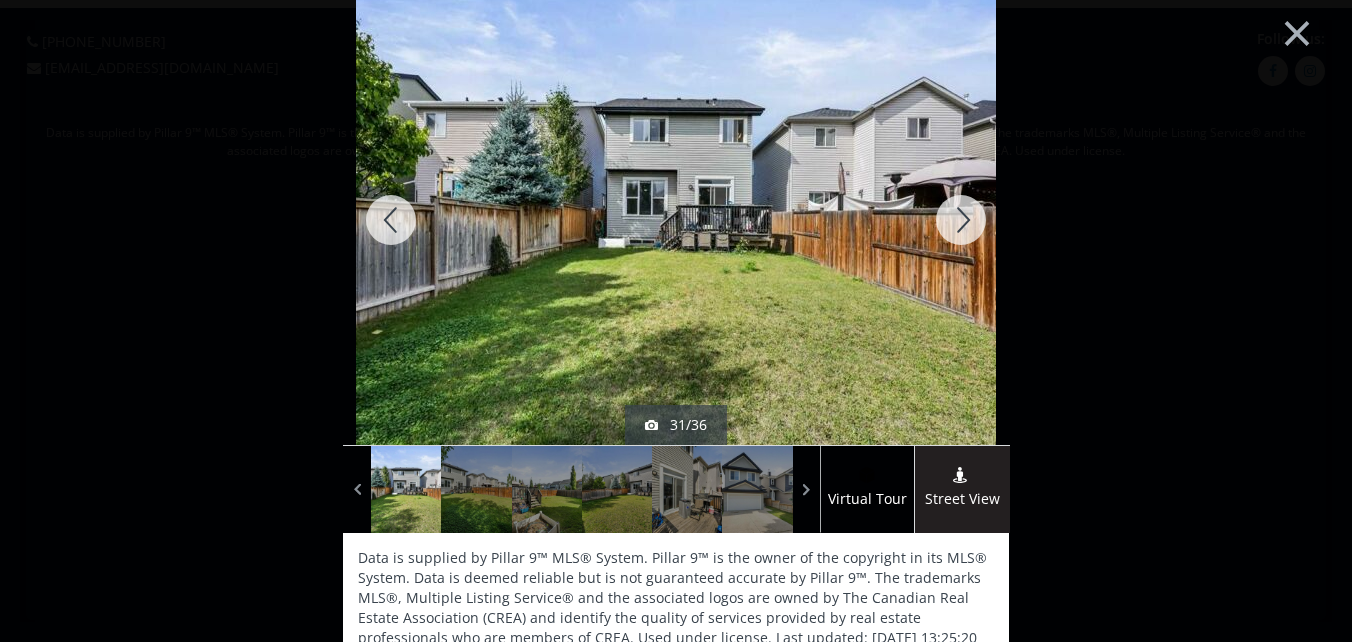 click at bounding box center (961, 220) 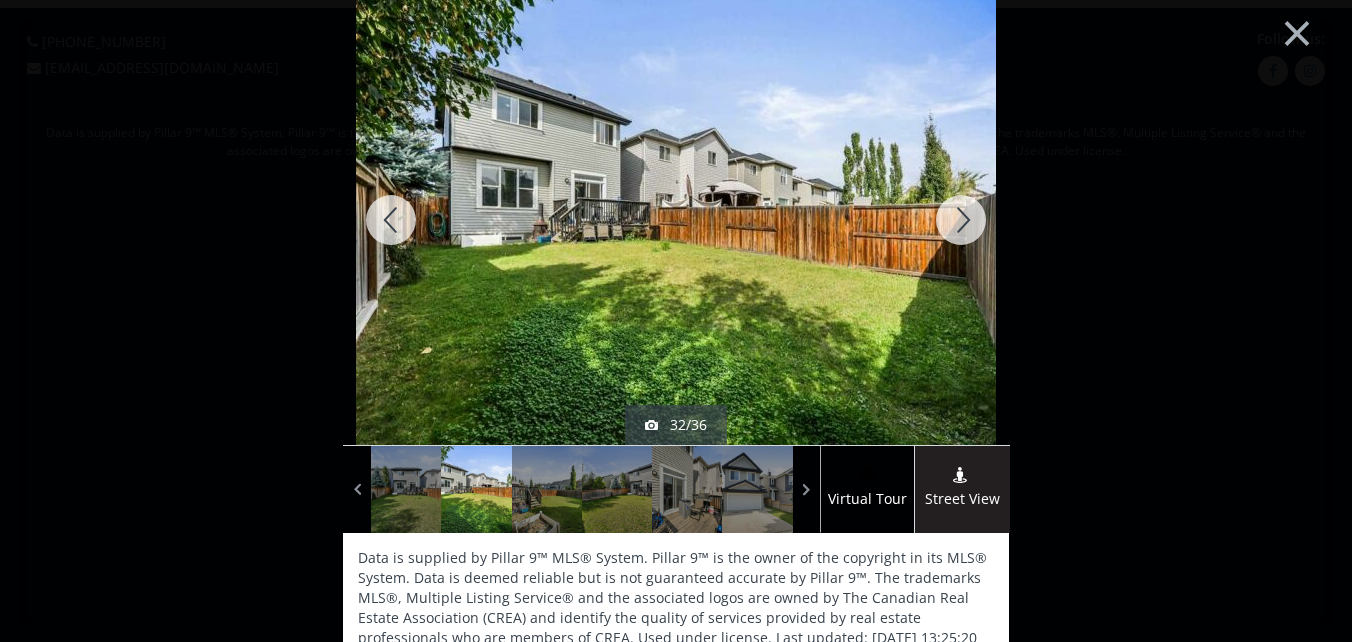 click at bounding box center [961, 220] 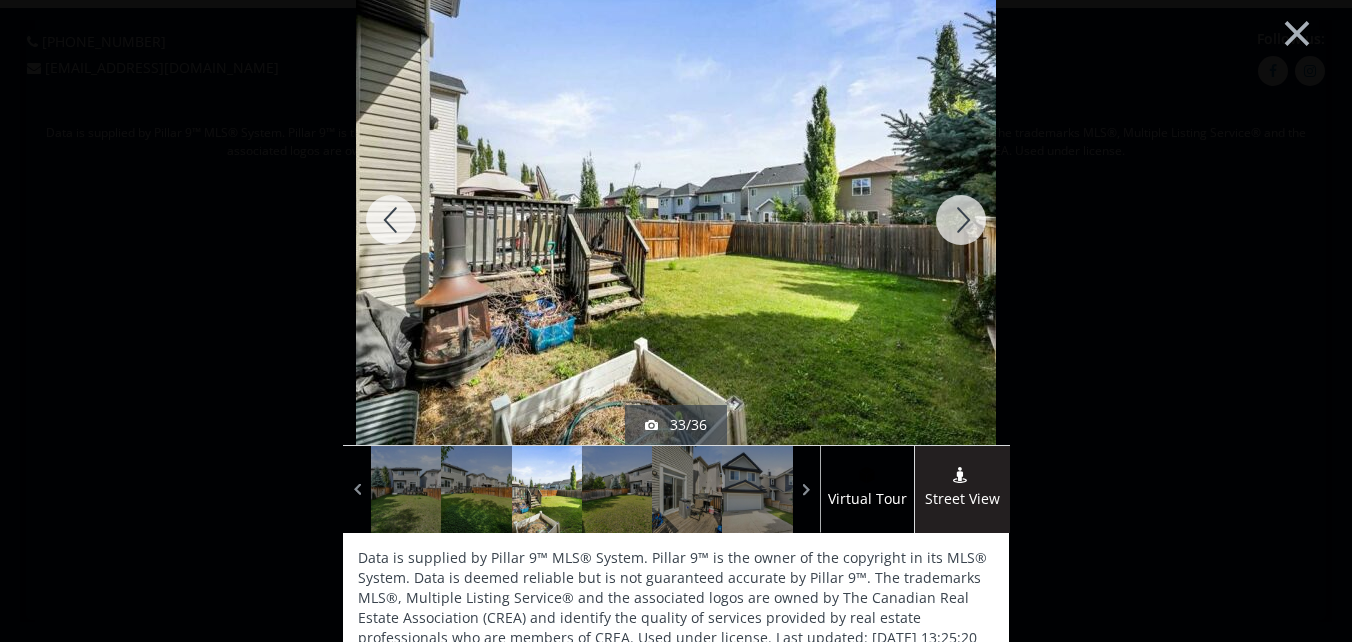 click at bounding box center (961, 220) 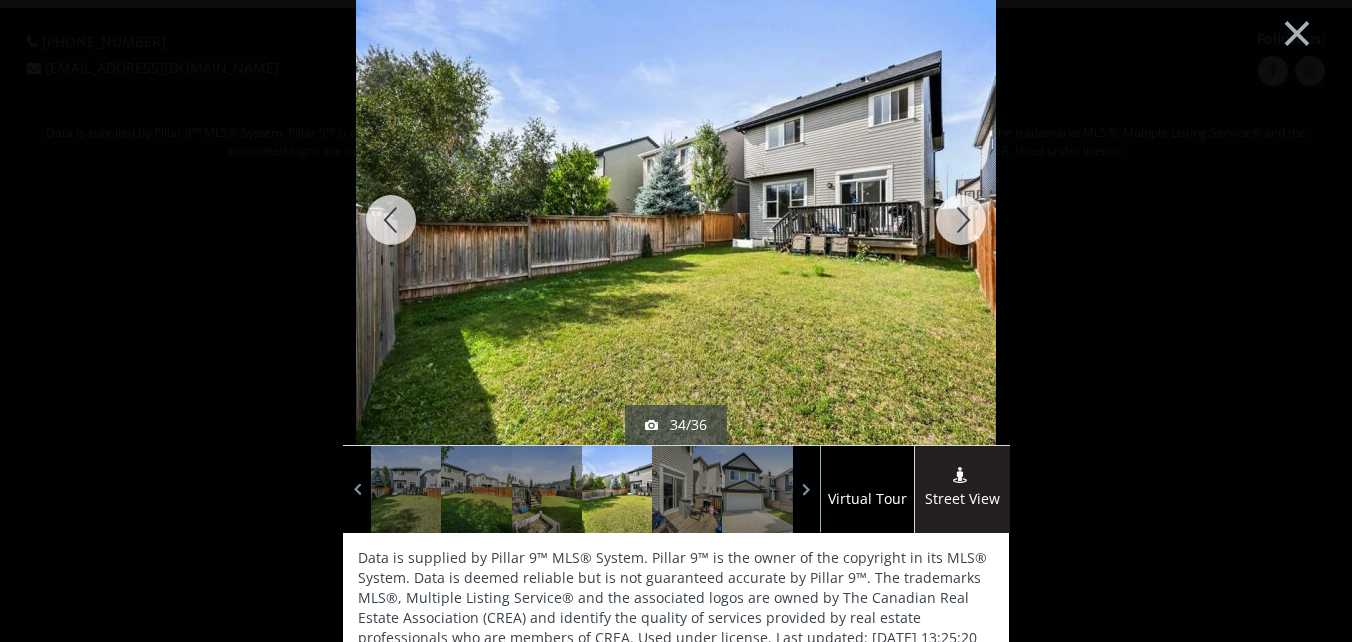 click at bounding box center (961, 220) 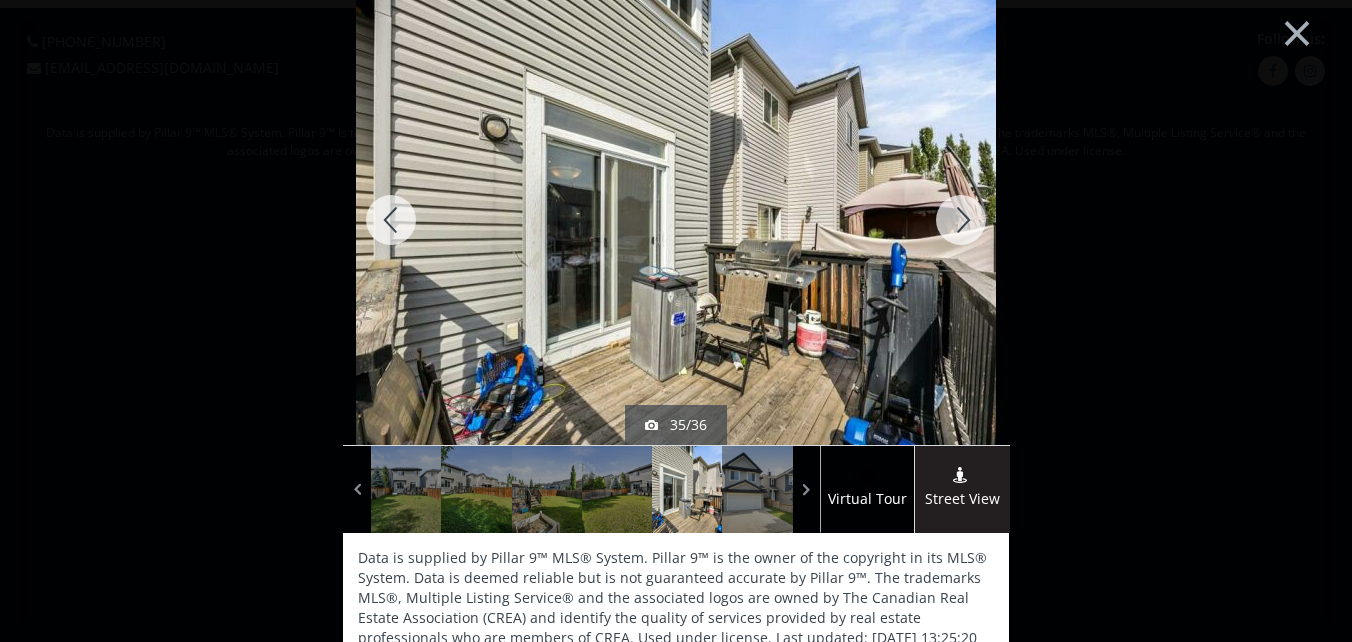 click at bounding box center [961, 220] 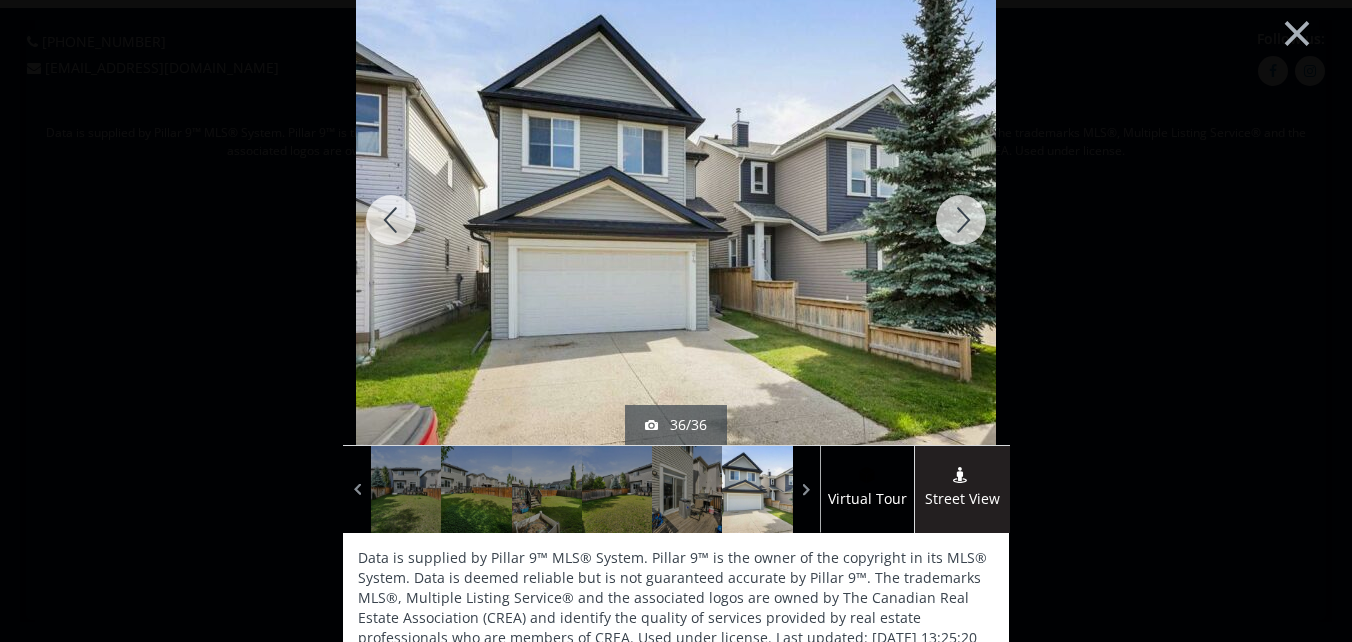 click at bounding box center (961, 220) 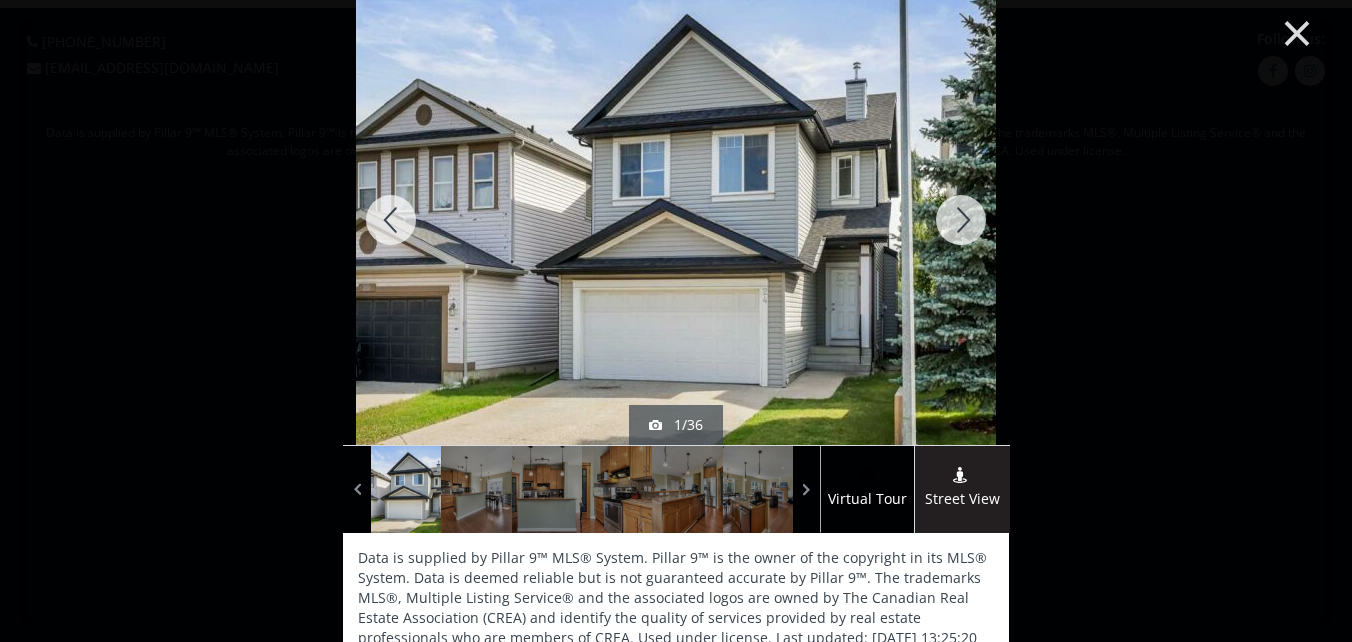 click on "×" at bounding box center (1297, 31) 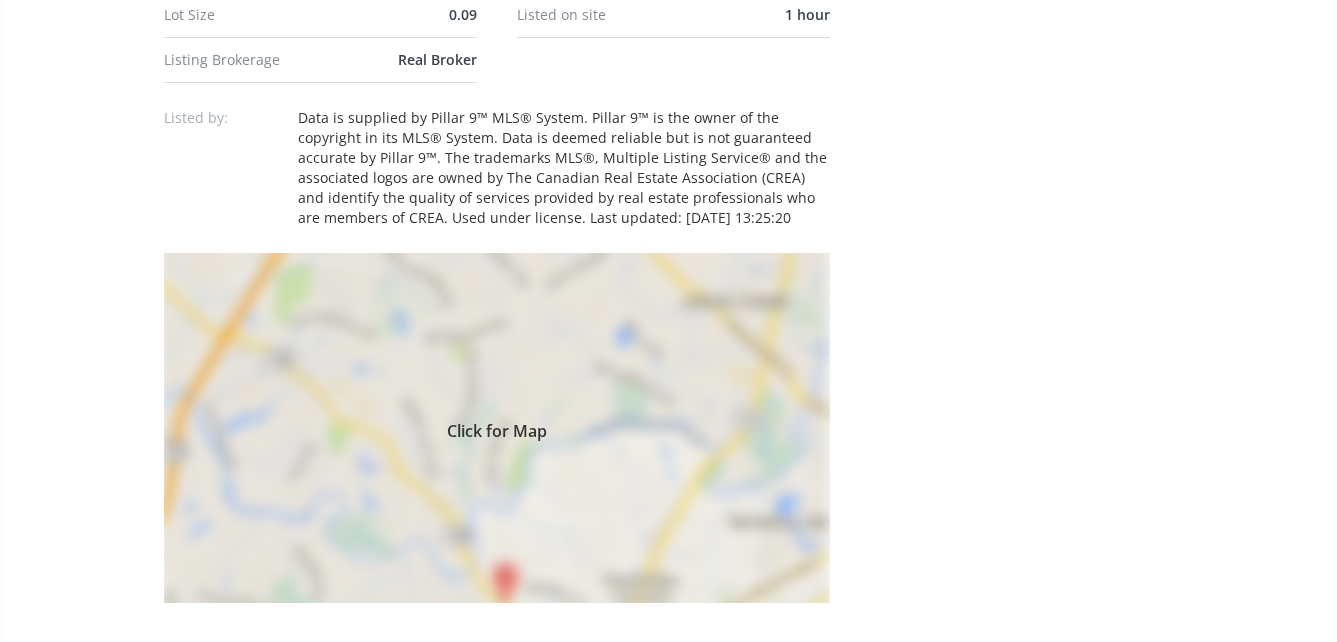 scroll, scrollTop: 1600, scrollLeft: 0, axis: vertical 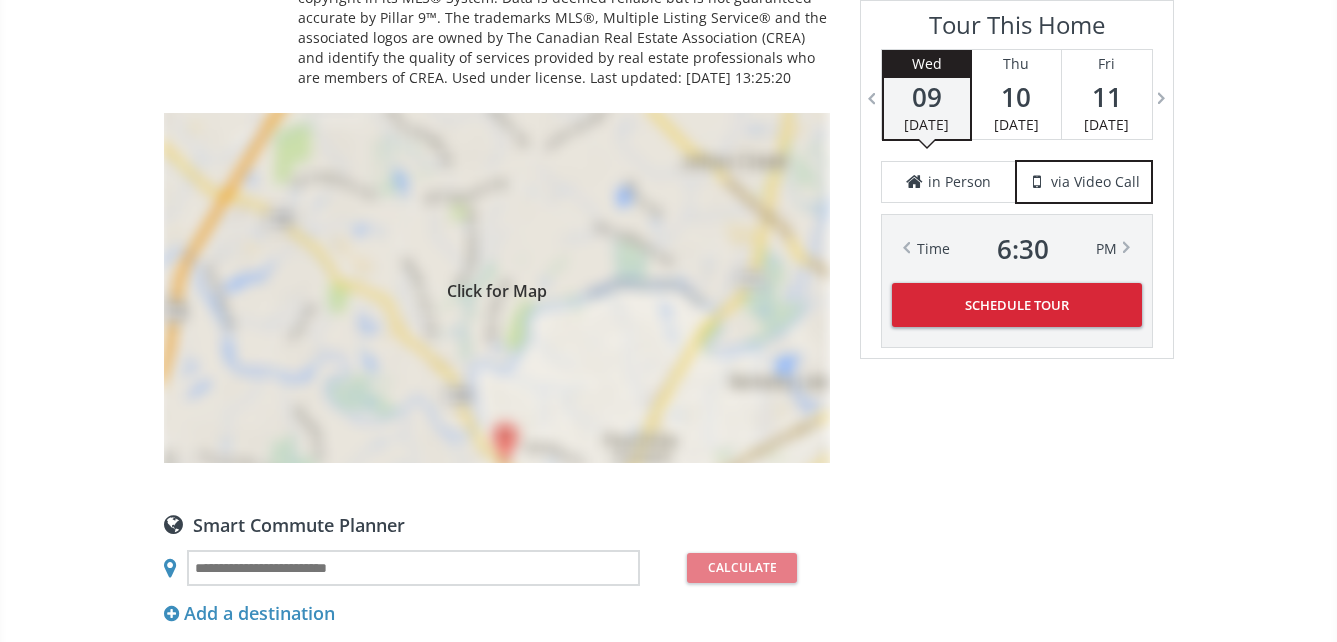 click on "Click for Map" at bounding box center (497, 288) 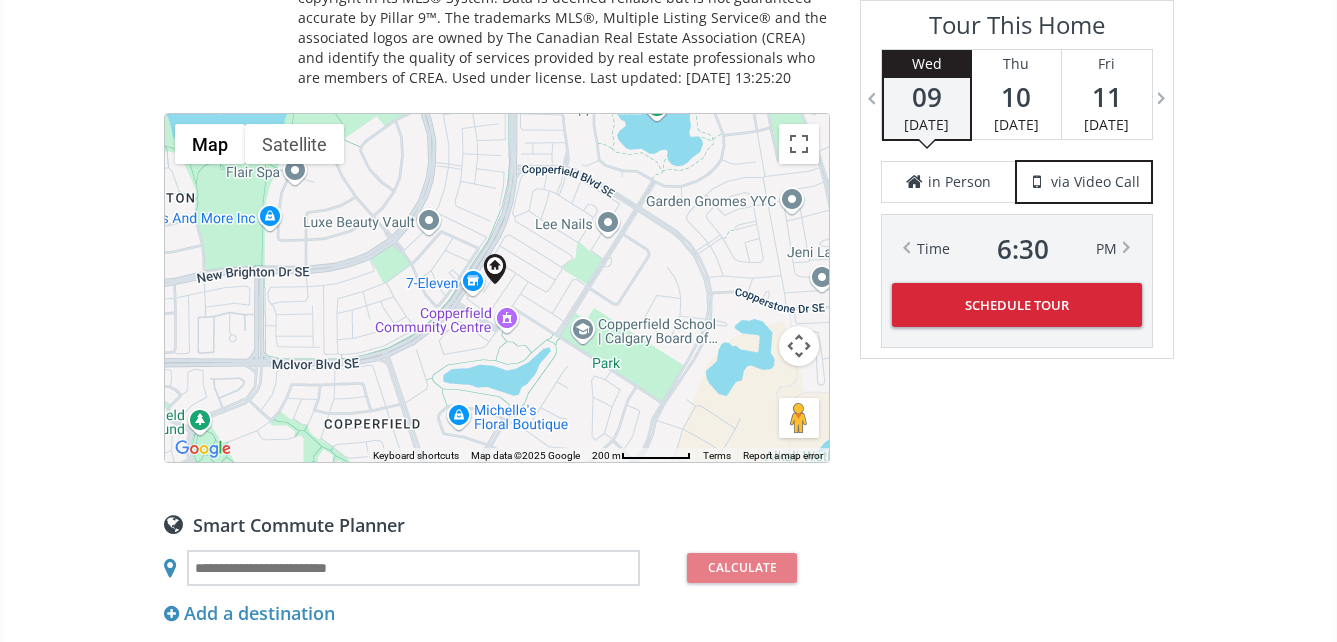 click on "To navigate, press the arrow keys." at bounding box center (497, 288) 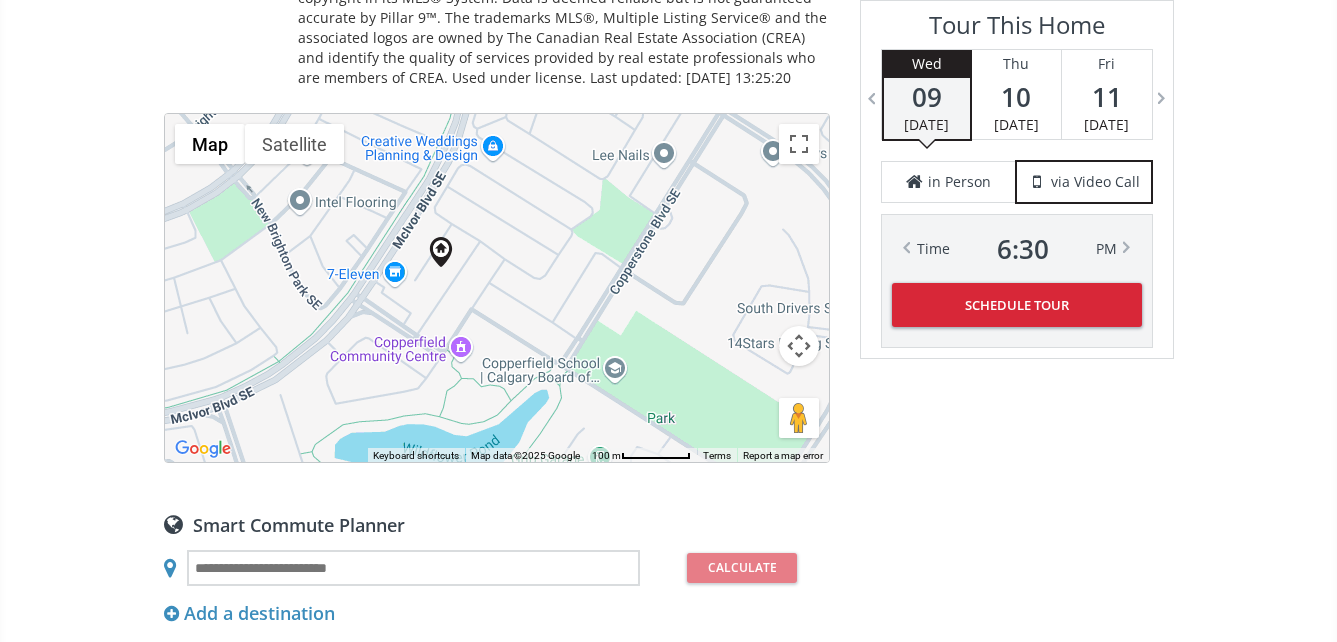 click on "To navigate, press the arrow keys." at bounding box center (497, 288) 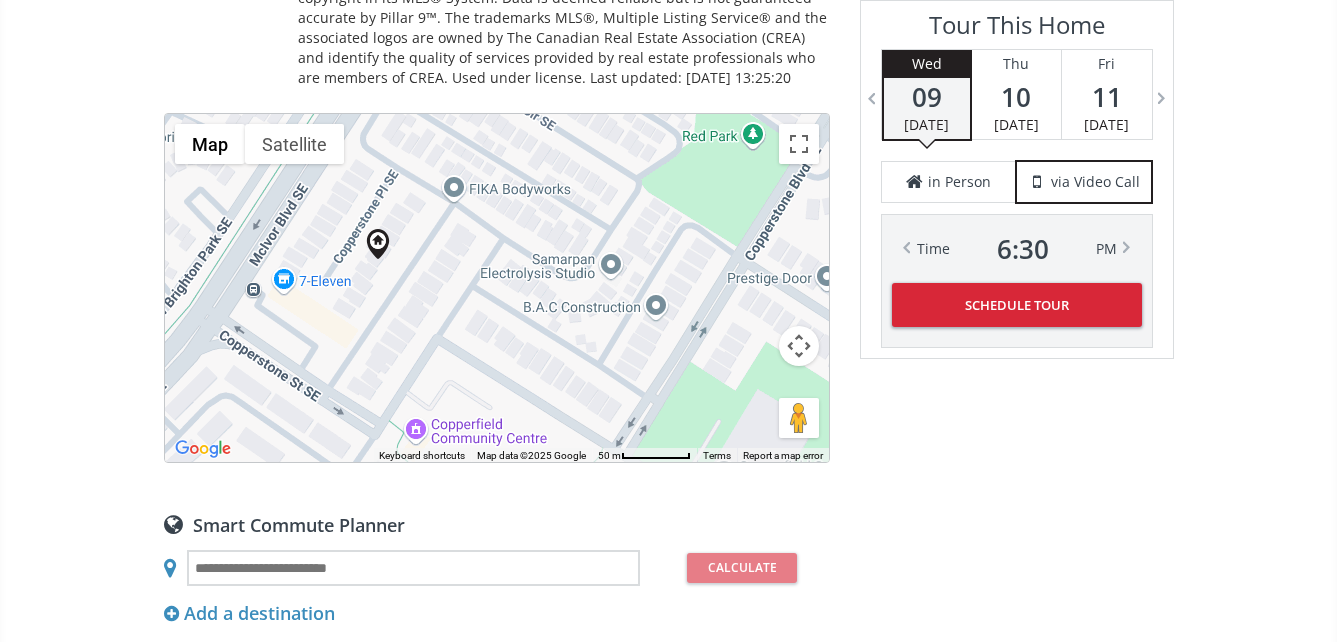 click on "To navigate, press the arrow keys." at bounding box center [497, 288] 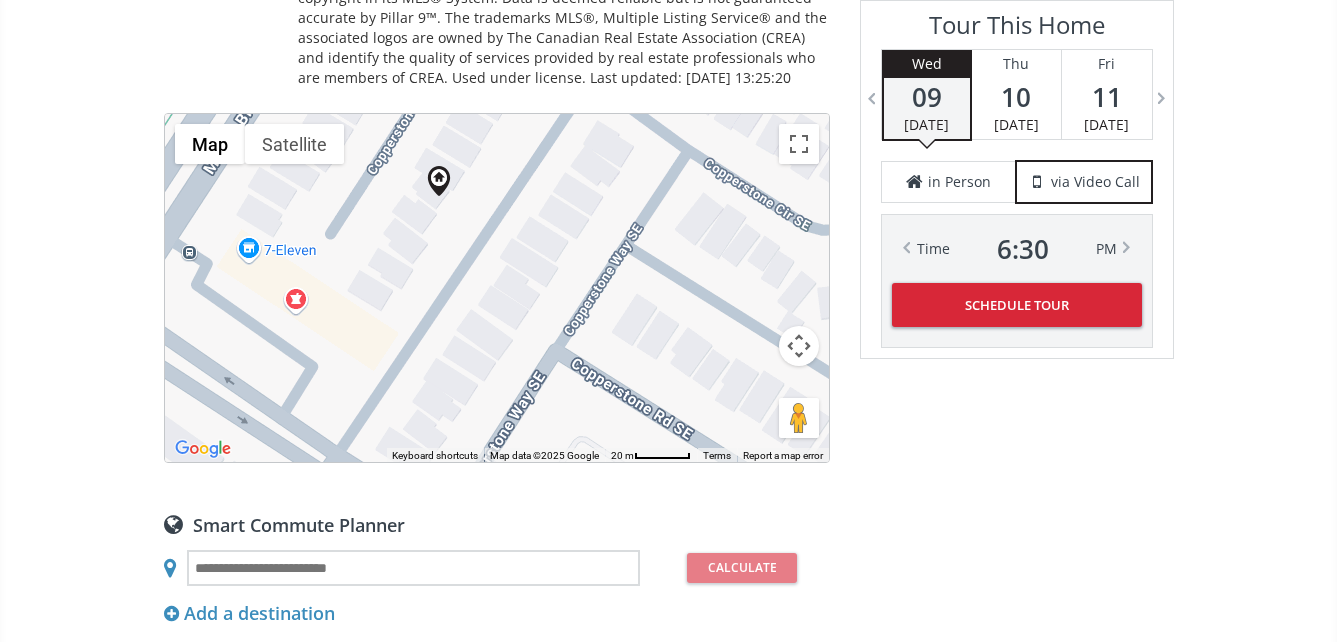 click on "To navigate, press the arrow keys." at bounding box center (497, 288) 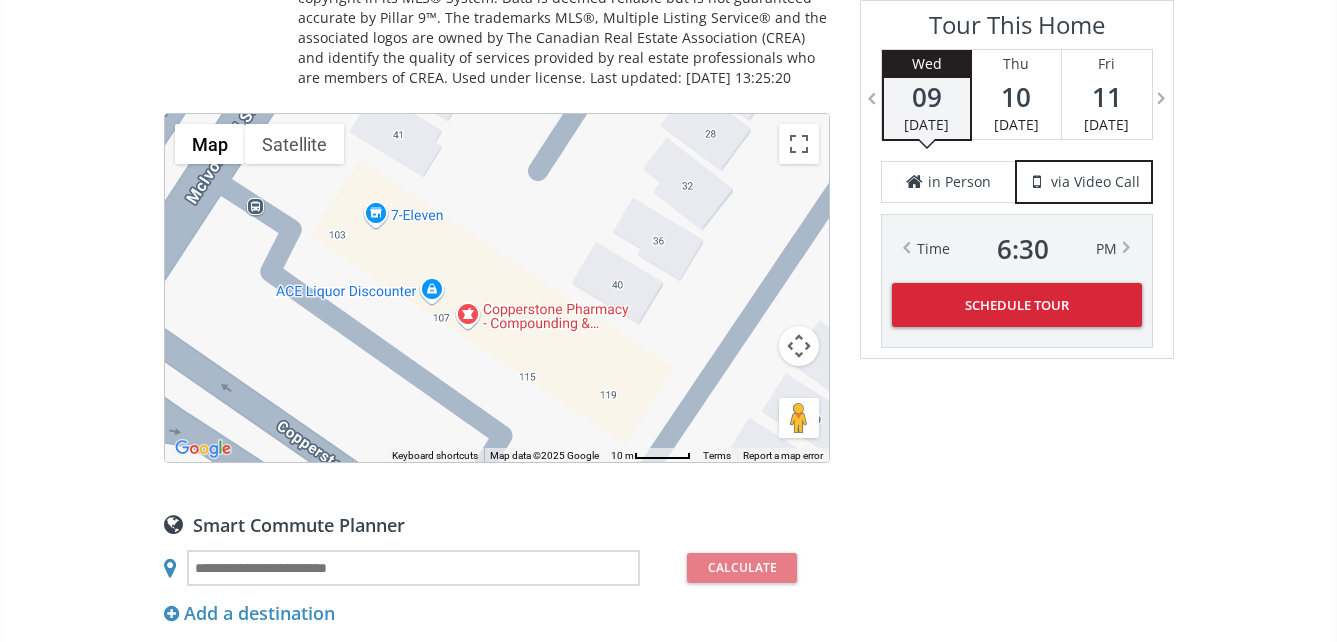 drag, startPoint x: 284, startPoint y: 320, endPoint x: 424, endPoint y: 343, distance: 141.87671 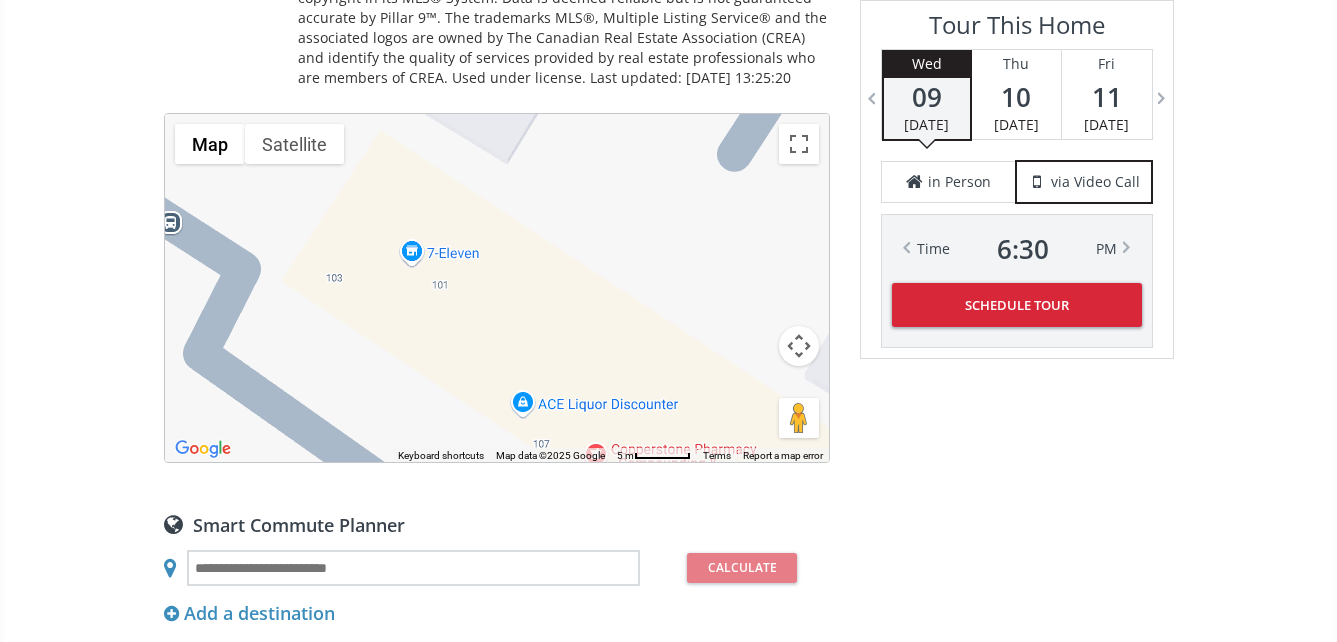 drag, startPoint x: 403, startPoint y: 304, endPoint x: 408, endPoint y: 372, distance: 68.18358 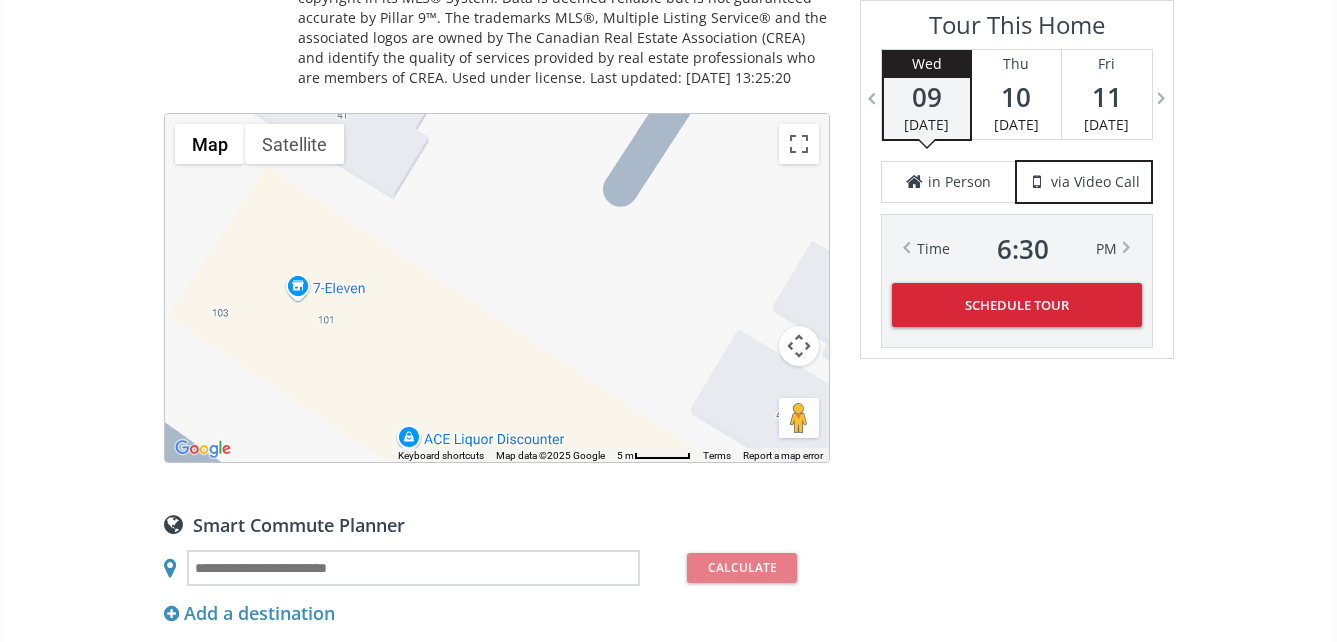 drag, startPoint x: 493, startPoint y: 256, endPoint x: 384, endPoint y: 300, distance: 117.54574 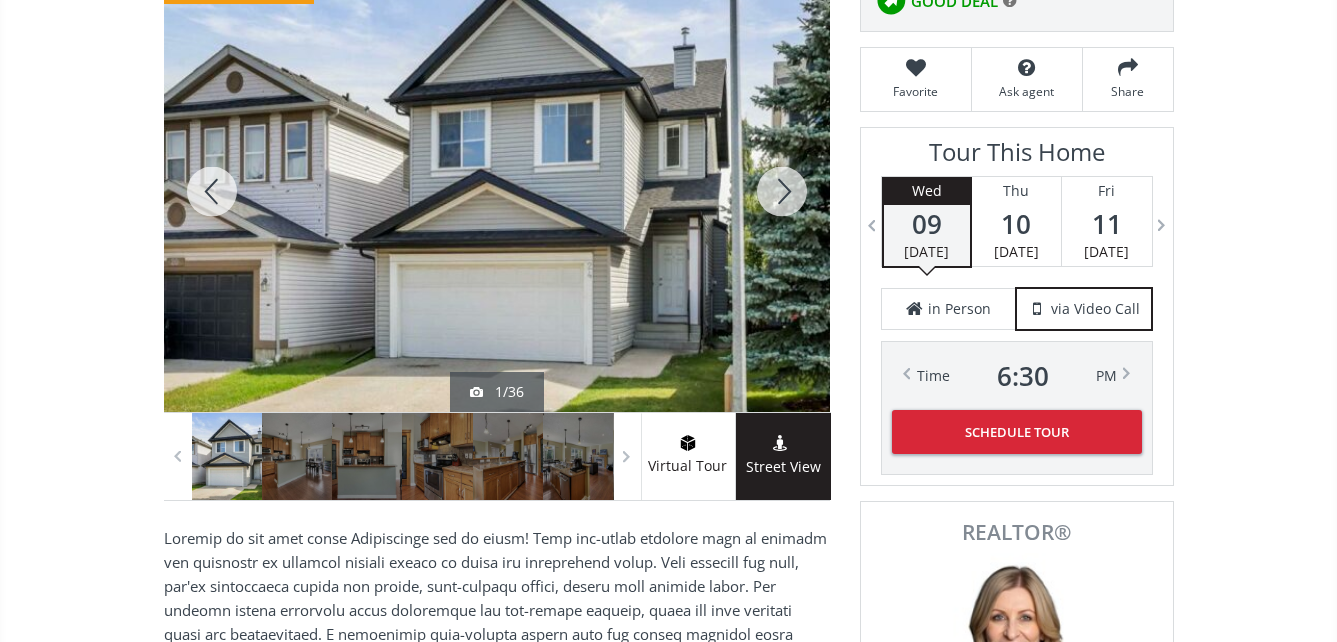 scroll, scrollTop: 200, scrollLeft: 0, axis: vertical 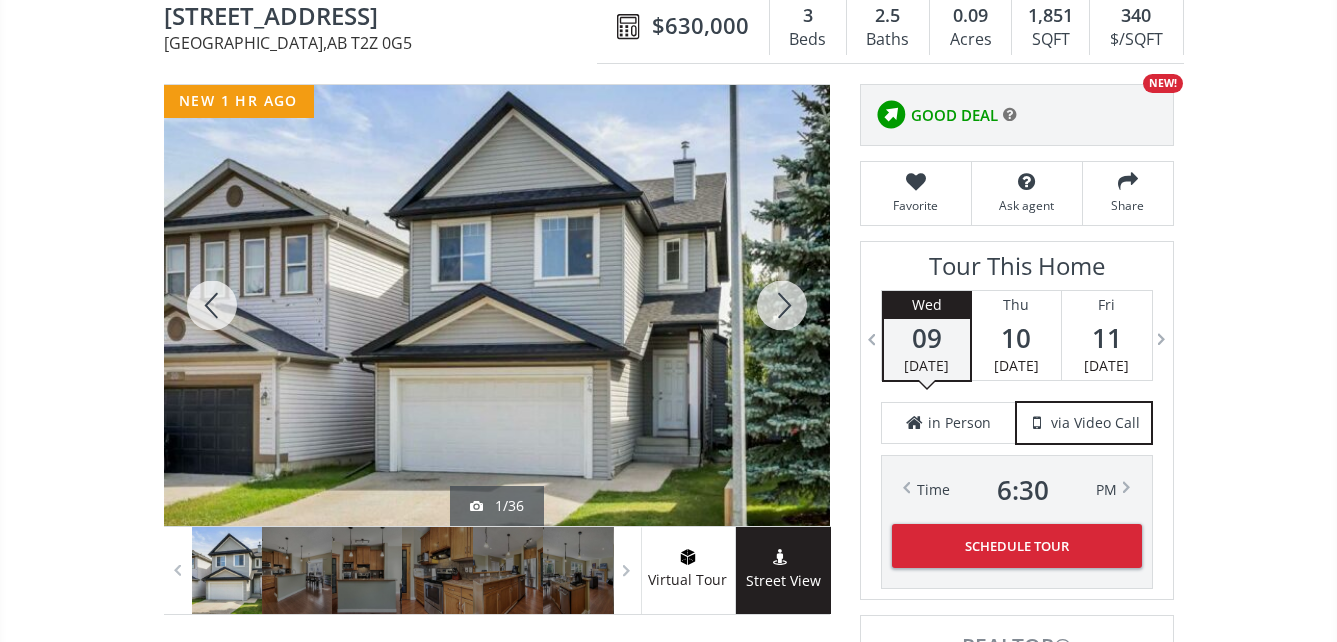 click at bounding box center (497, 305) 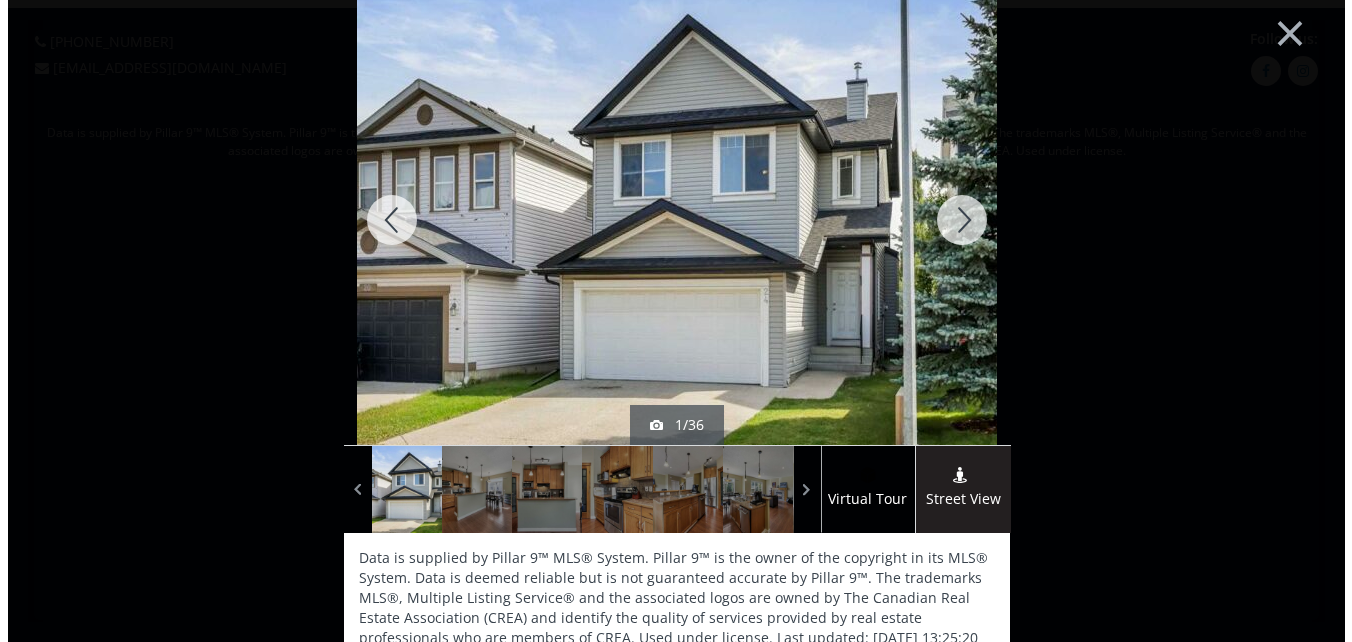 scroll, scrollTop: 0, scrollLeft: 0, axis: both 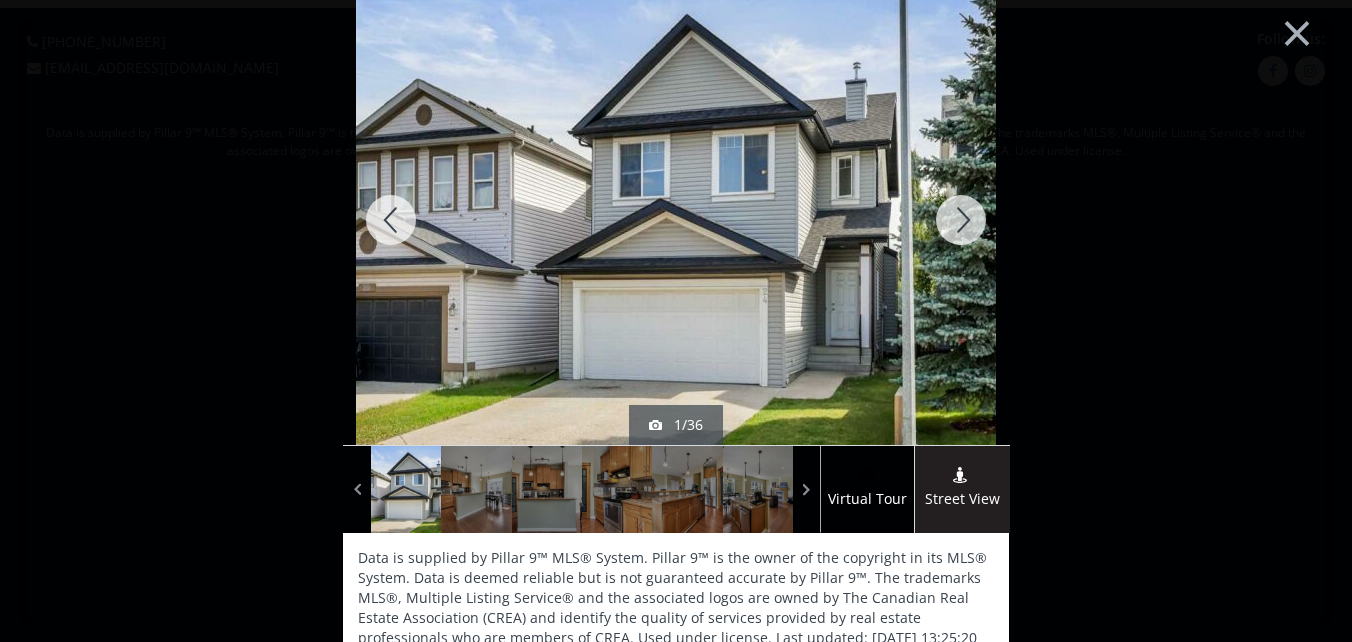 click at bounding box center (961, 220) 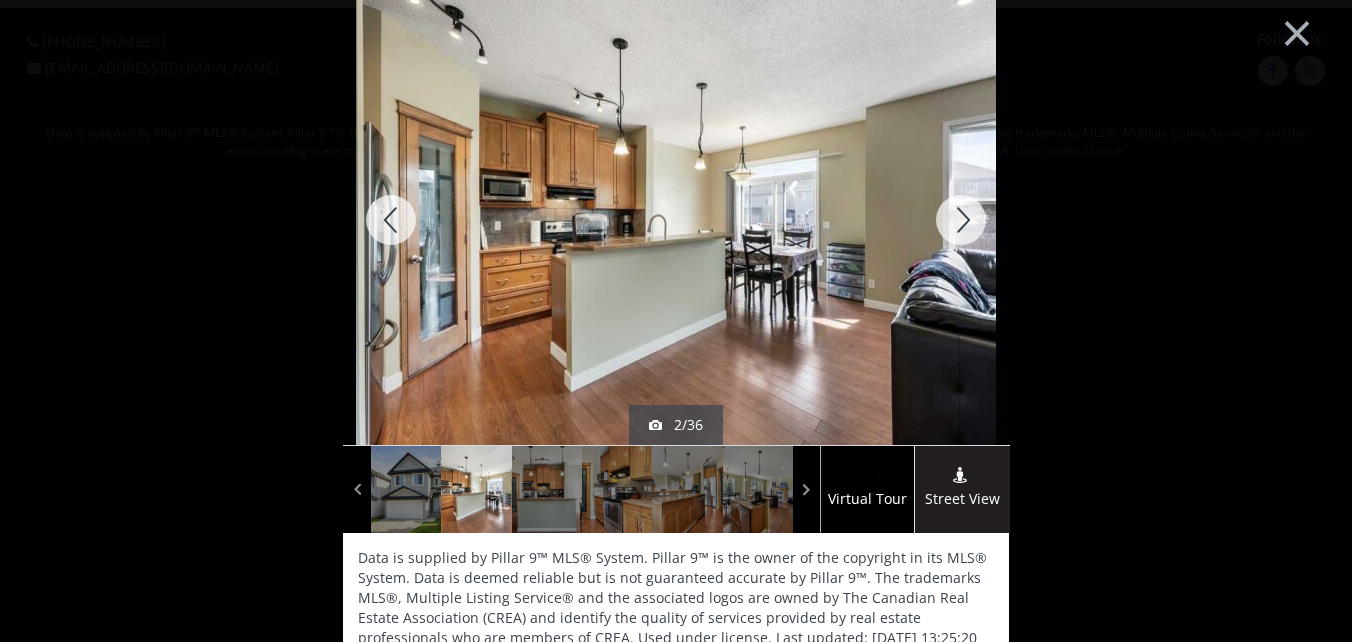 click at bounding box center (961, 220) 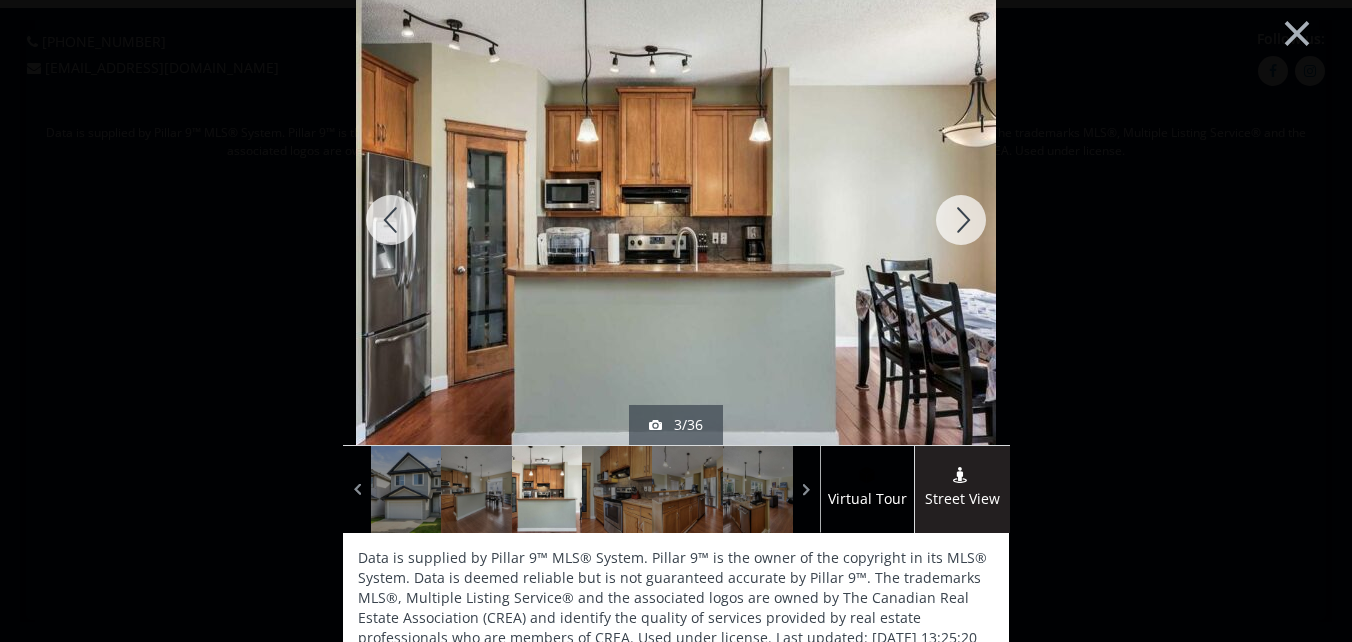 click at bounding box center (961, 220) 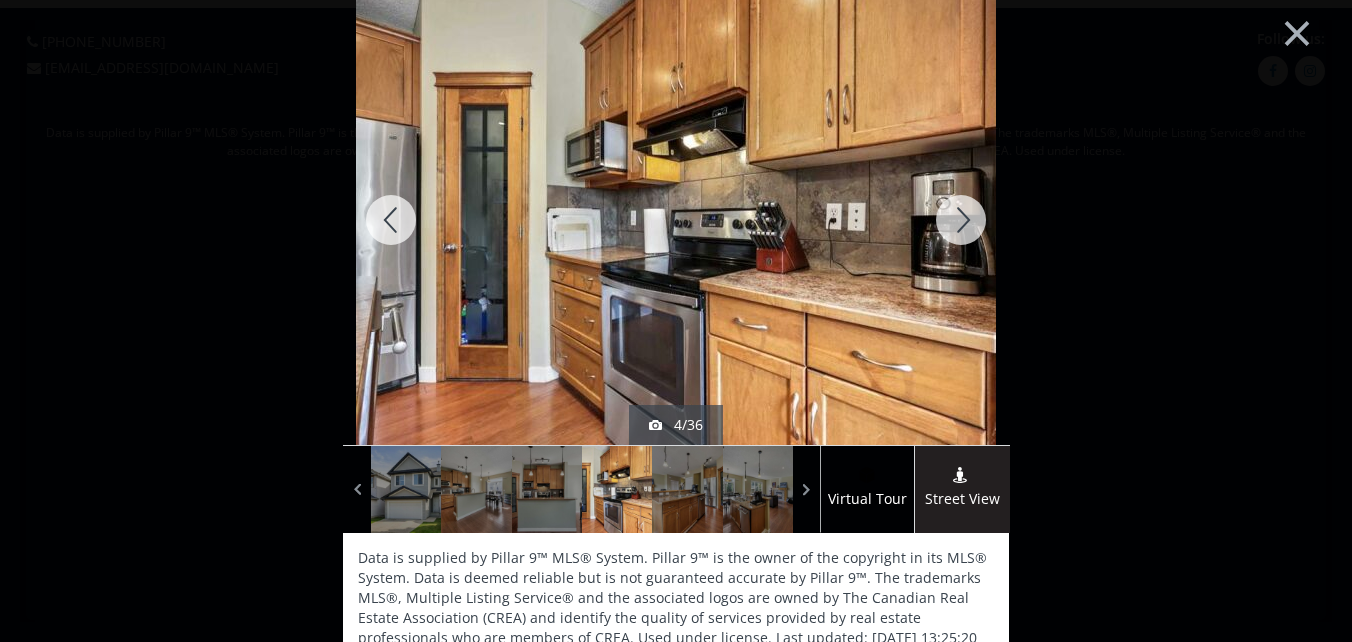 click at bounding box center [961, 220] 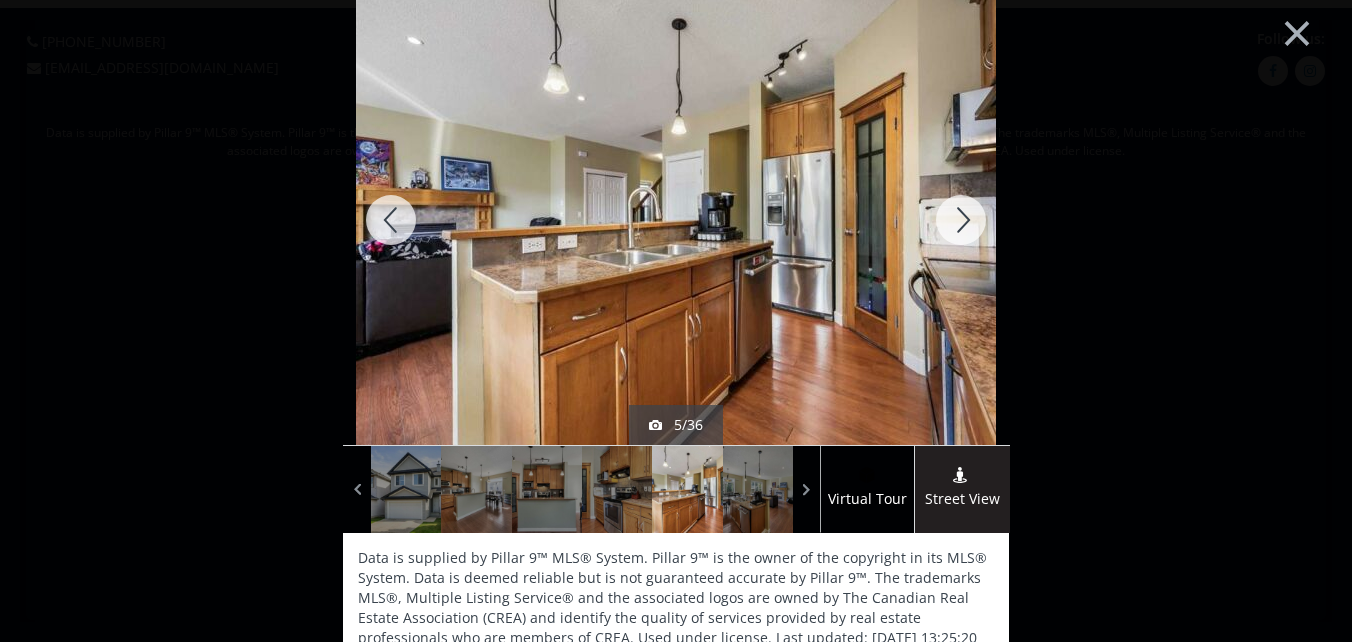 click at bounding box center [961, 220] 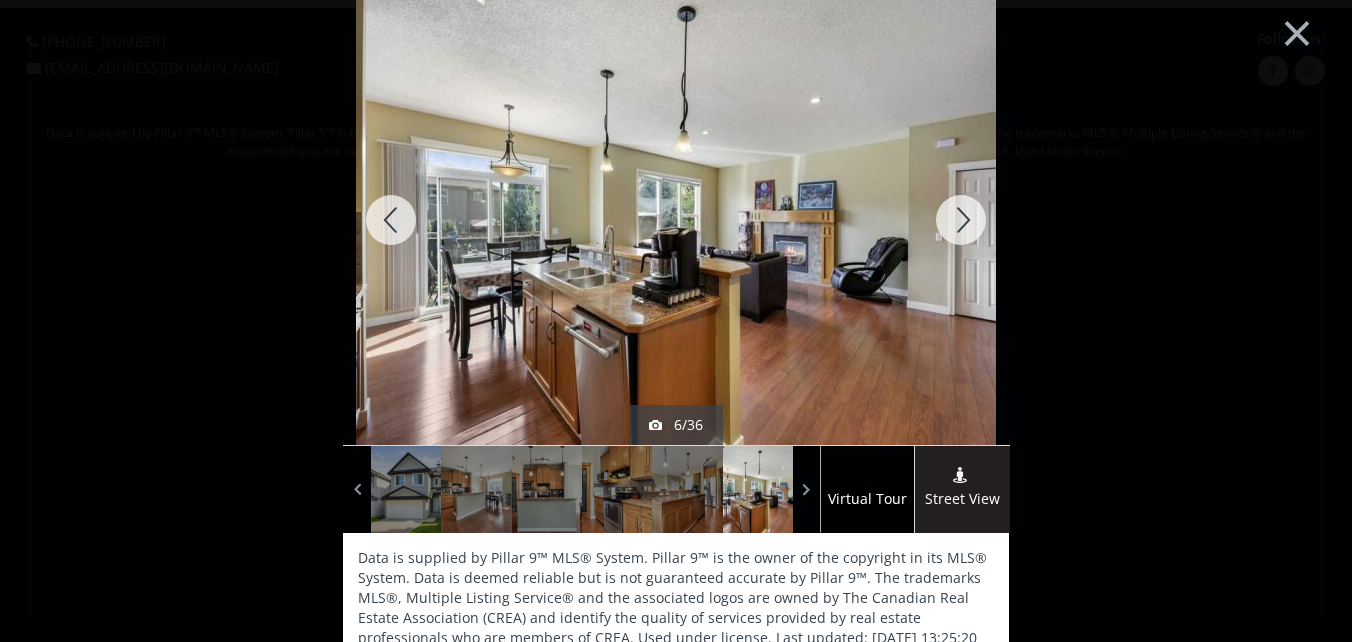 click at bounding box center (961, 220) 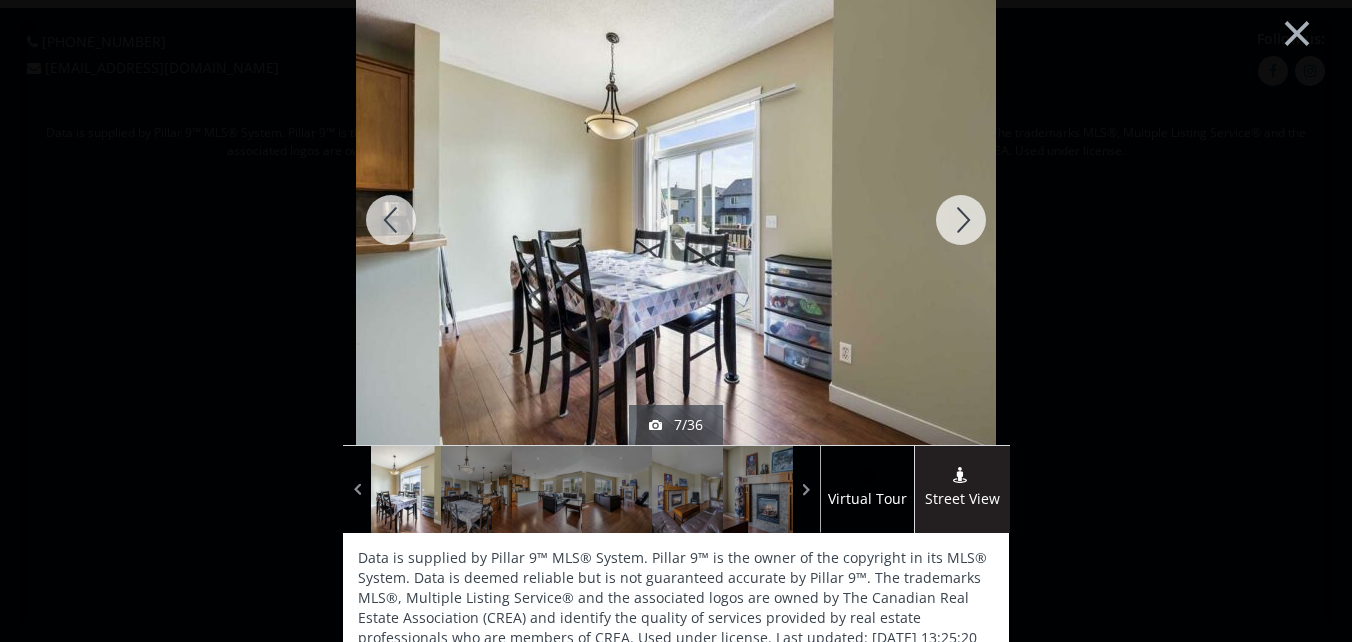 click at bounding box center [961, 220] 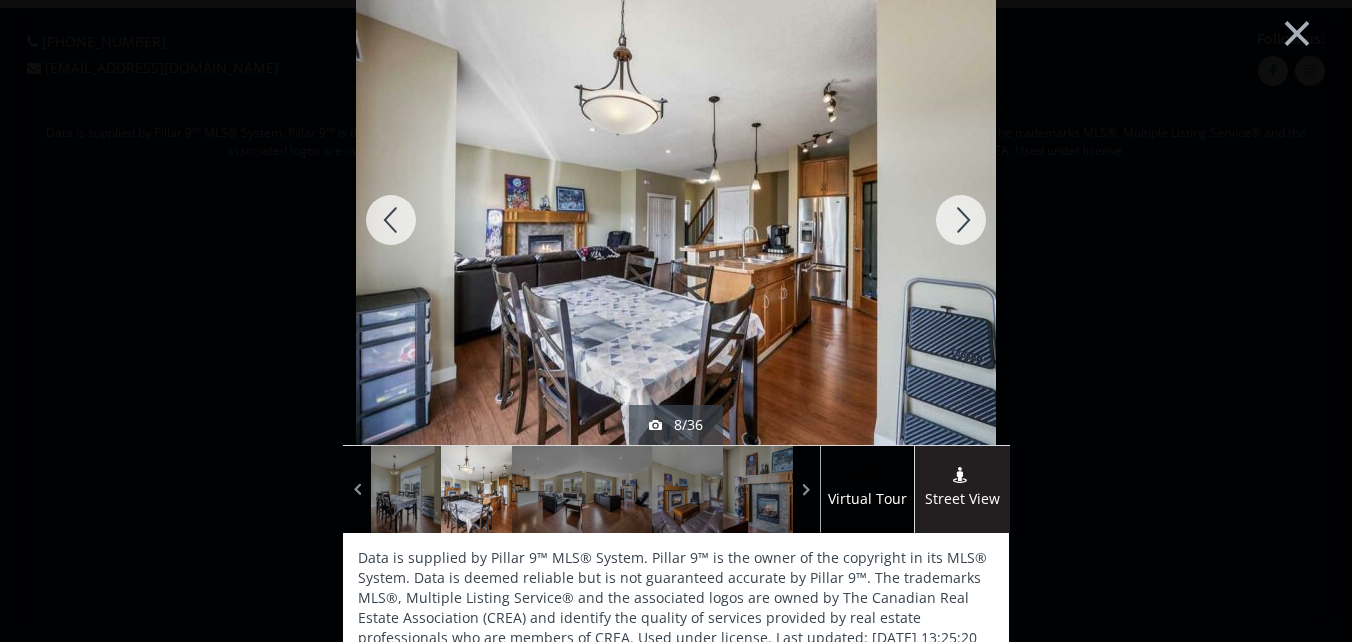click at bounding box center (961, 220) 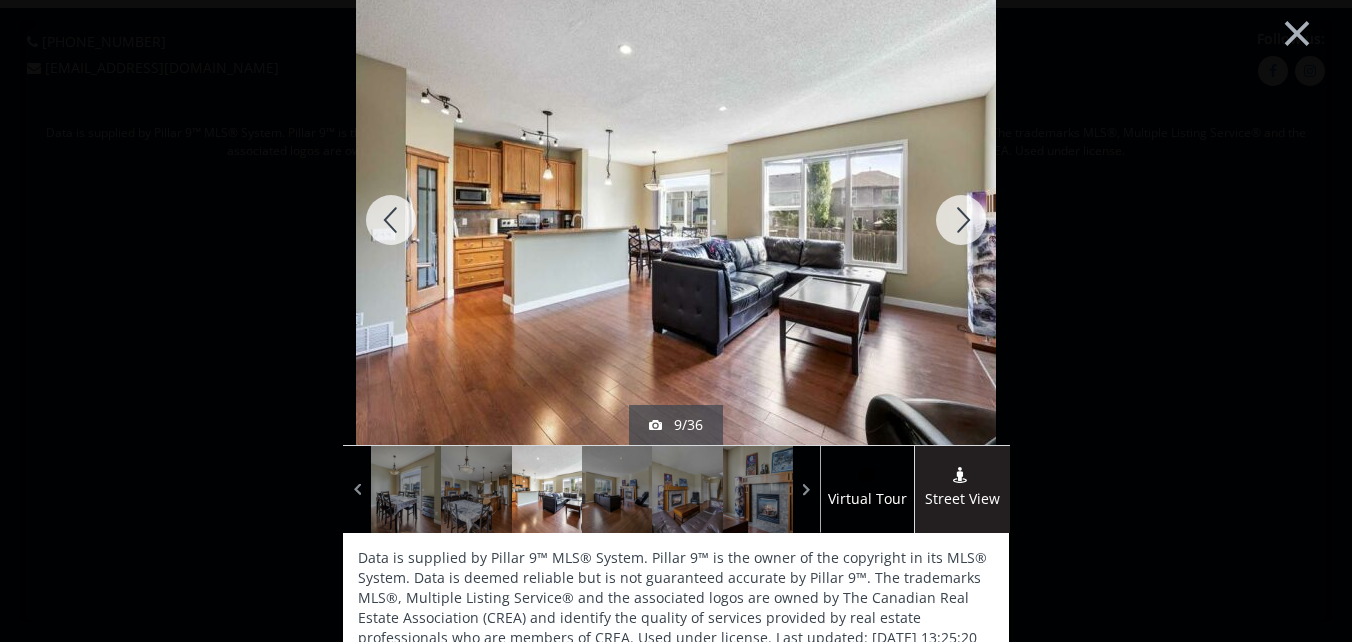 click at bounding box center (961, 220) 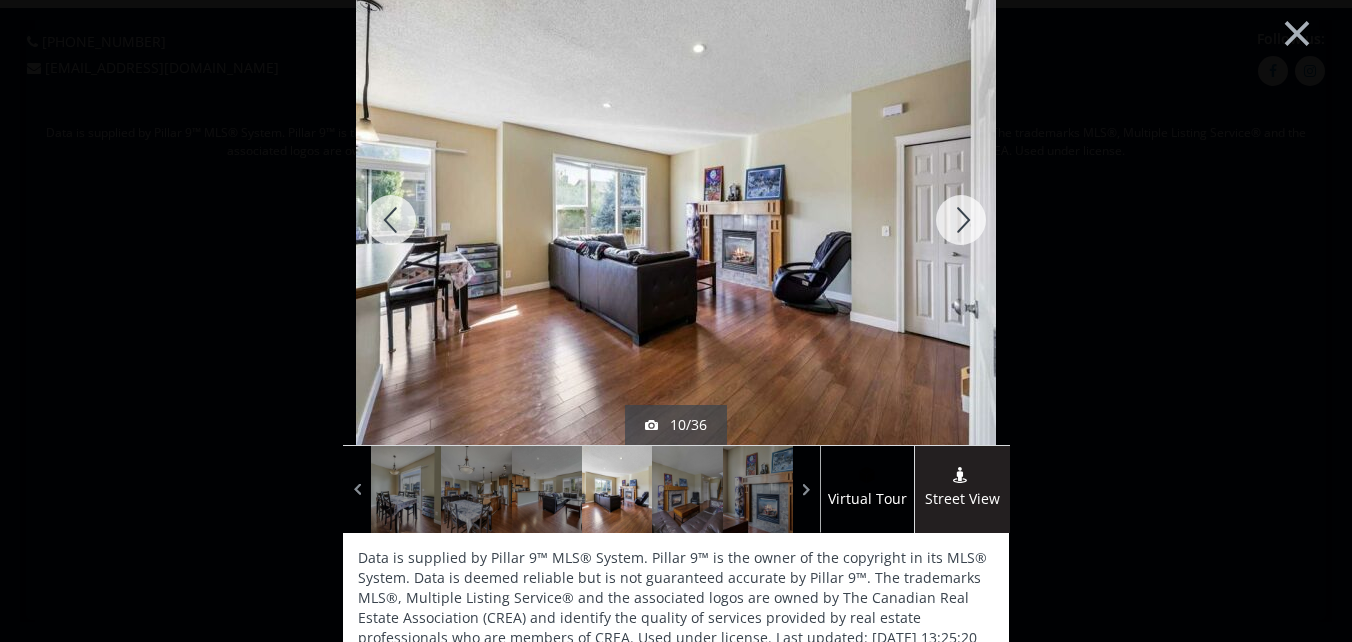click at bounding box center [961, 220] 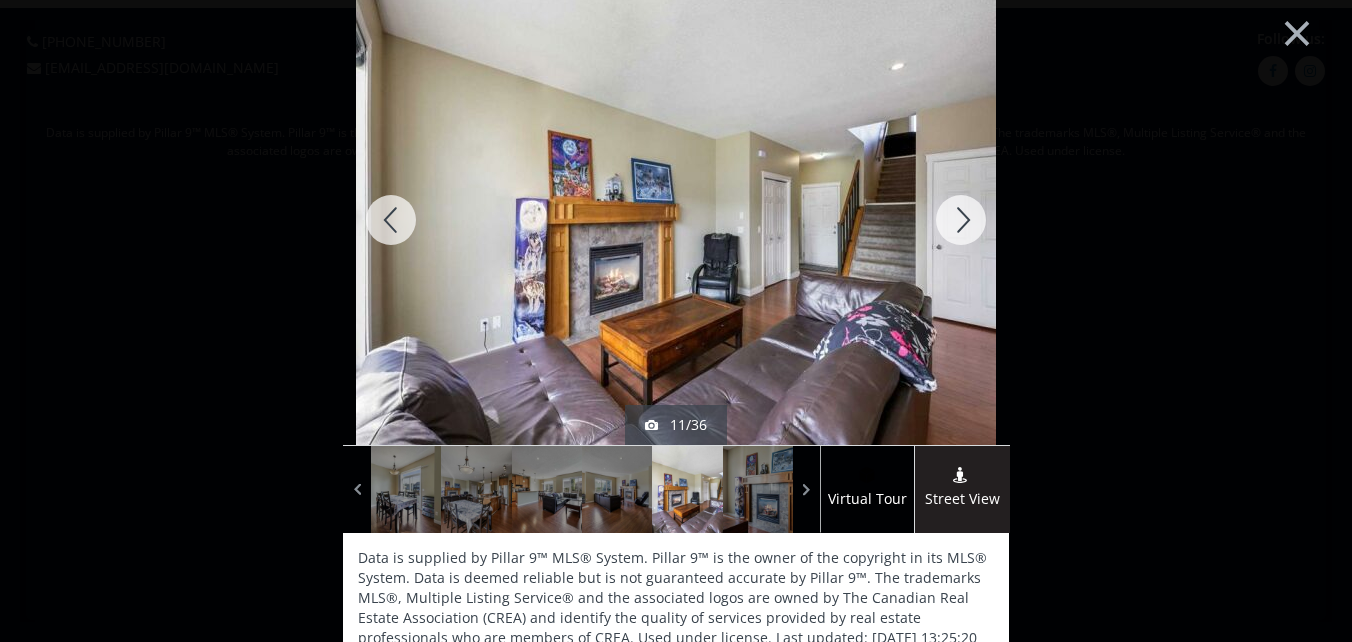 click at bounding box center (961, 220) 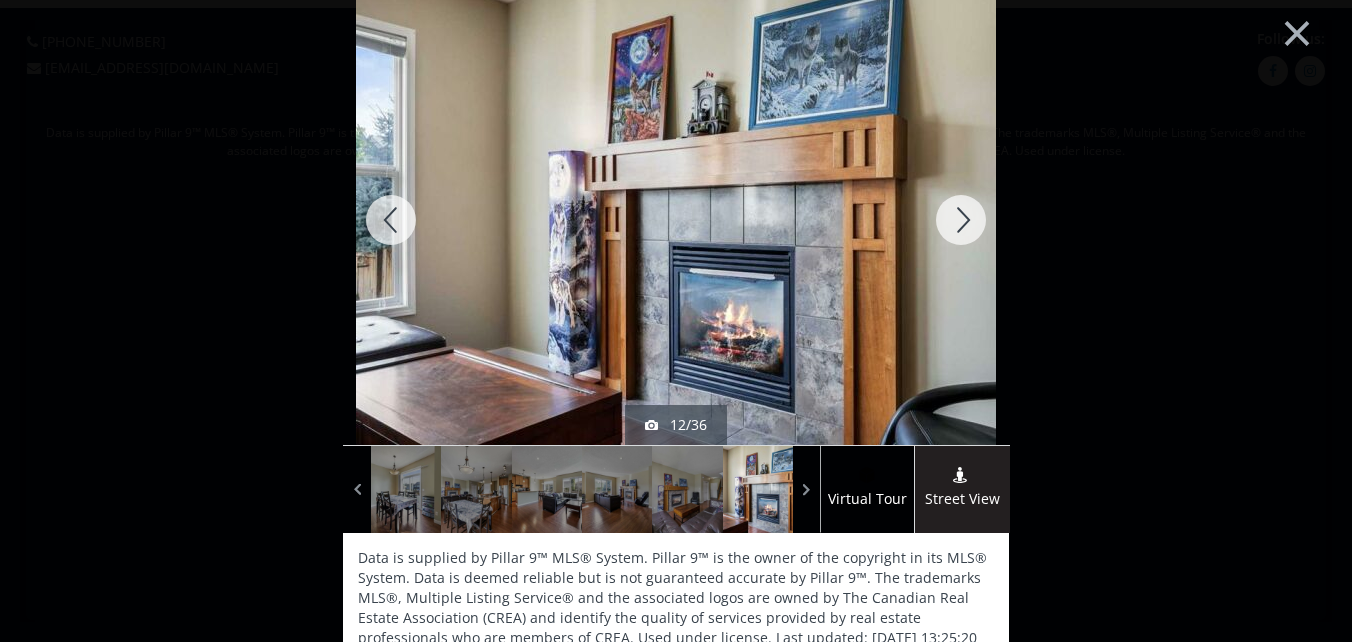 click at bounding box center [961, 220] 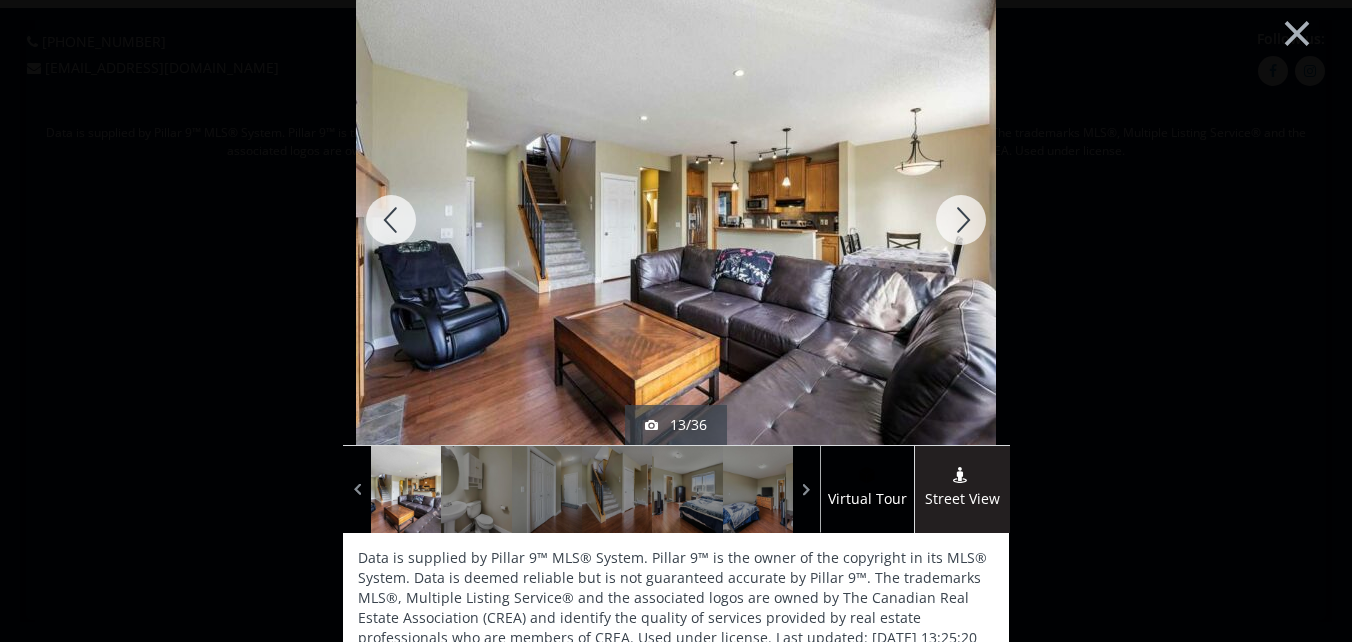 click at bounding box center (961, 220) 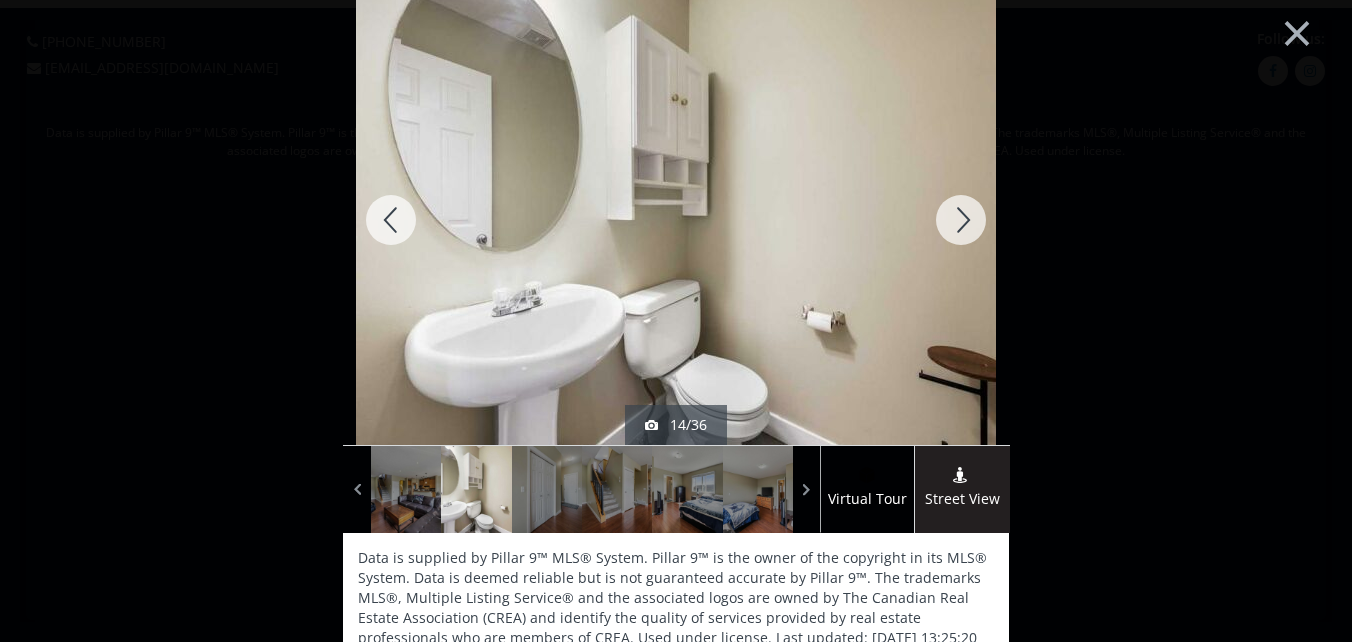 click at bounding box center [961, 220] 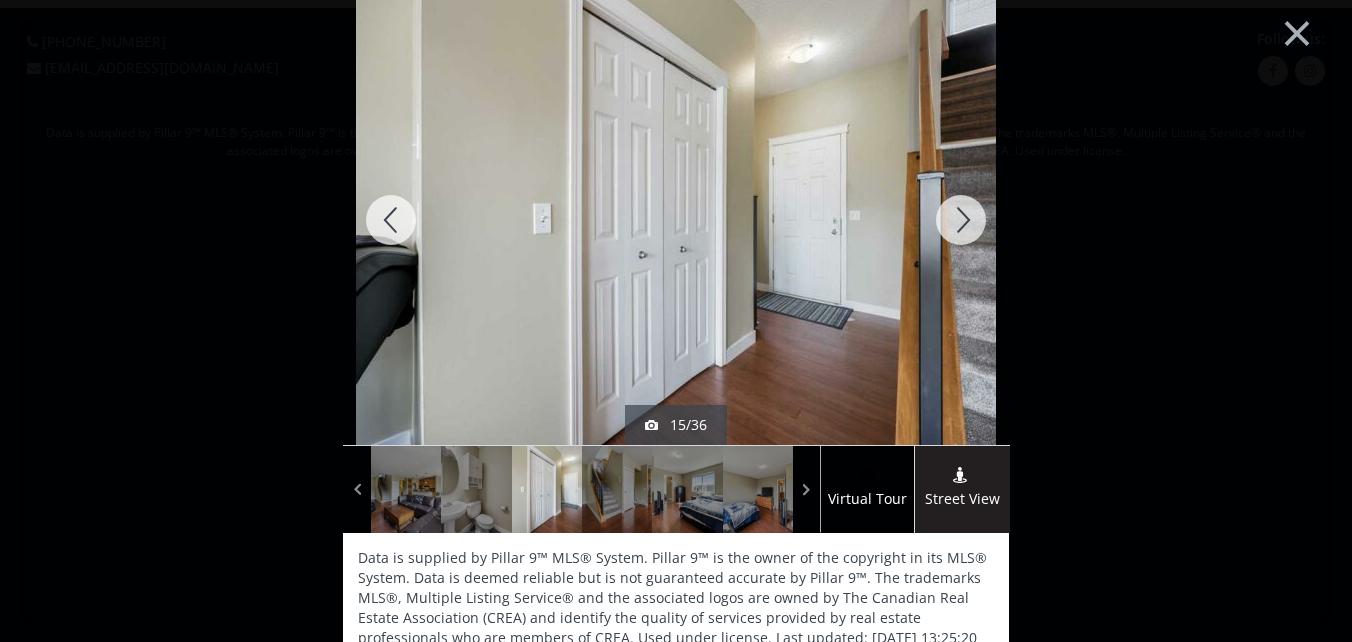 click at bounding box center (961, 220) 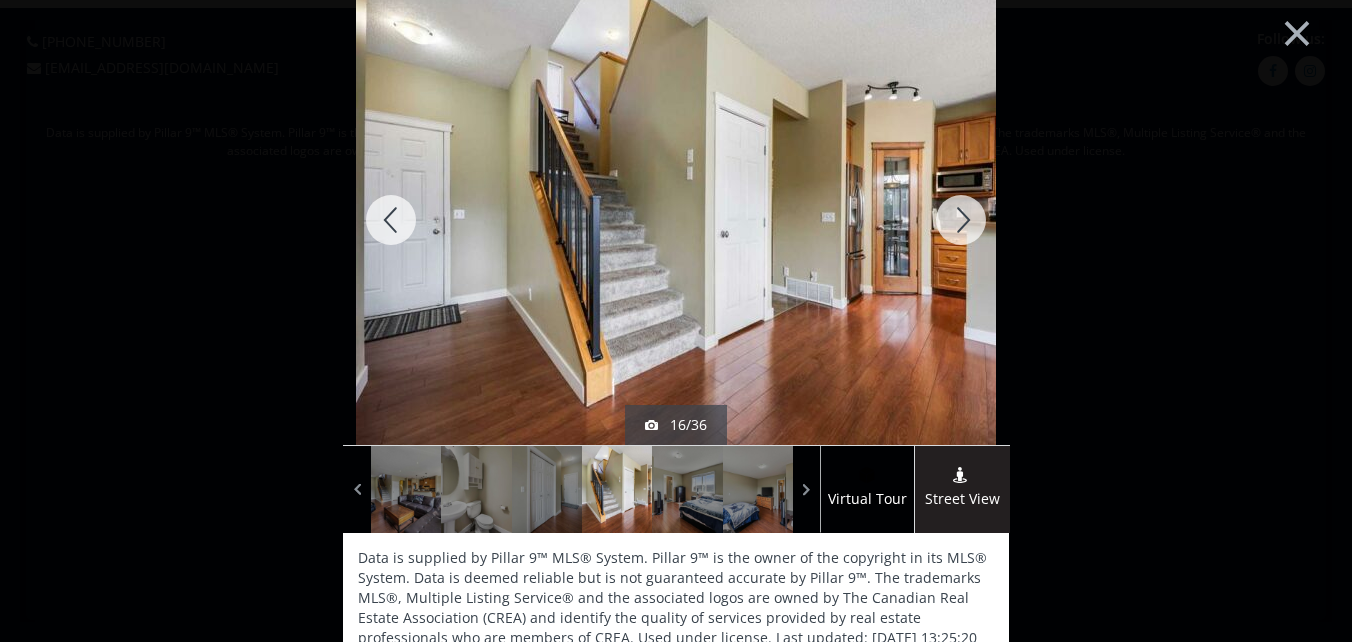 click at bounding box center [961, 220] 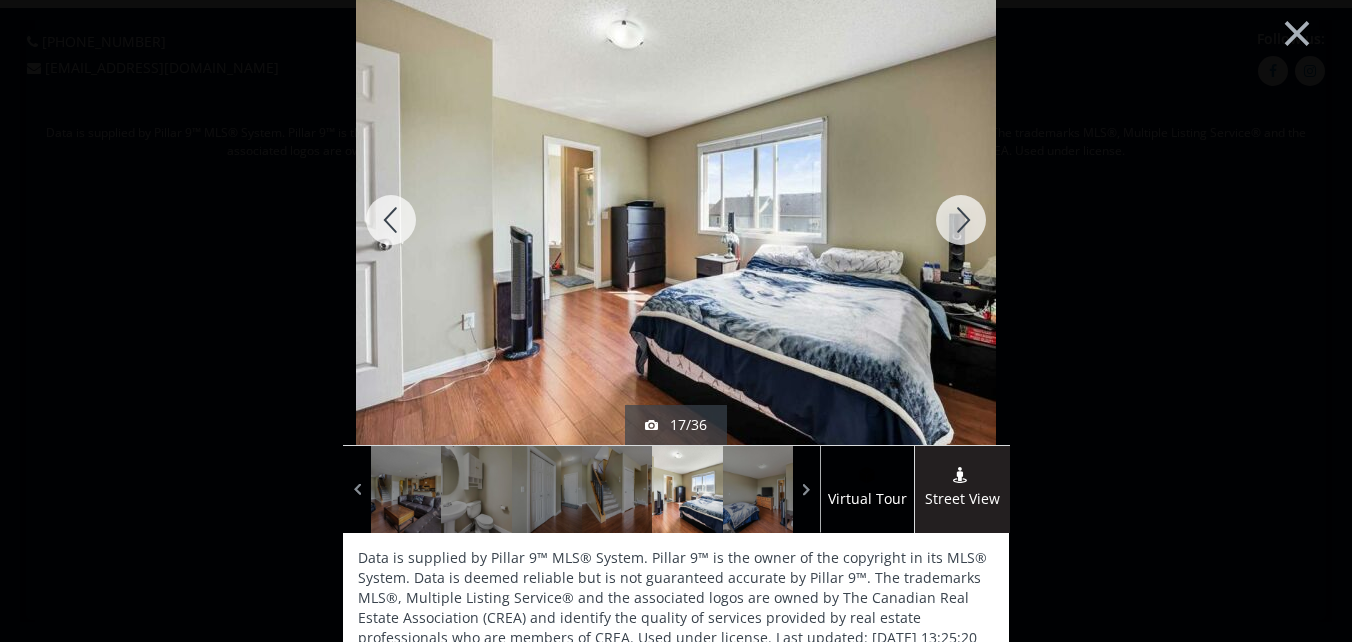 click at bounding box center (961, 220) 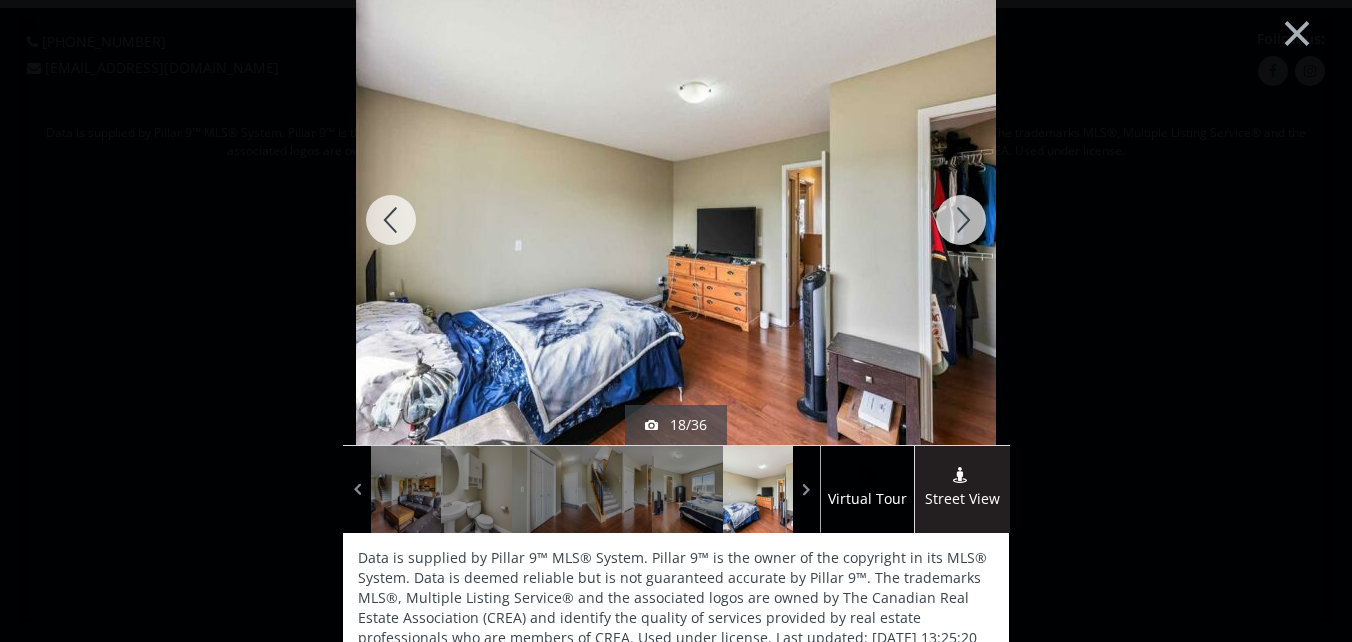 click at bounding box center (961, 220) 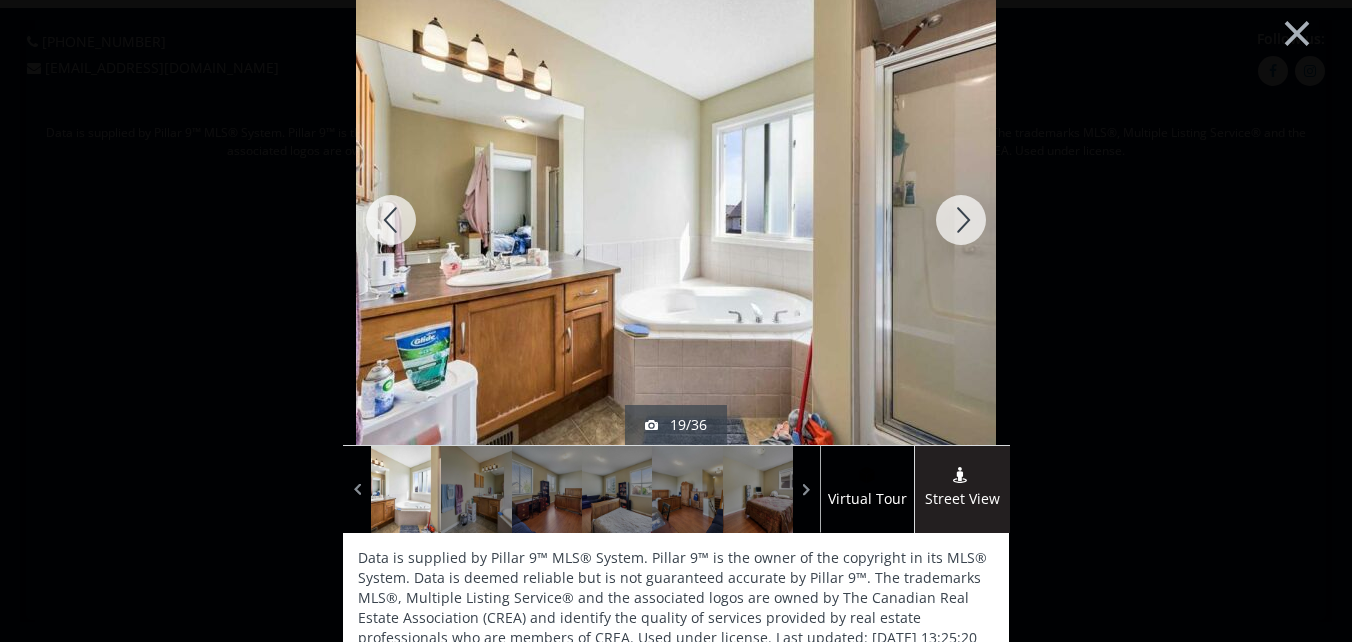 click at bounding box center (961, 220) 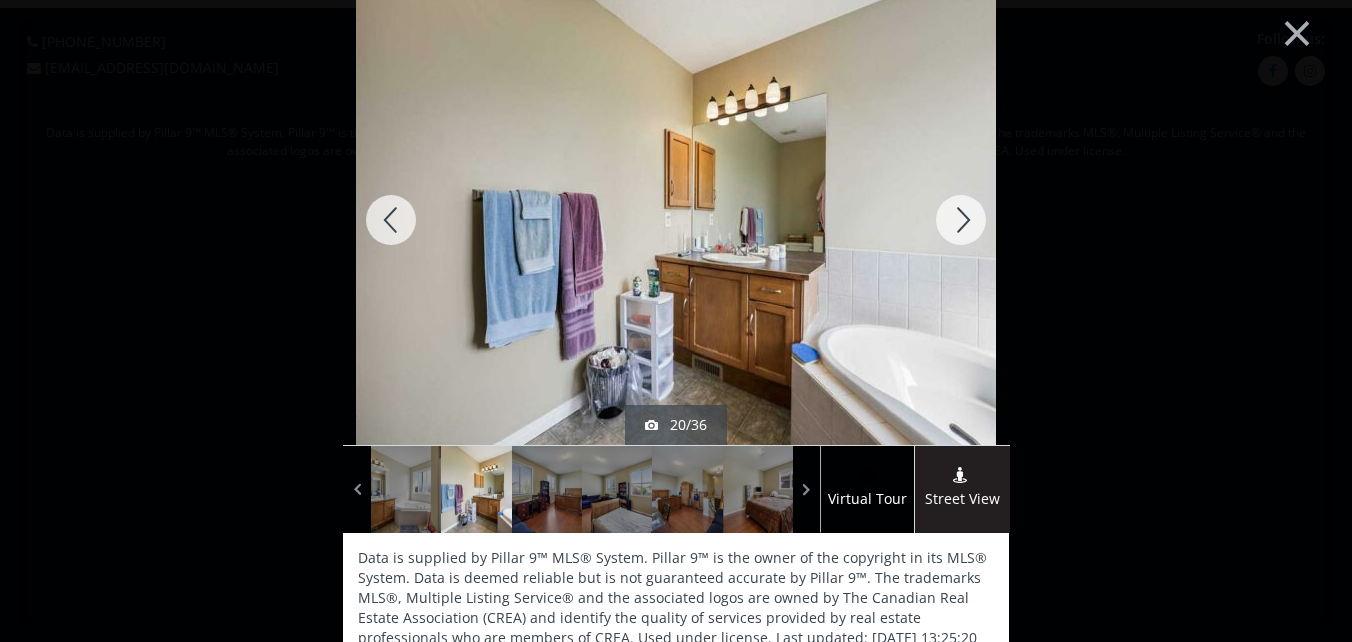 click at bounding box center [961, 220] 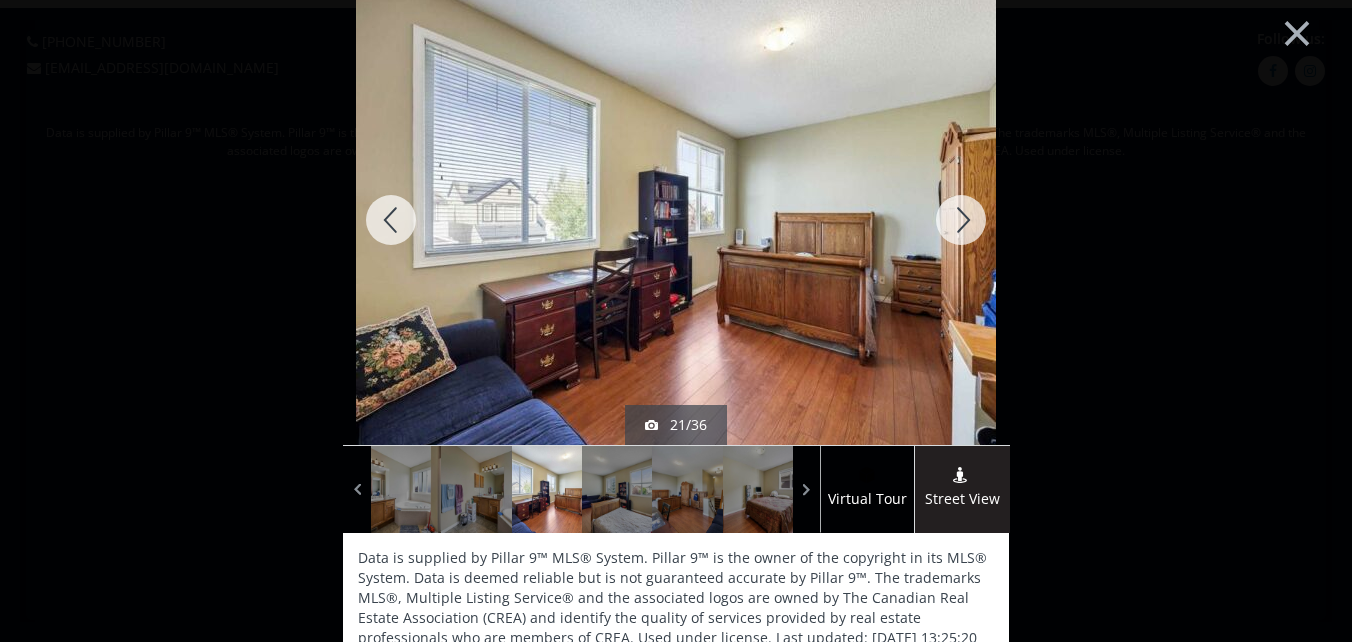 click at bounding box center [961, 220] 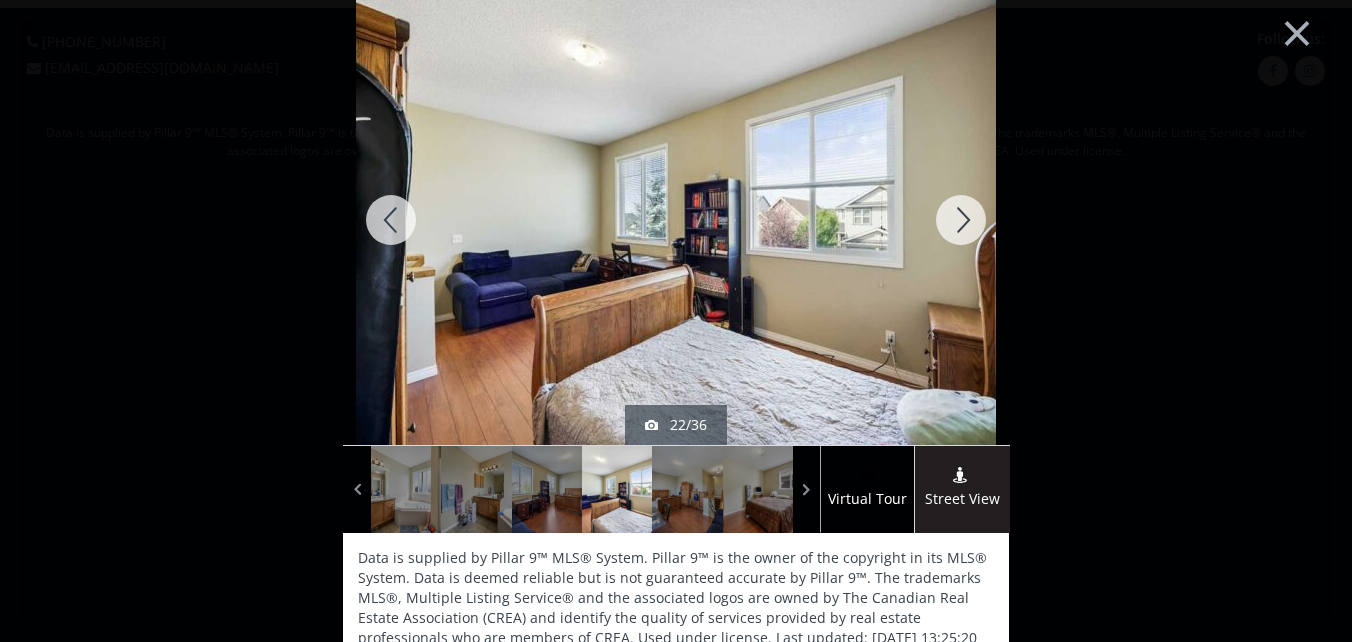 click at bounding box center [961, 220] 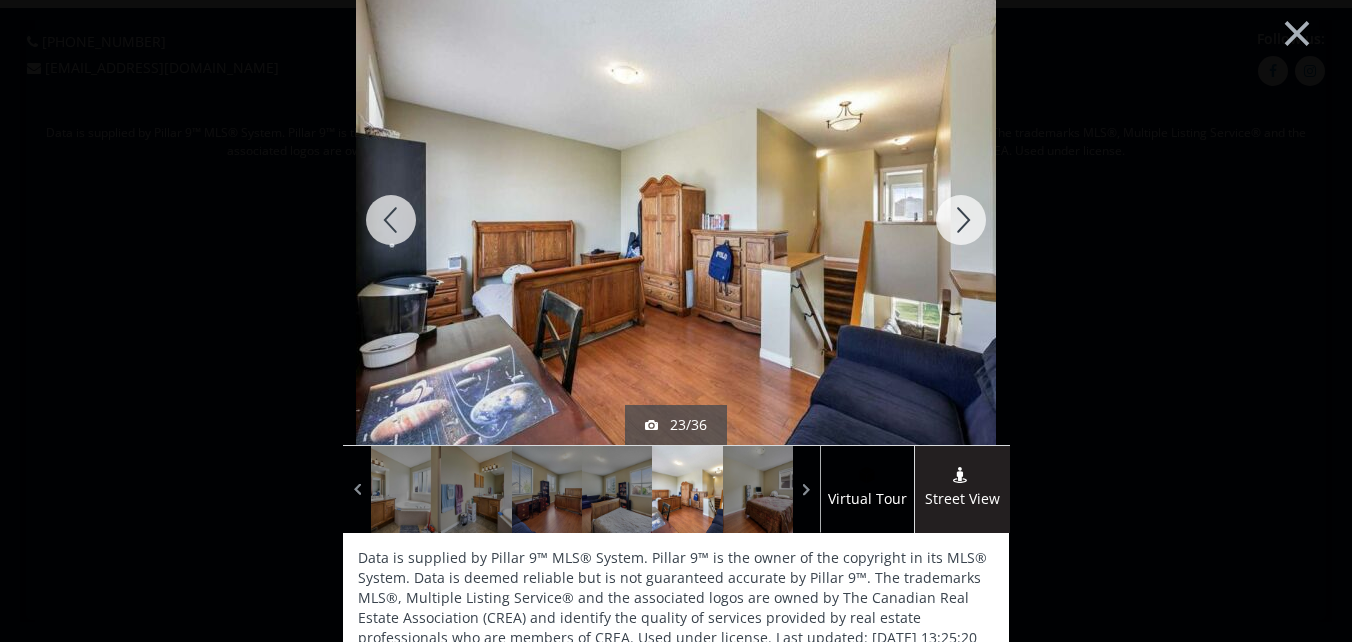 click at bounding box center [961, 220] 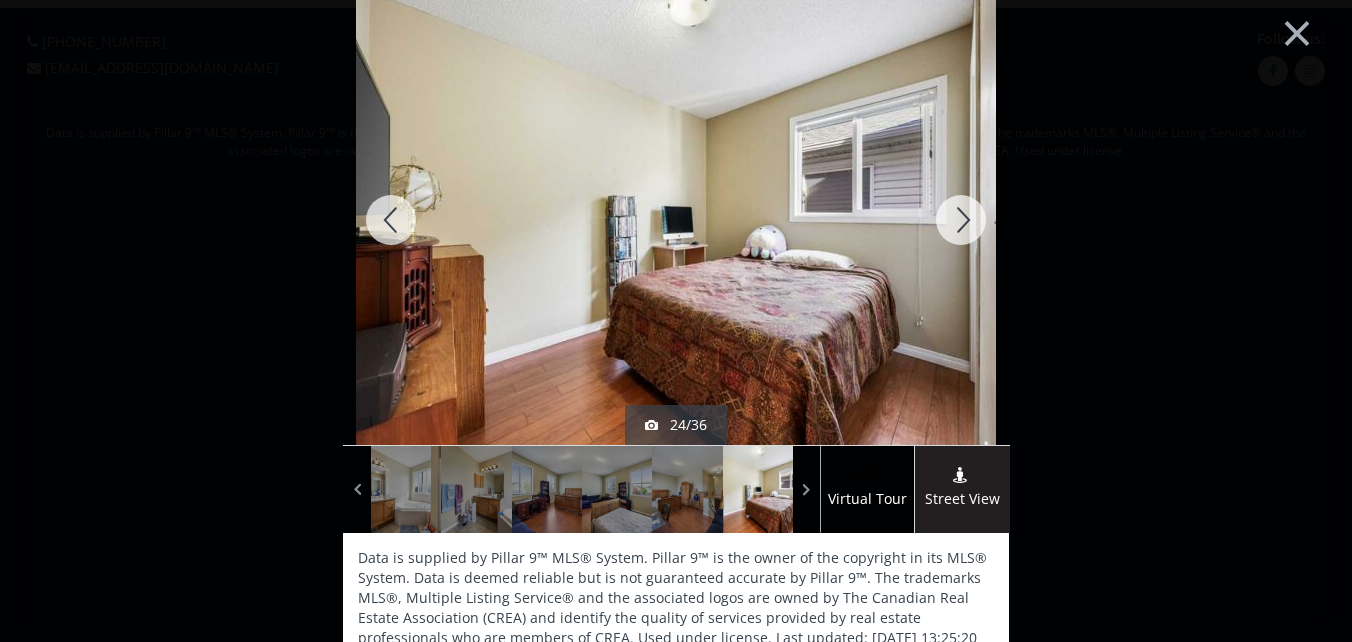 click at bounding box center (961, 220) 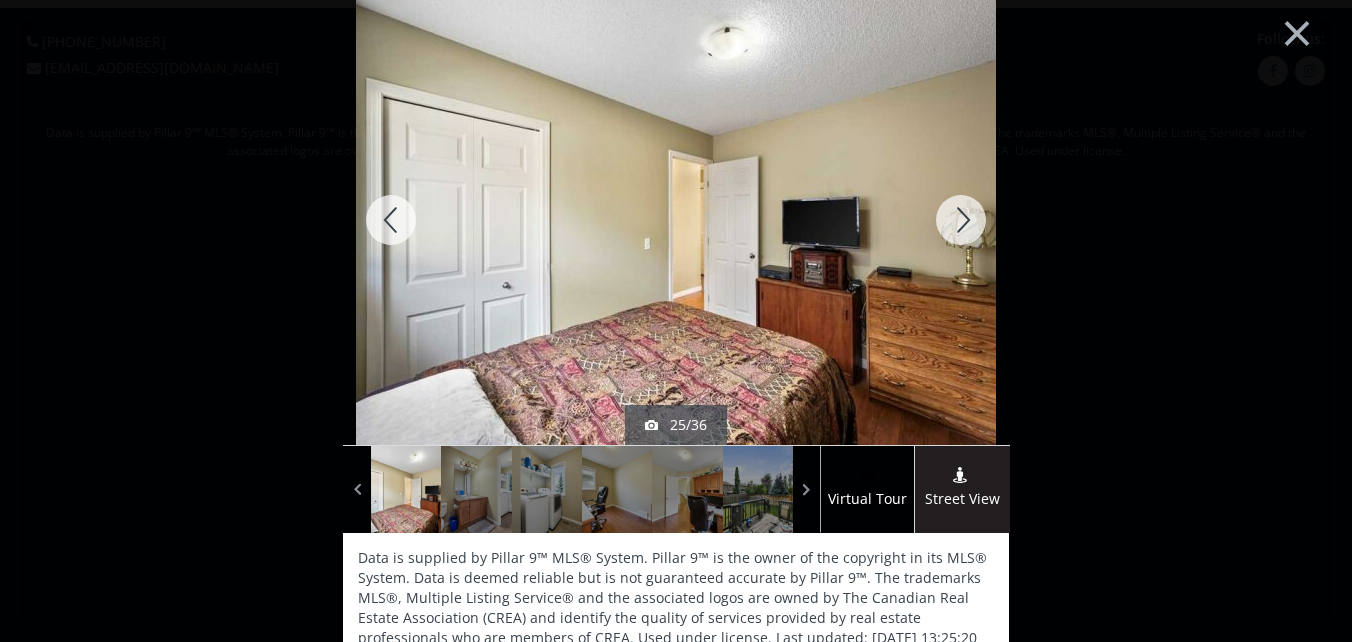 click at bounding box center [961, 220] 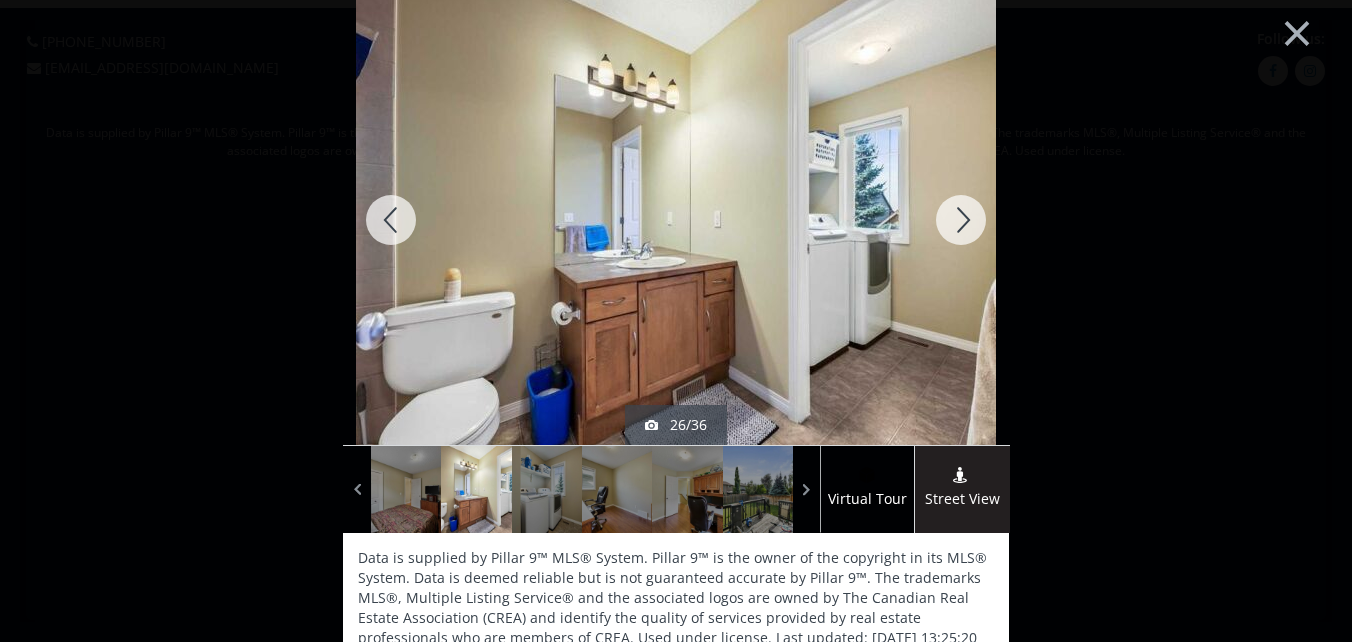 click at bounding box center (961, 220) 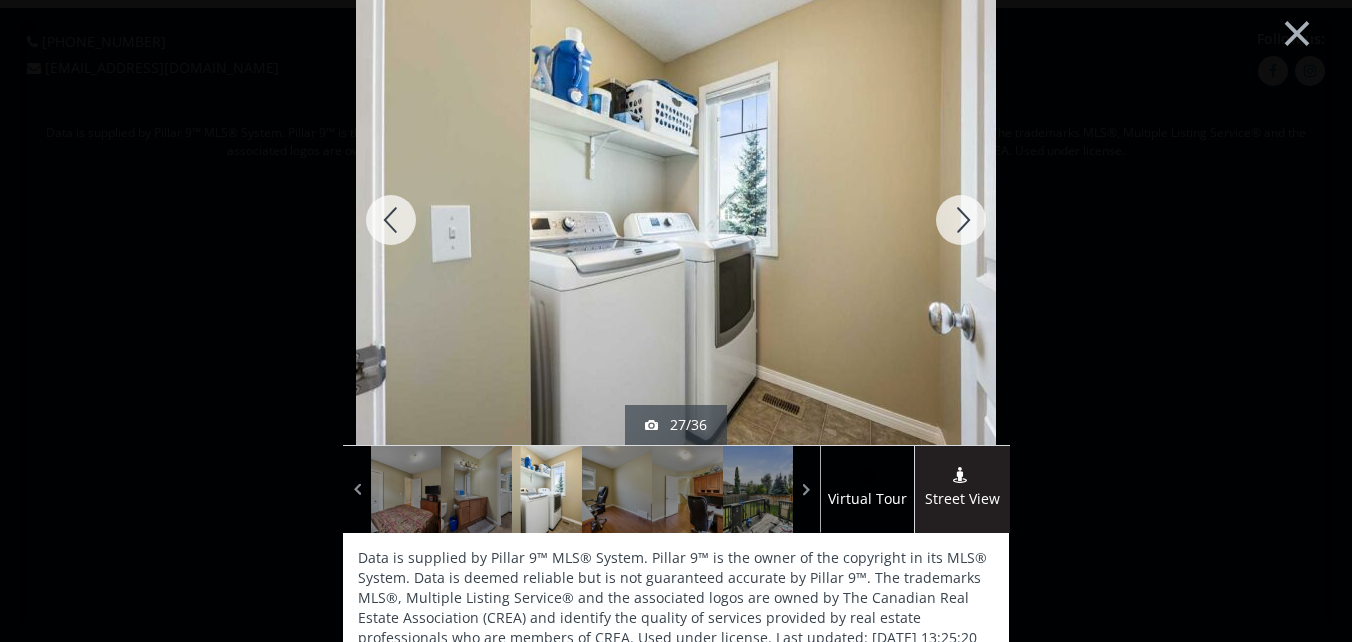click at bounding box center (961, 220) 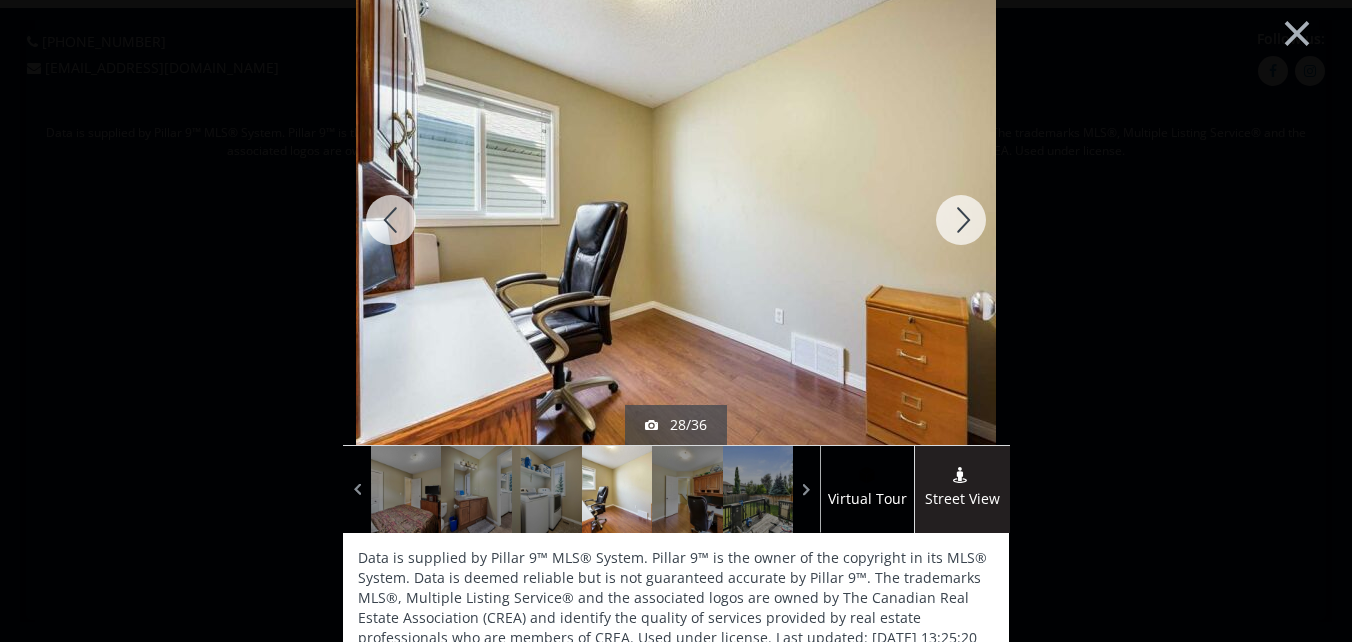 click at bounding box center [961, 220] 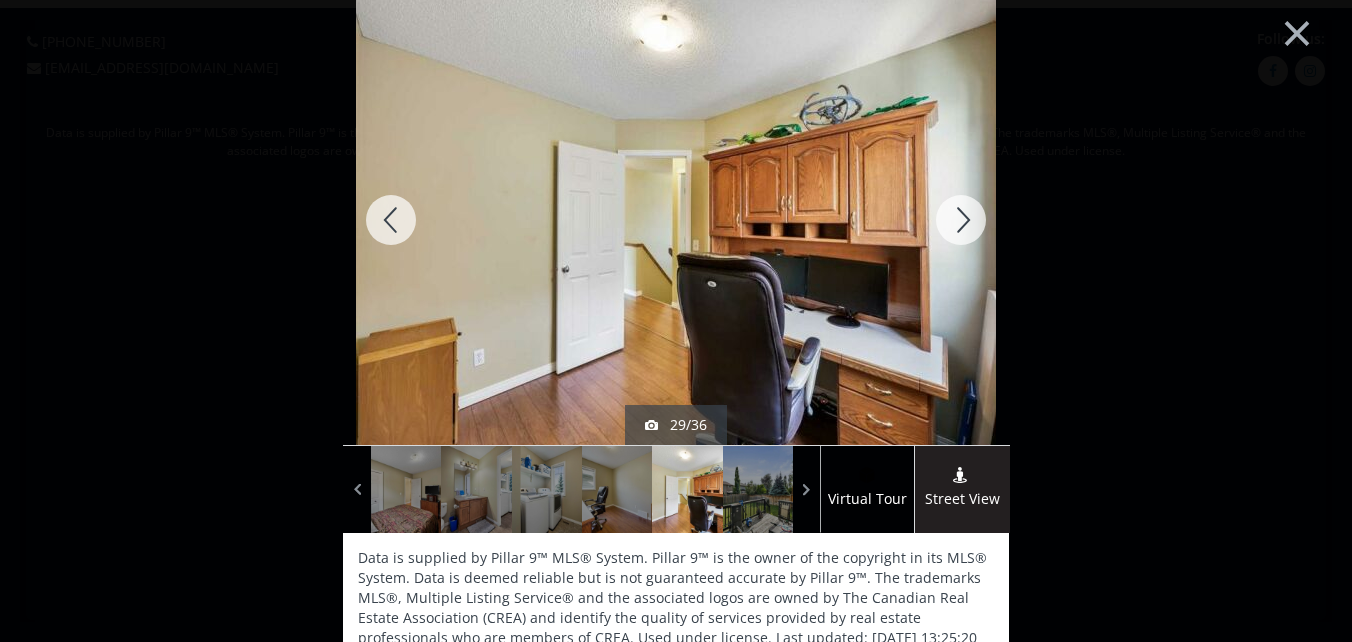 click at bounding box center [961, 220] 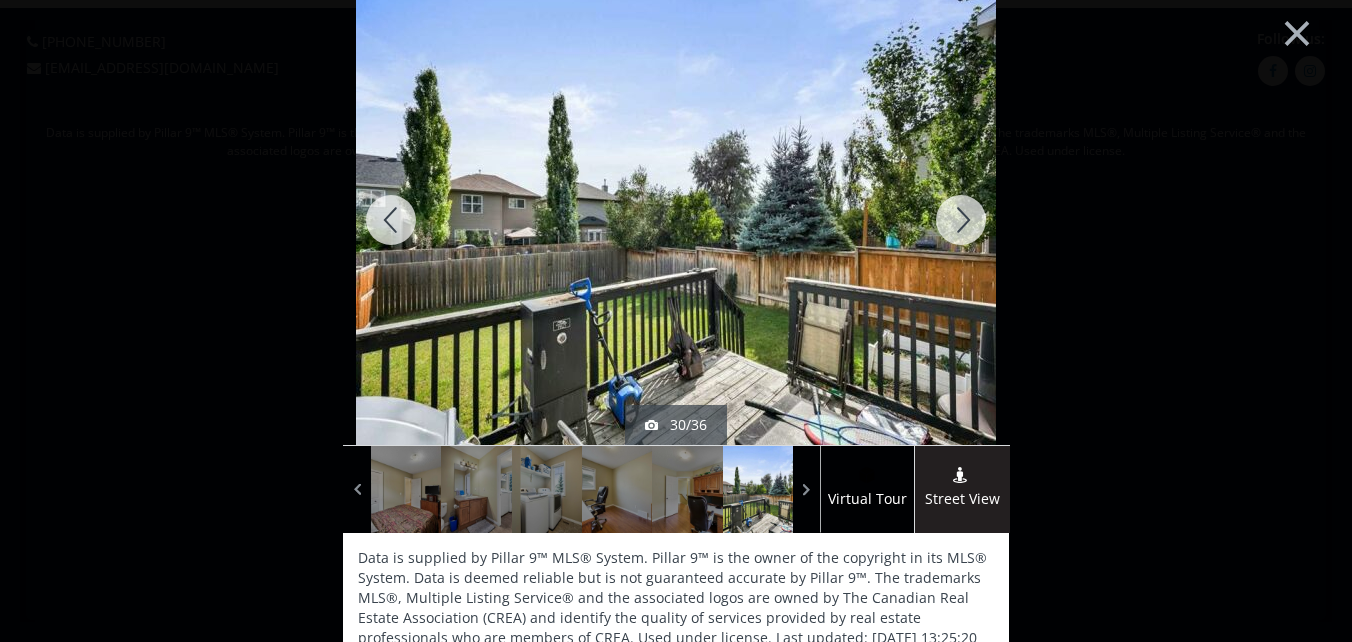click at bounding box center (961, 220) 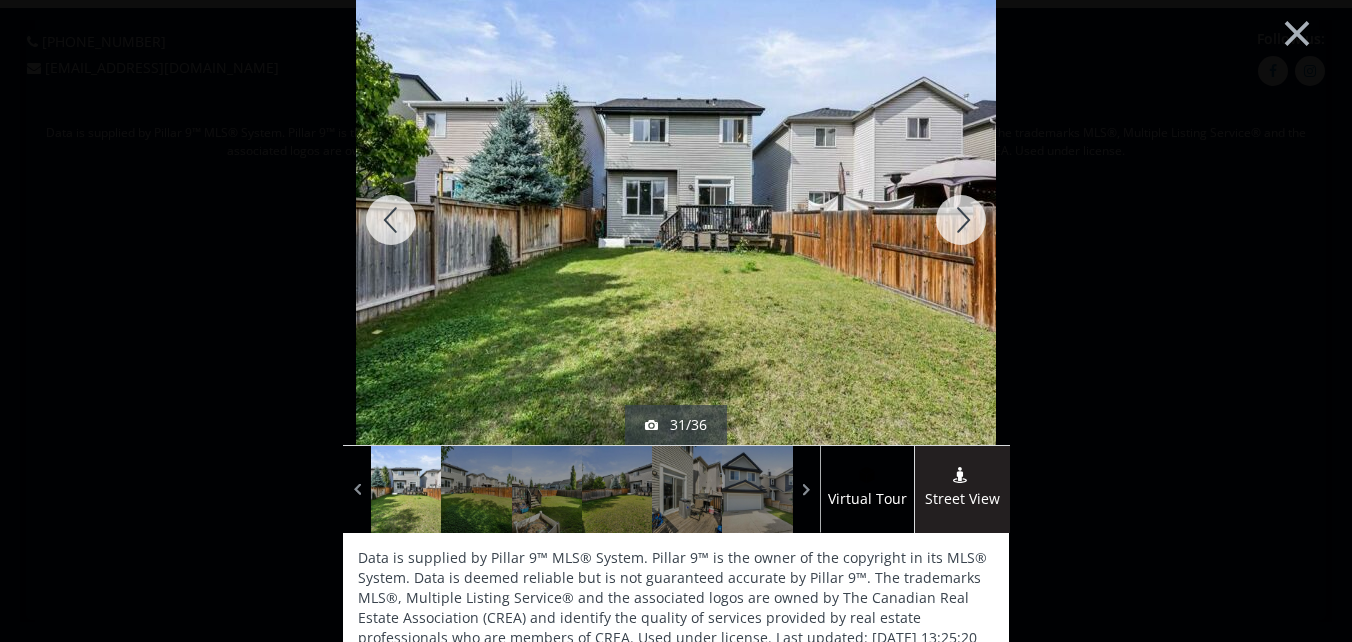 click at bounding box center [961, 220] 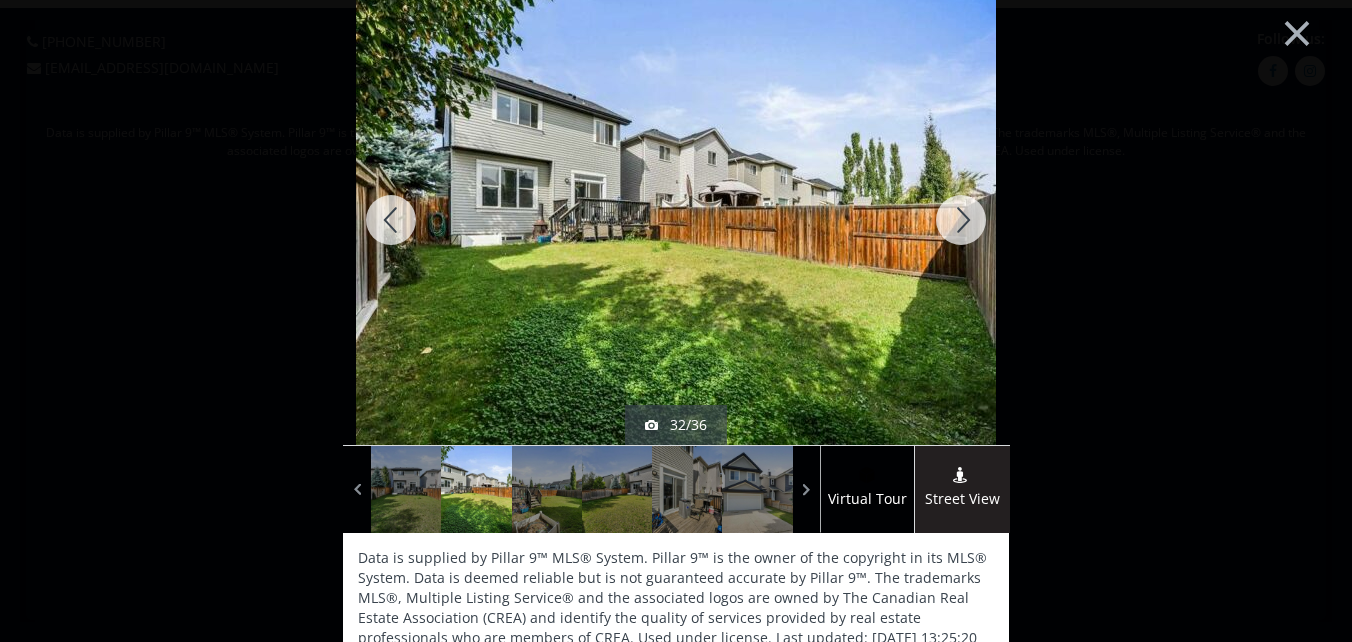click at bounding box center (961, 220) 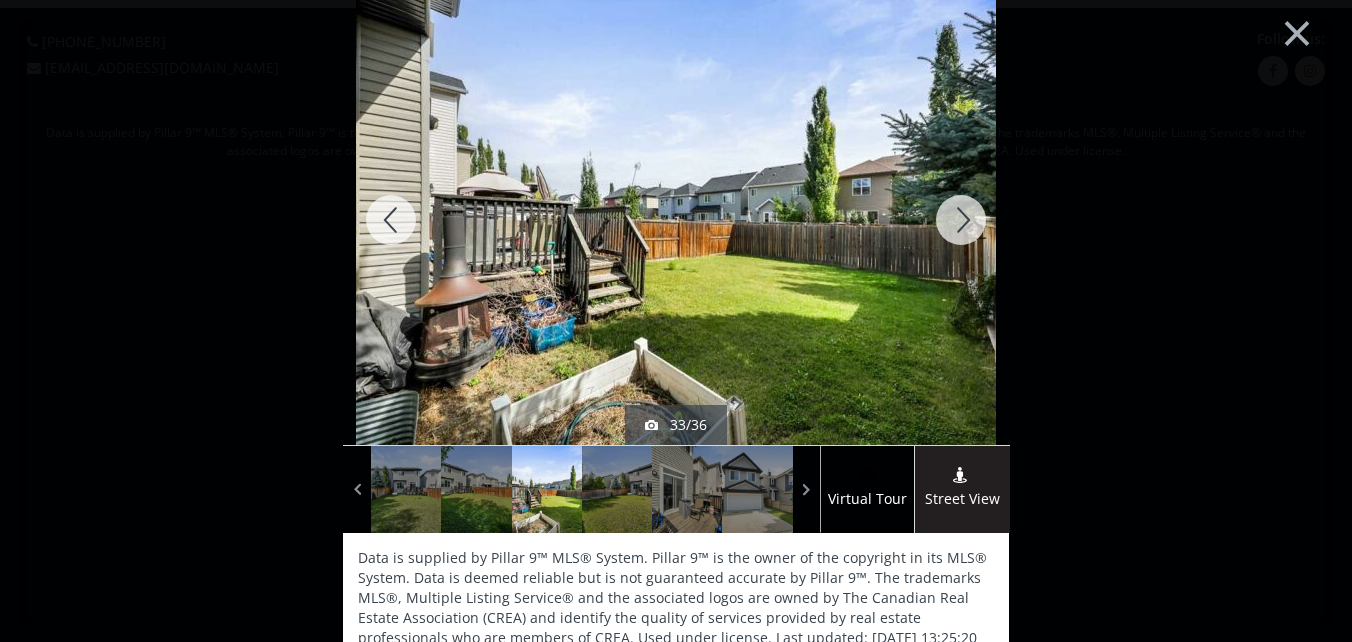 click at bounding box center [961, 220] 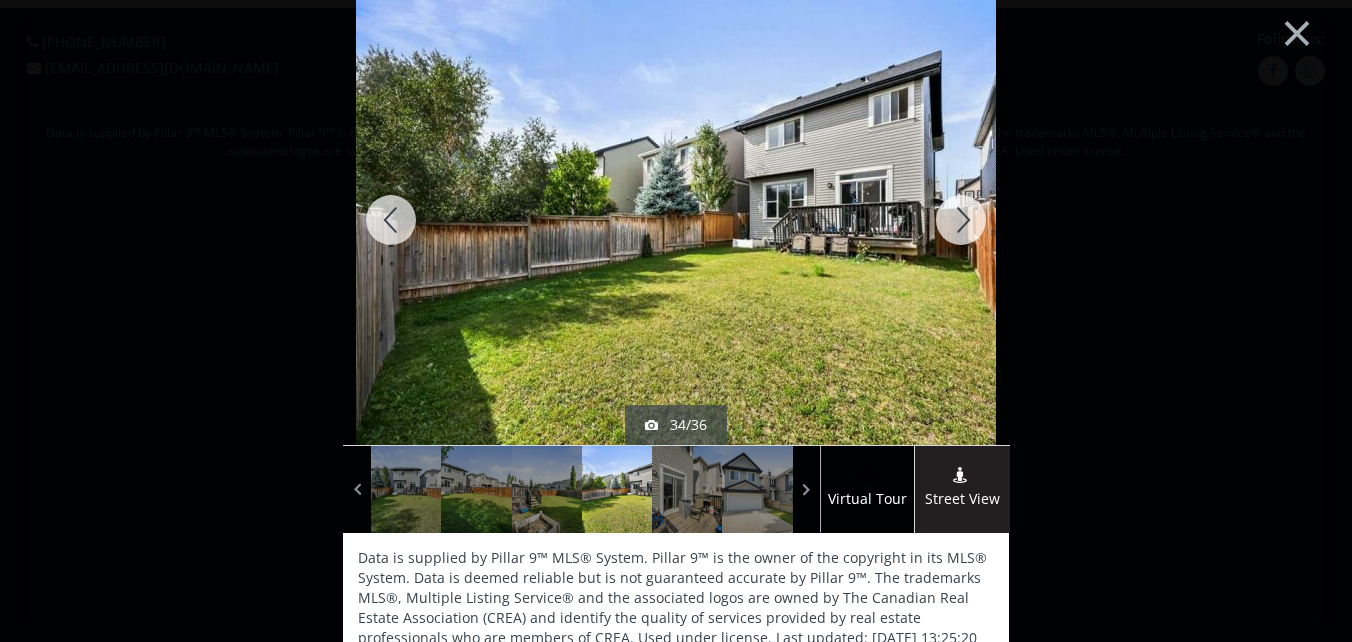 click at bounding box center [961, 220] 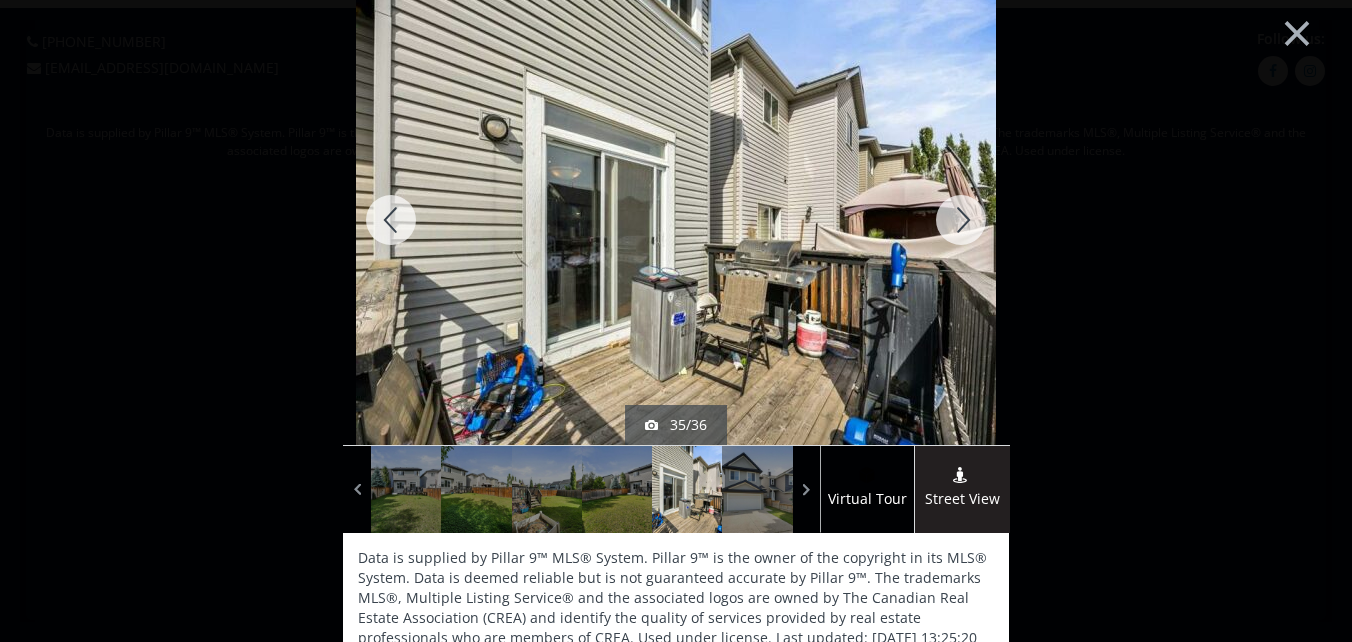 click at bounding box center (961, 220) 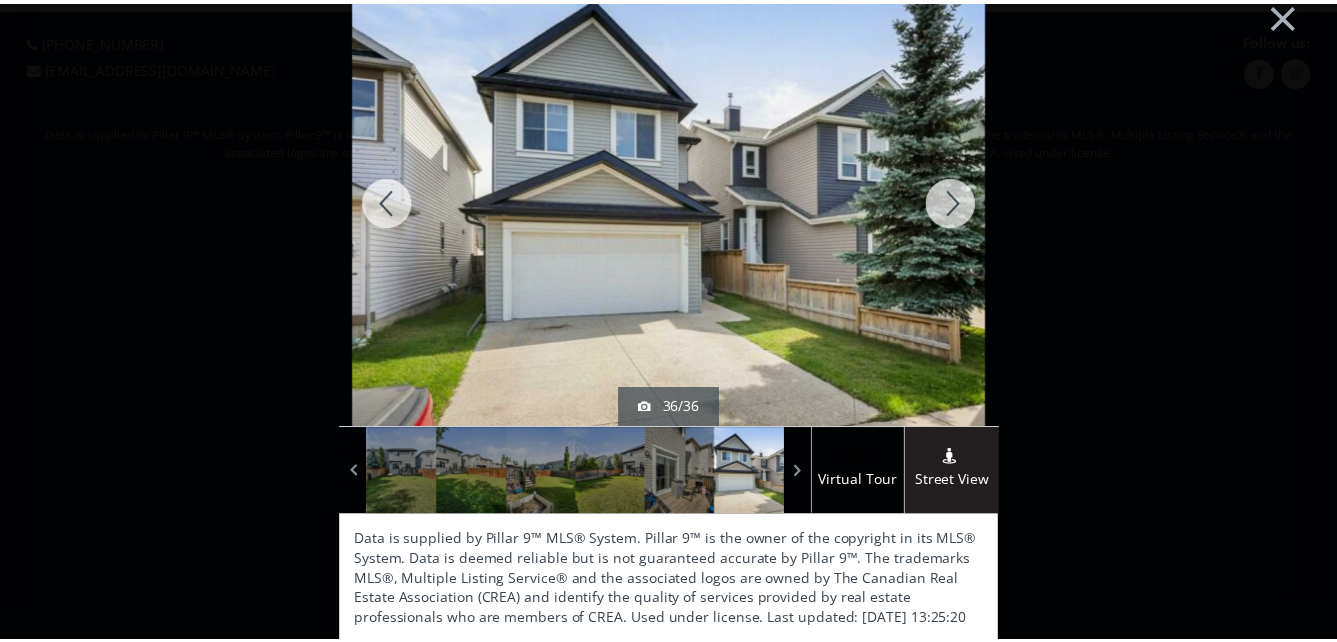 scroll, scrollTop: 22, scrollLeft: 0, axis: vertical 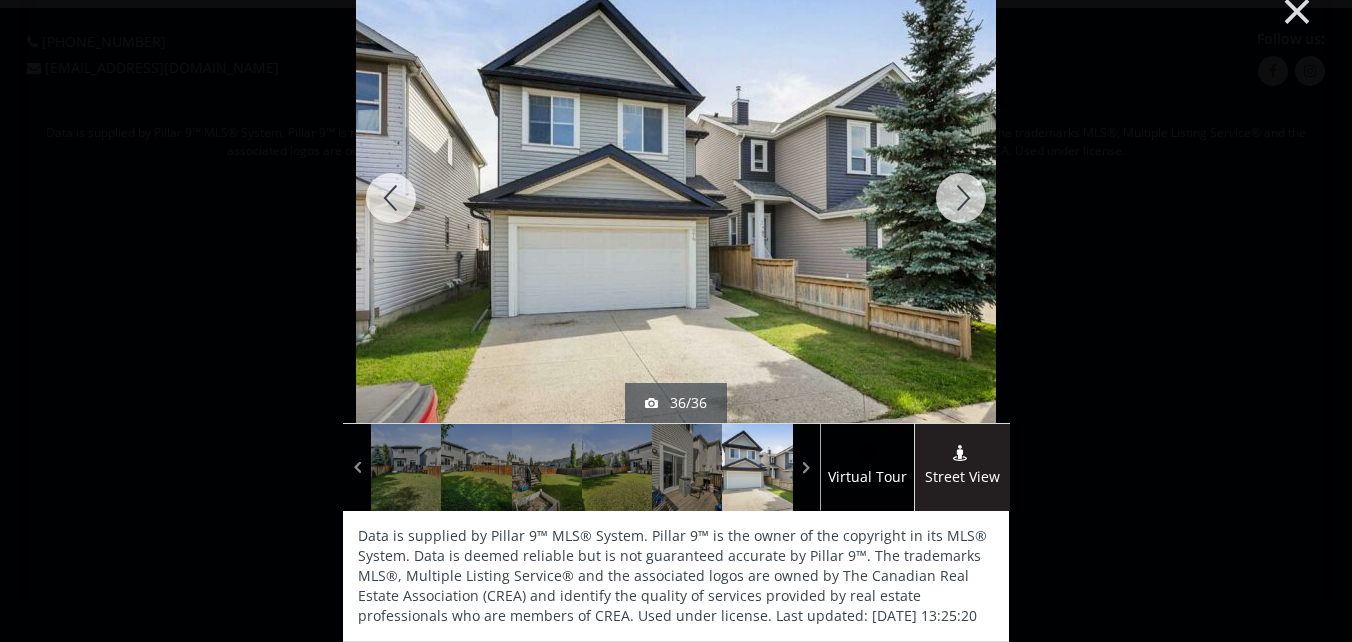 click on "×" at bounding box center (1297, 9) 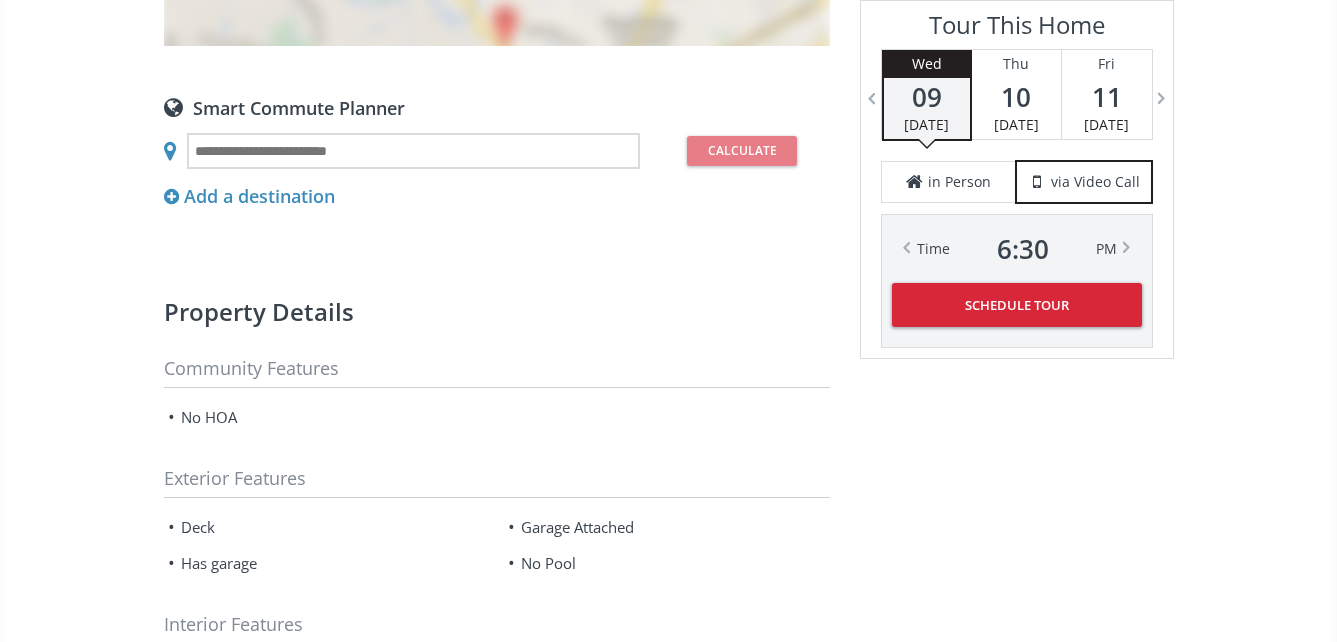 scroll, scrollTop: 1700, scrollLeft: 0, axis: vertical 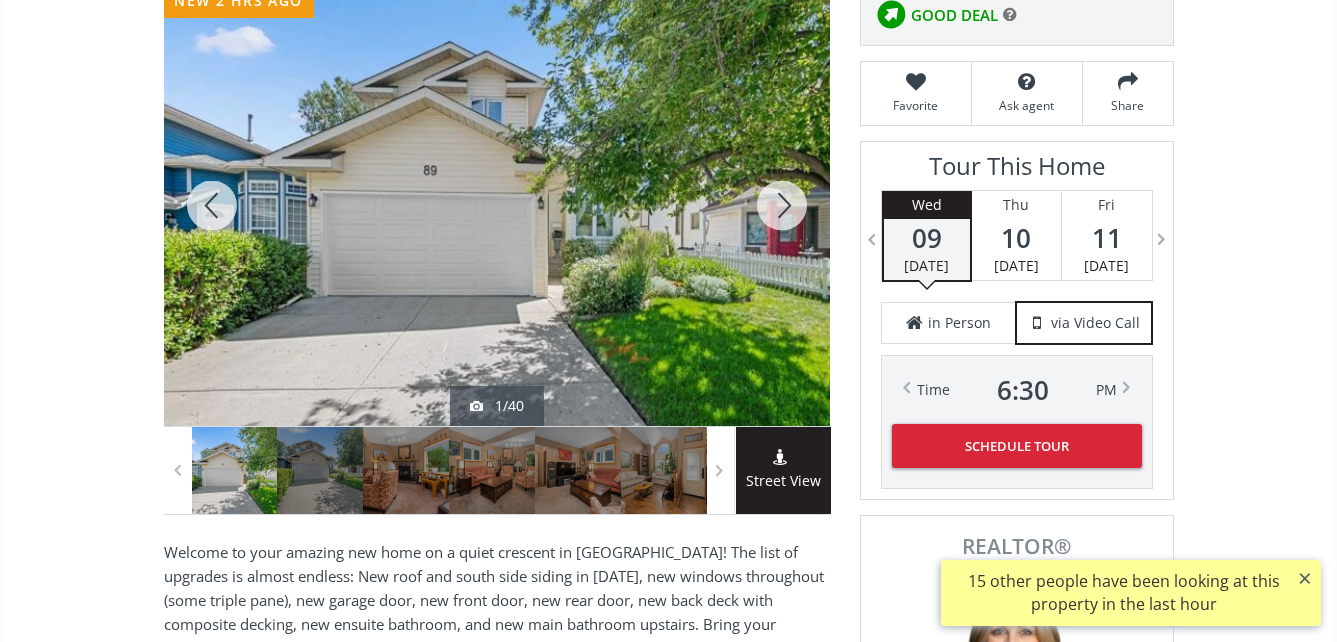 click at bounding box center (497, 205) 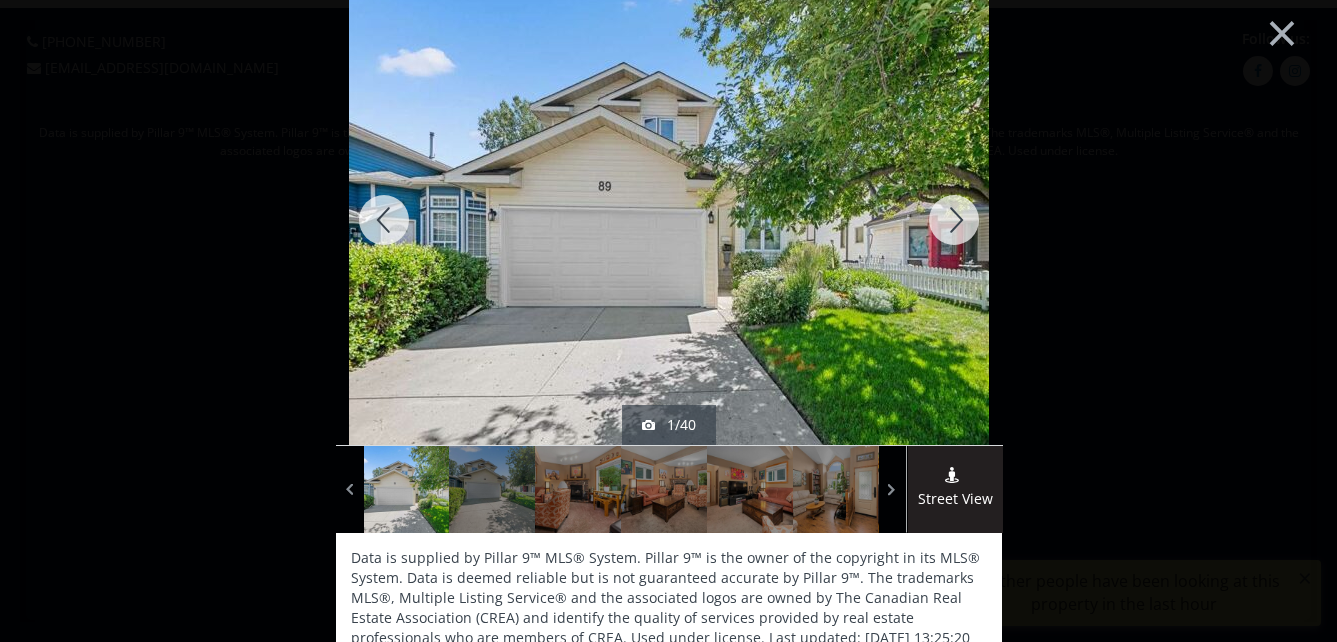 scroll, scrollTop: 0, scrollLeft: 0, axis: both 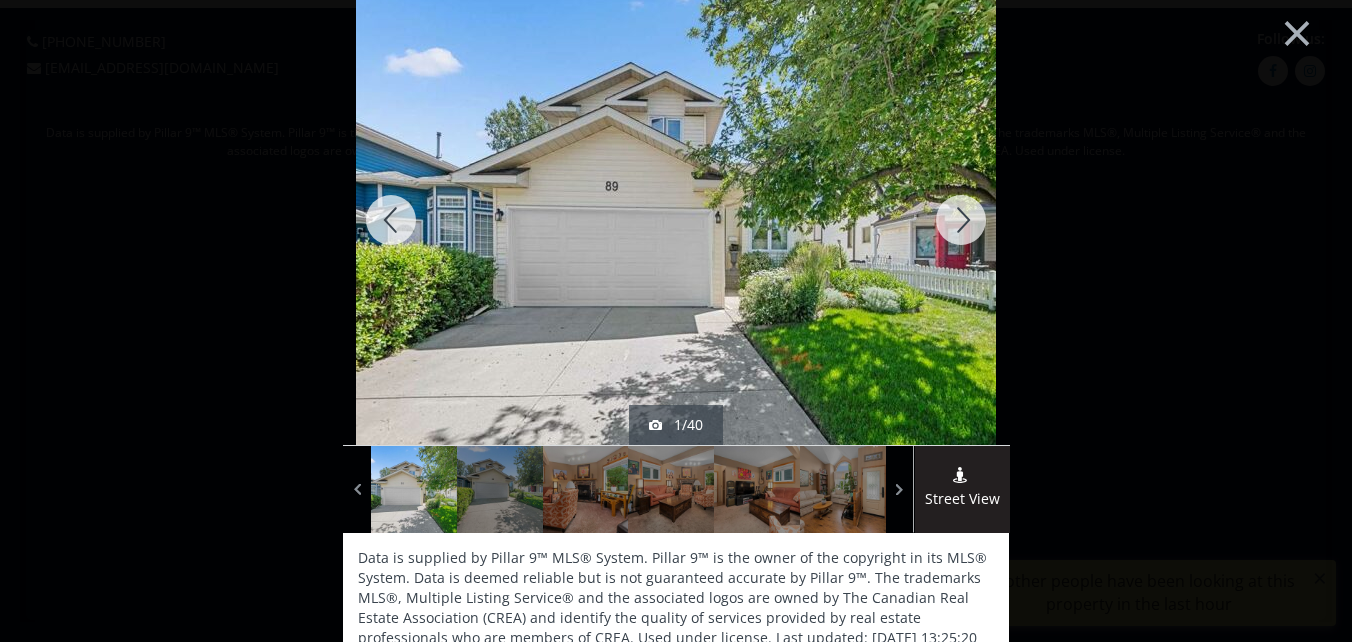 click at bounding box center [961, 220] 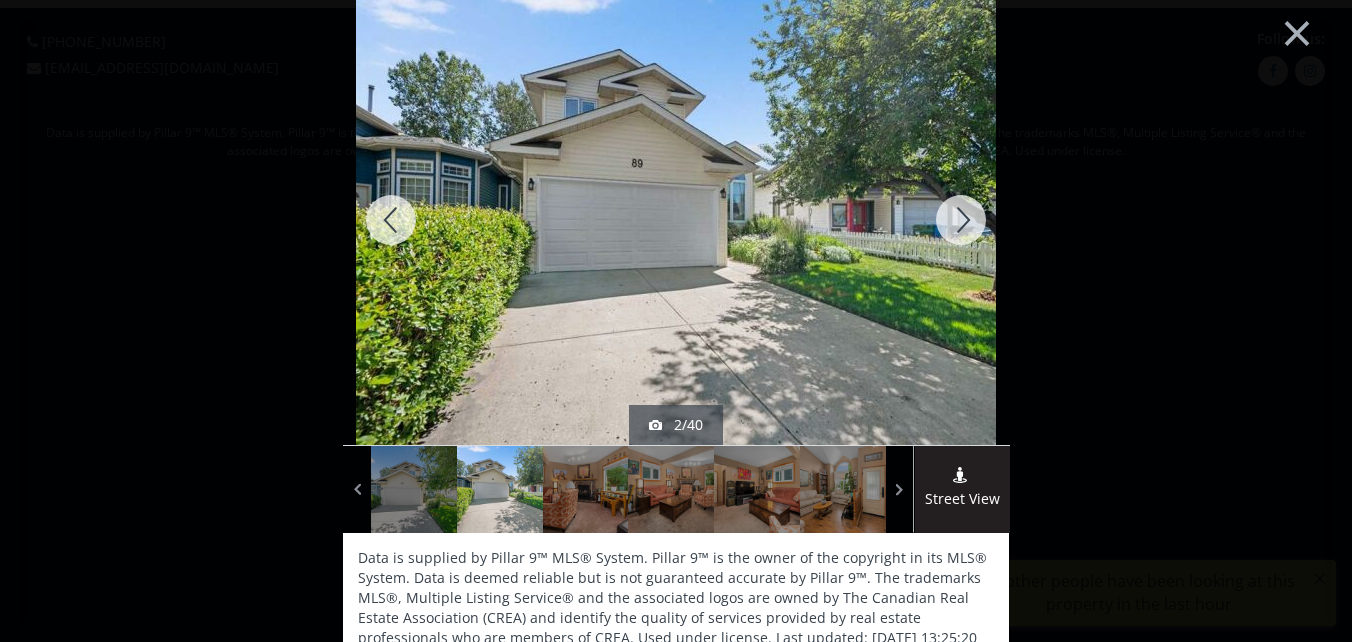 click at bounding box center (961, 220) 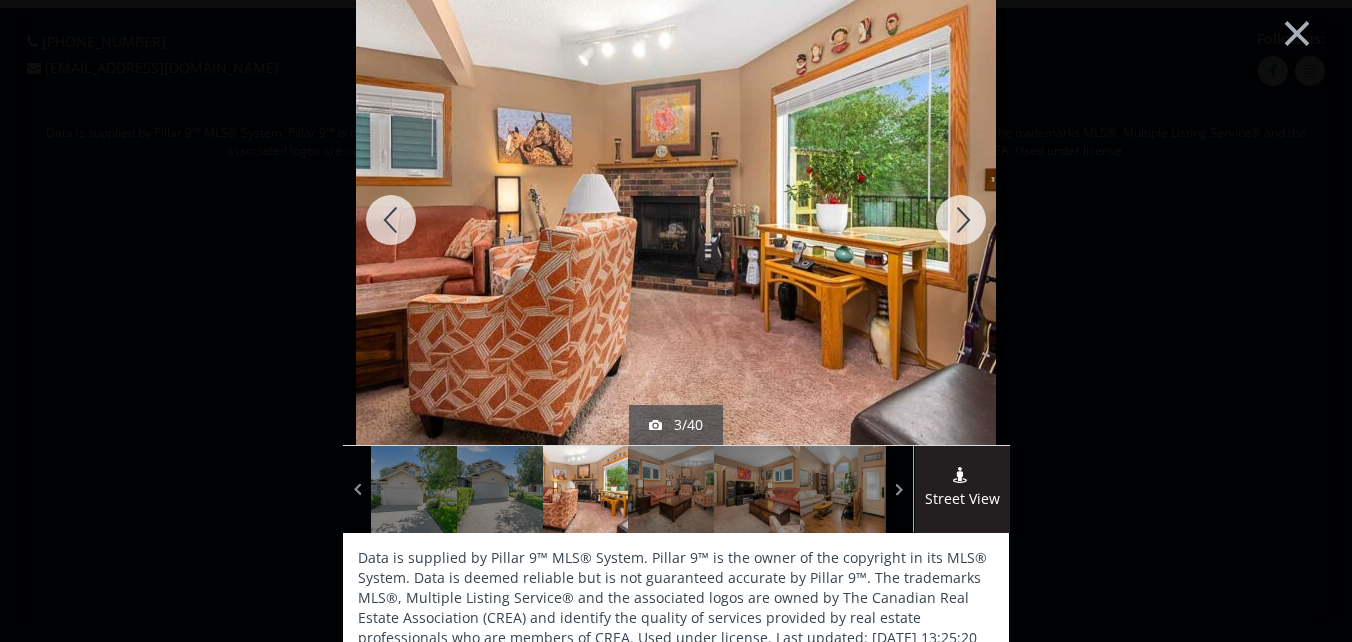 click at bounding box center [961, 220] 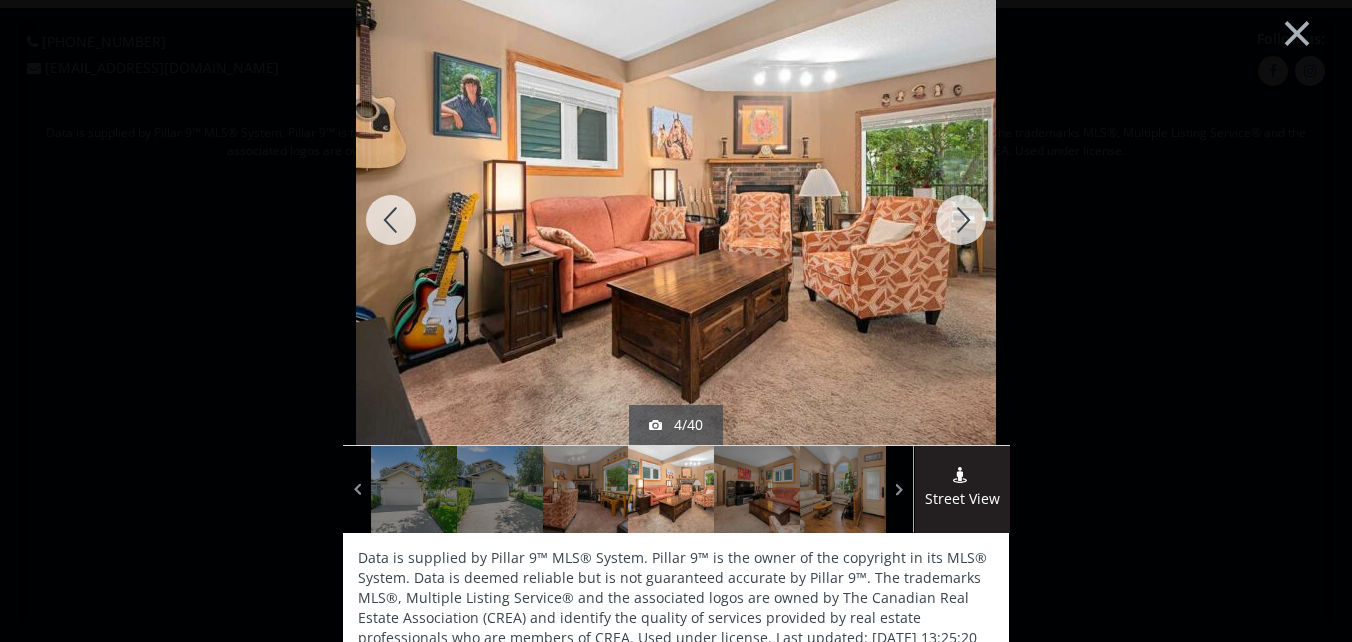 click at bounding box center [961, 220] 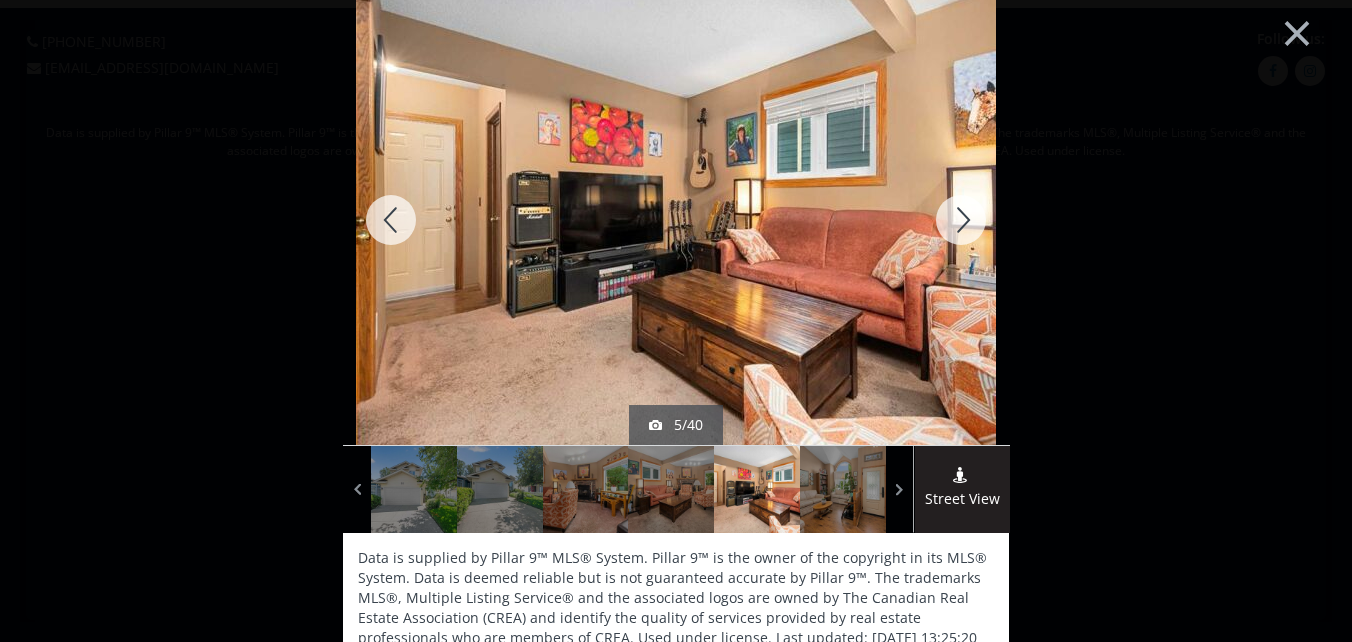click at bounding box center [961, 220] 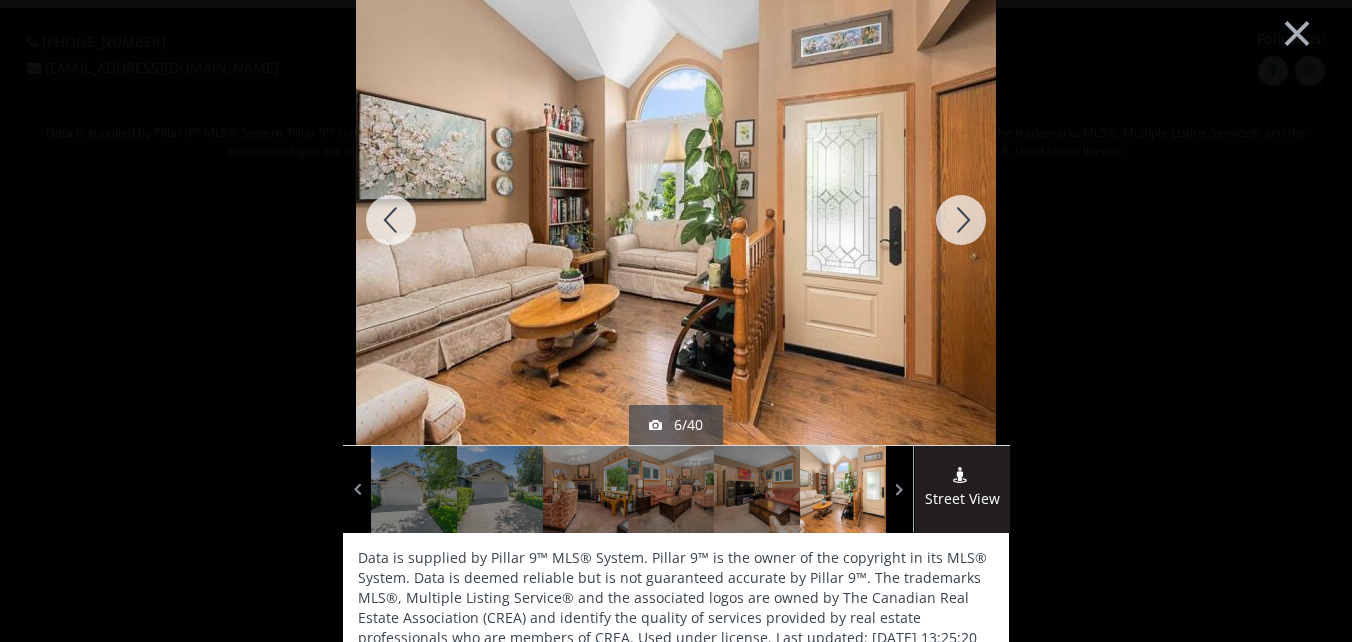 click at bounding box center (961, 220) 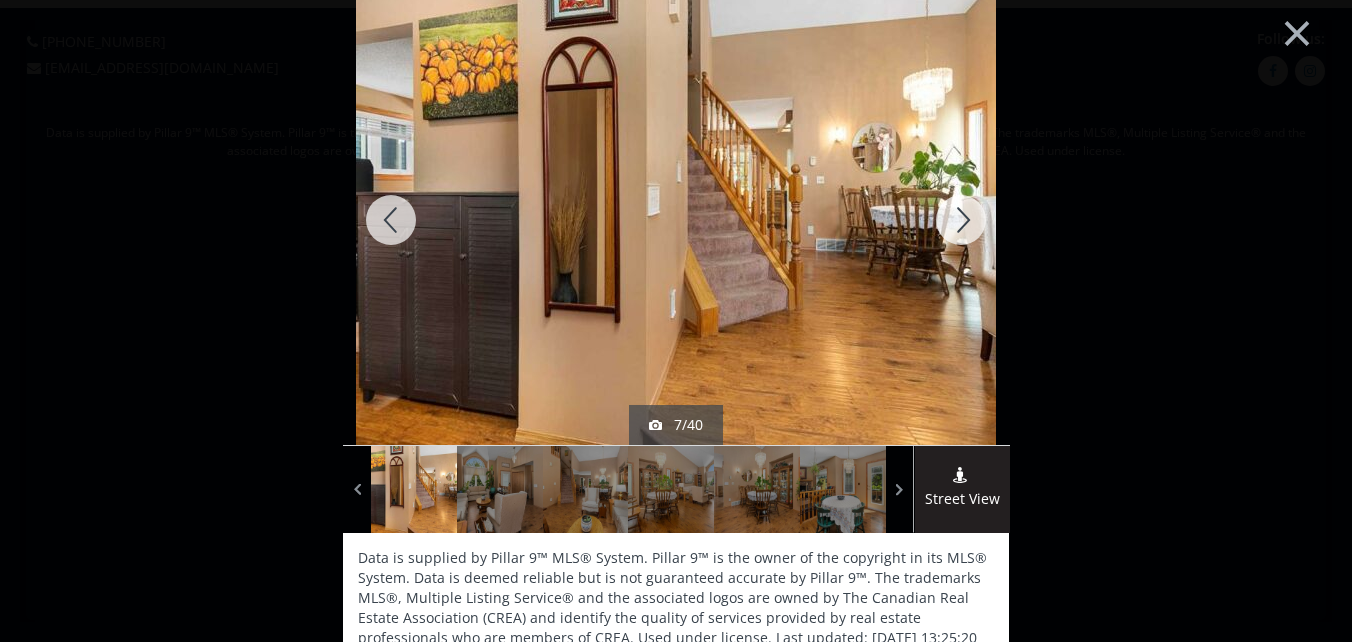 click at bounding box center [961, 220] 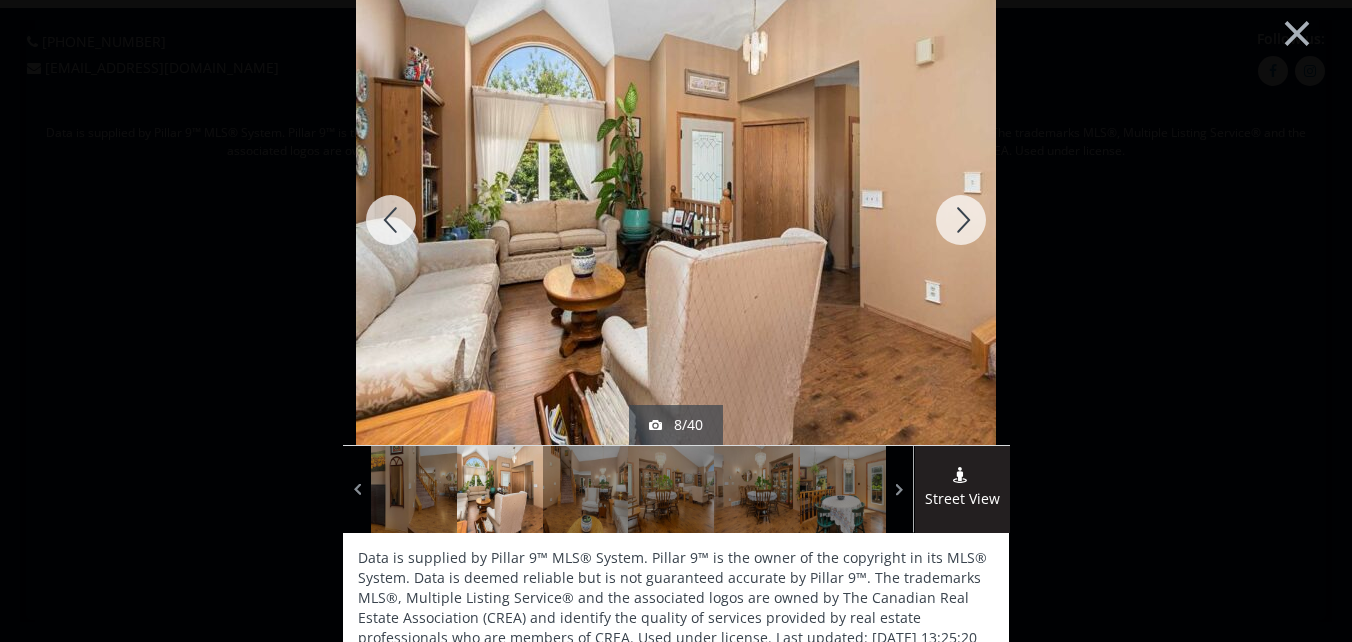 click at bounding box center (961, 220) 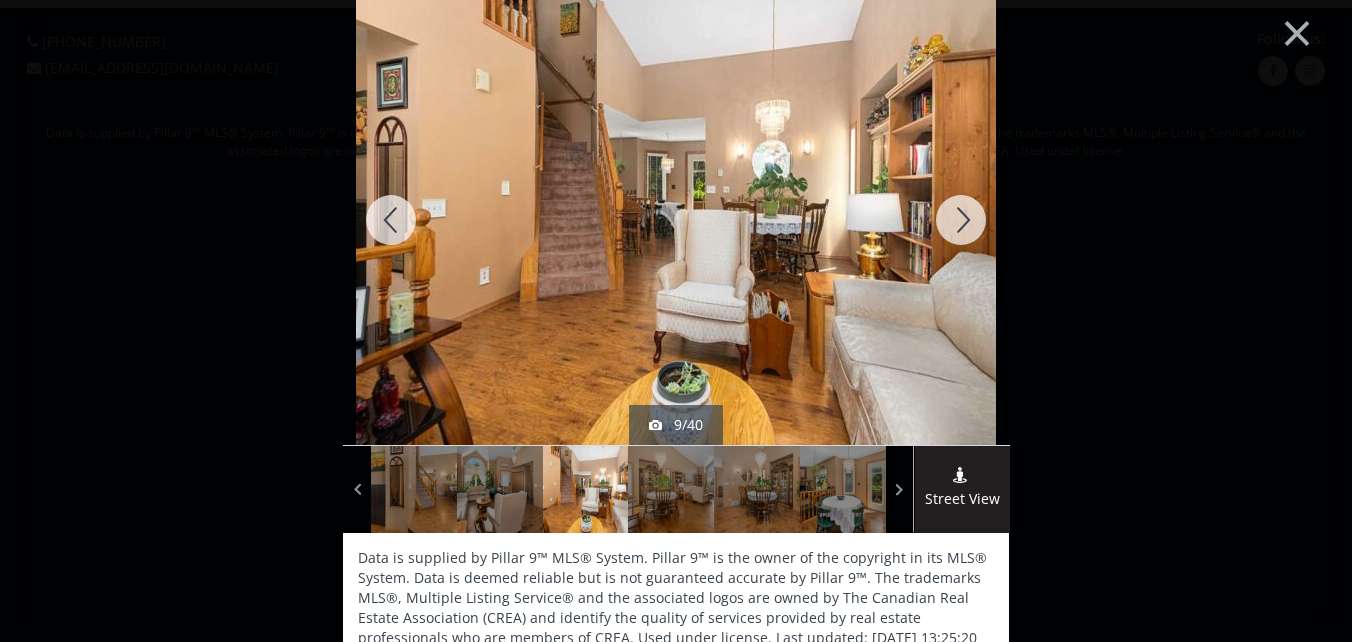 click at bounding box center [961, 220] 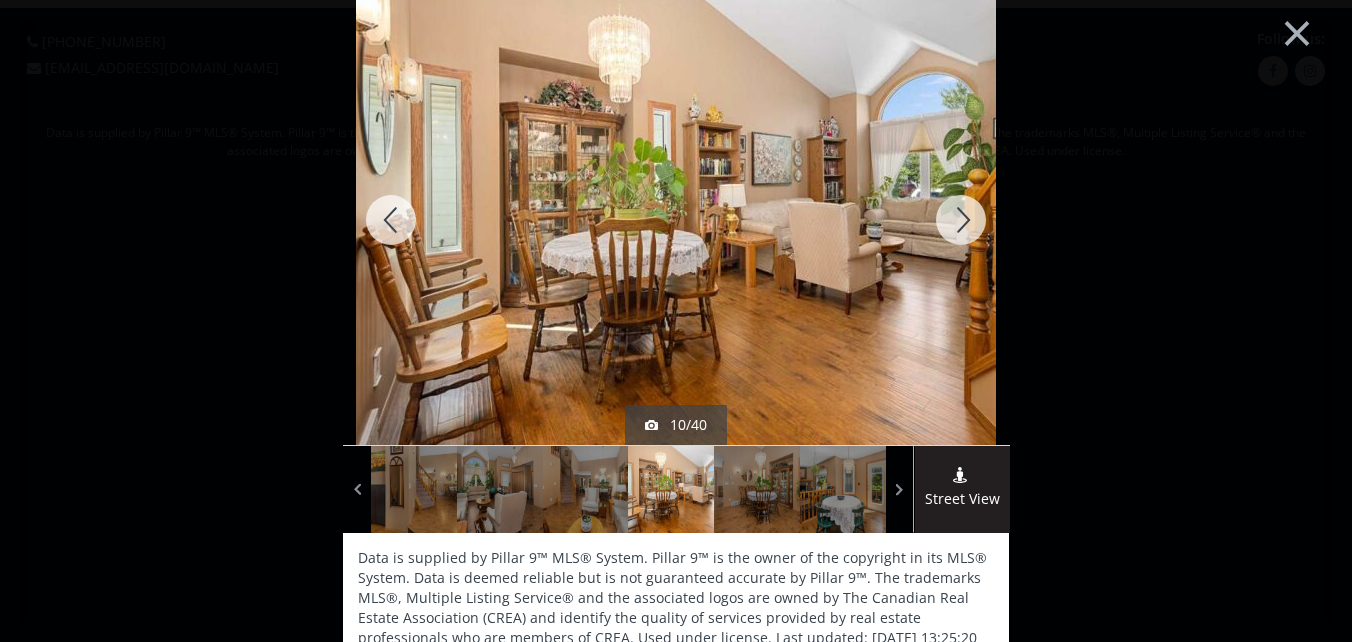 click at bounding box center [961, 220] 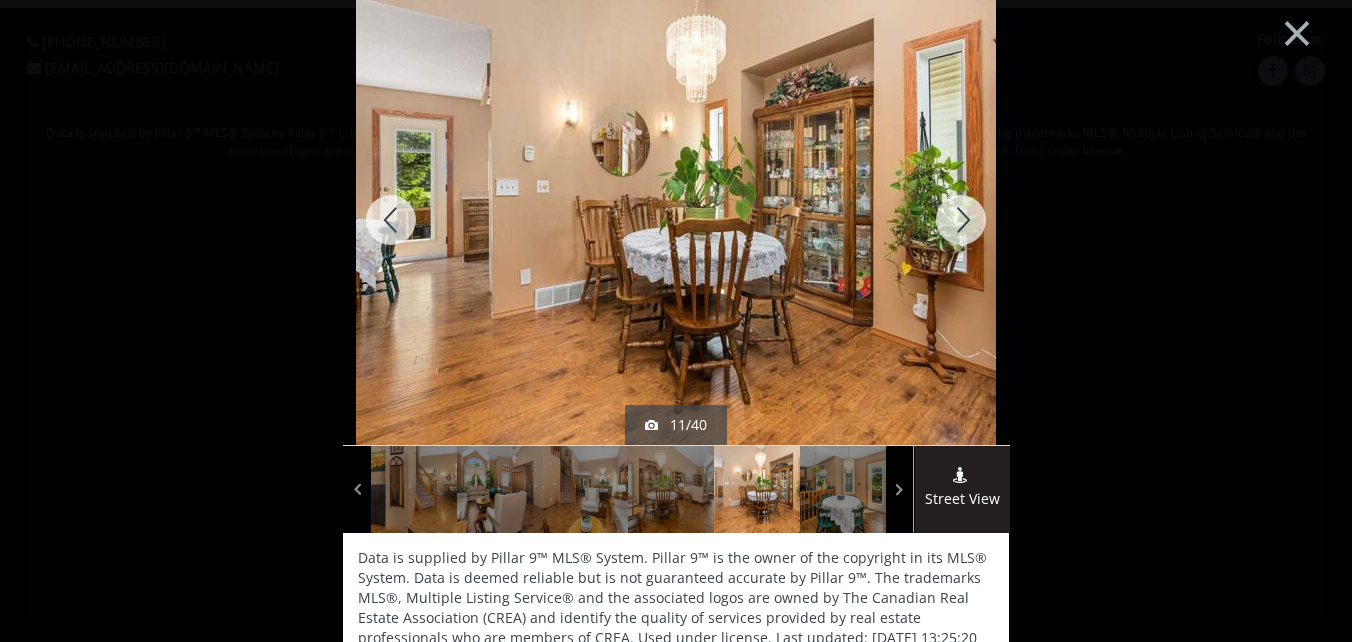 click at bounding box center (961, 220) 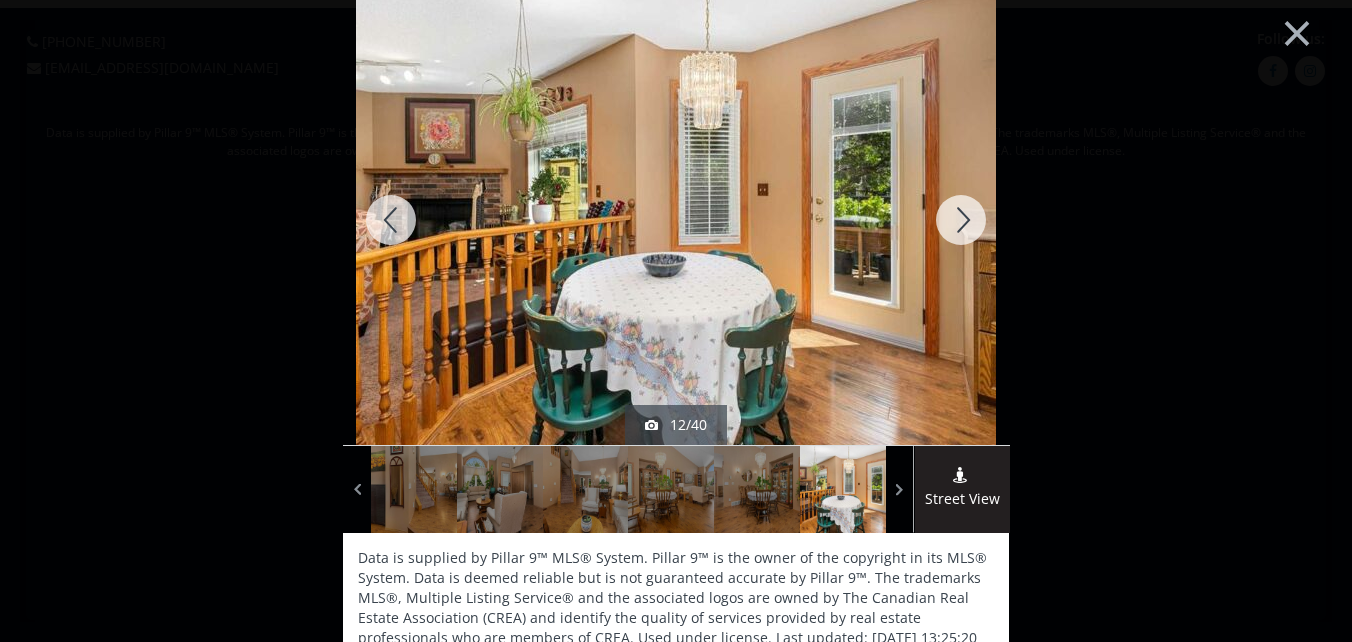 click at bounding box center [961, 220] 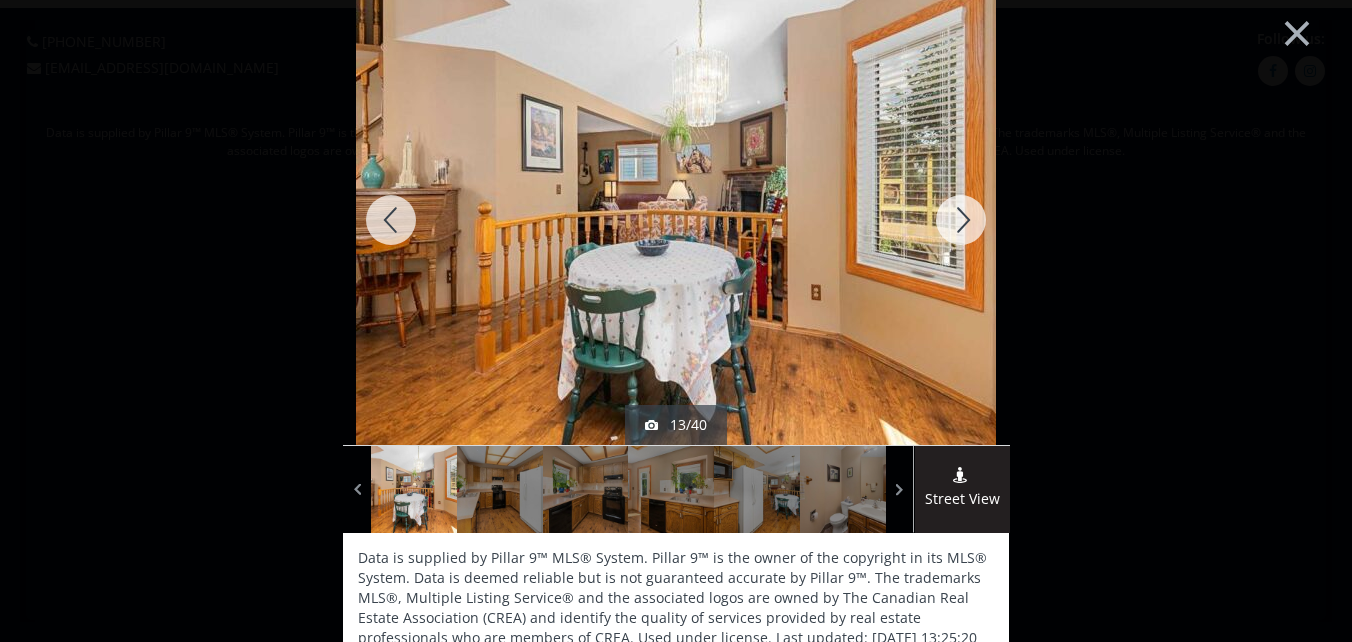 click at bounding box center [961, 220] 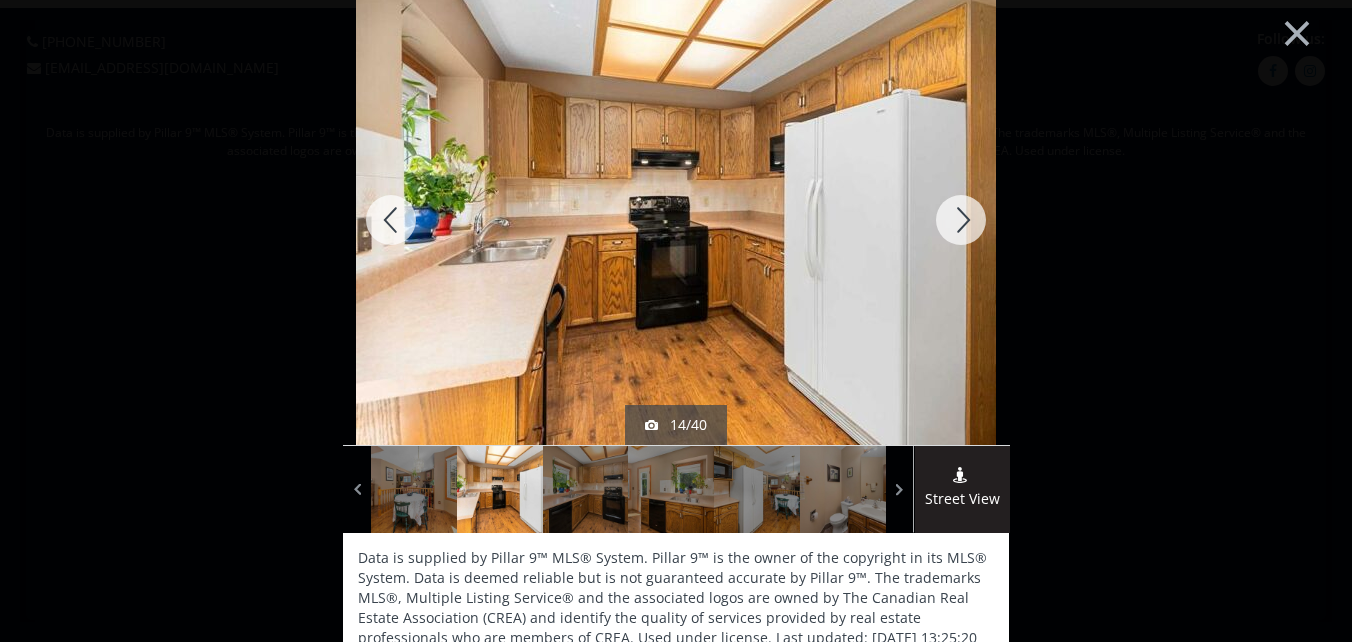 click at bounding box center (961, 220) 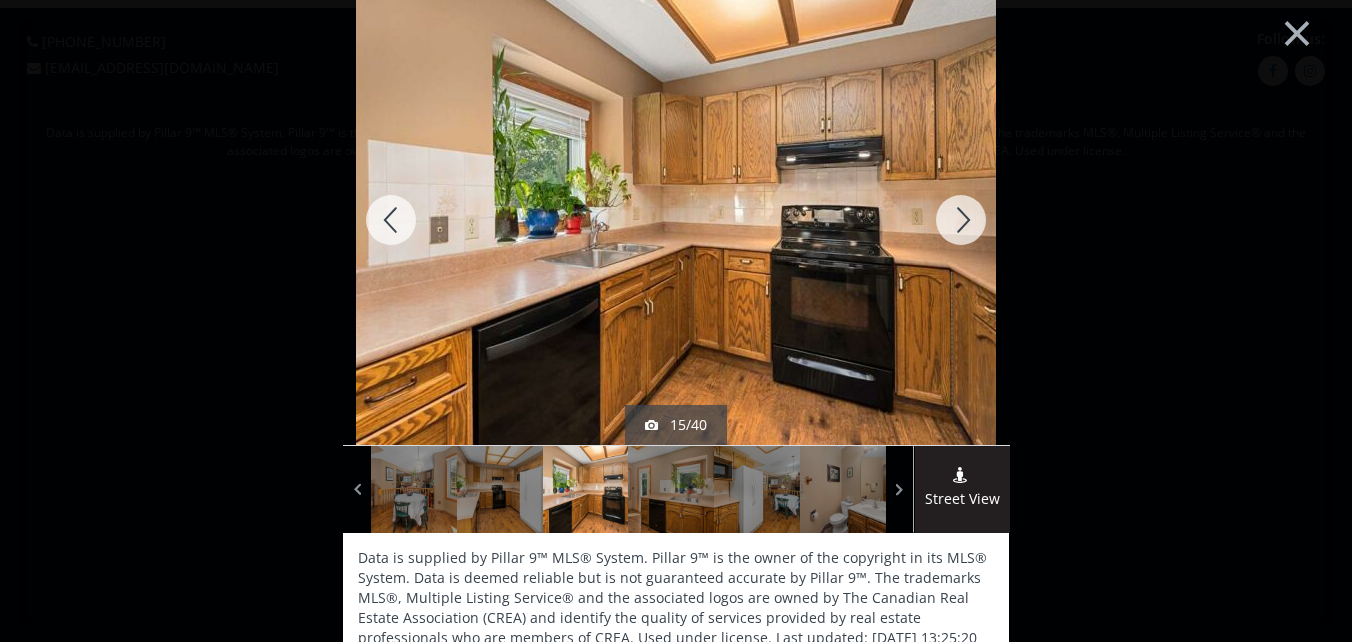 click at bounding box center (961, 220) 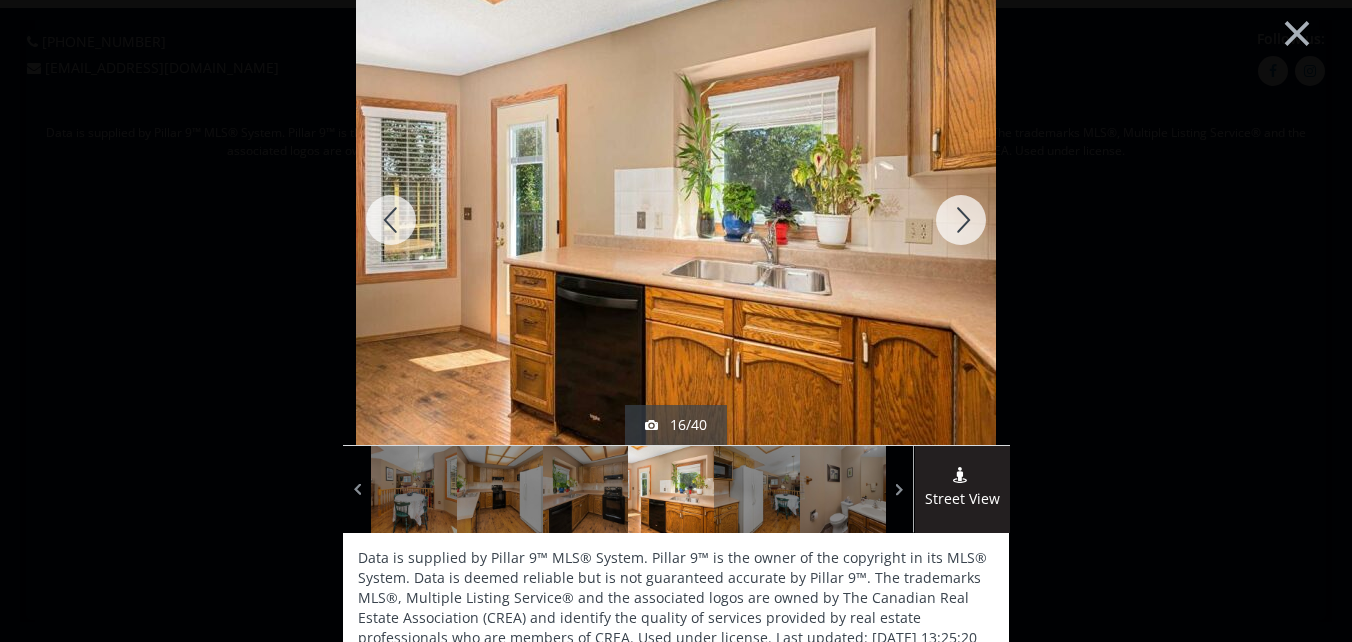 click at bounding box center [961, 220] 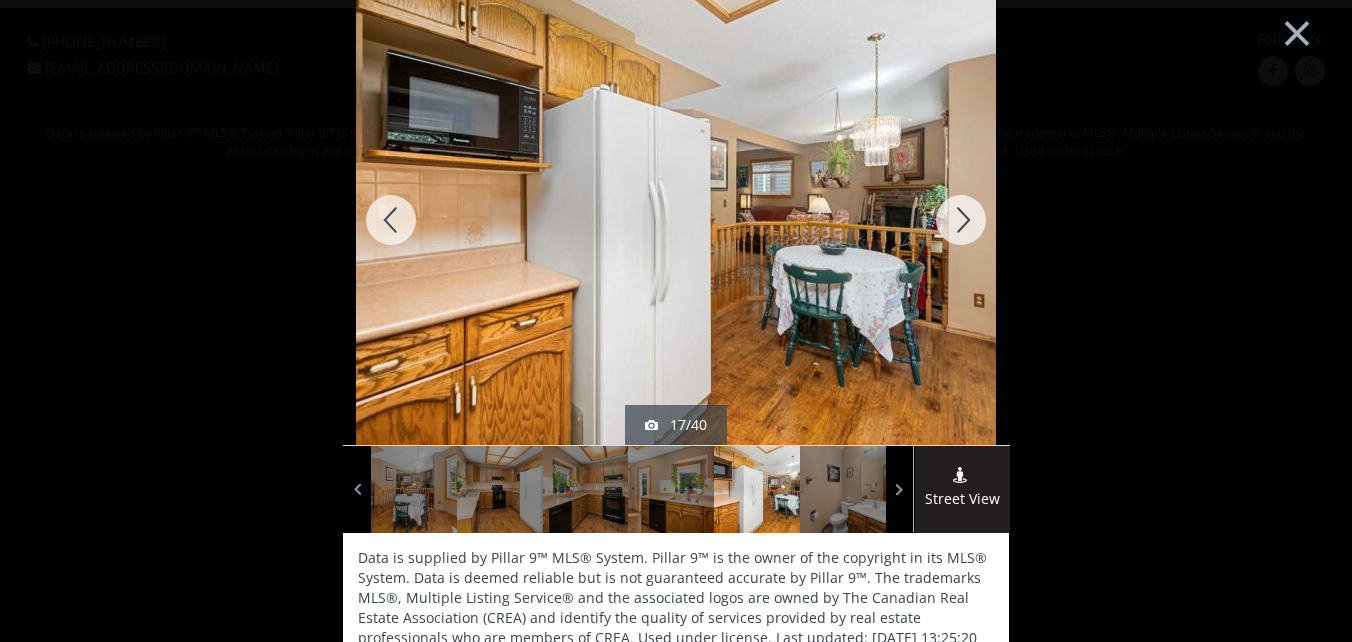 click at bounding box center [961, 220] 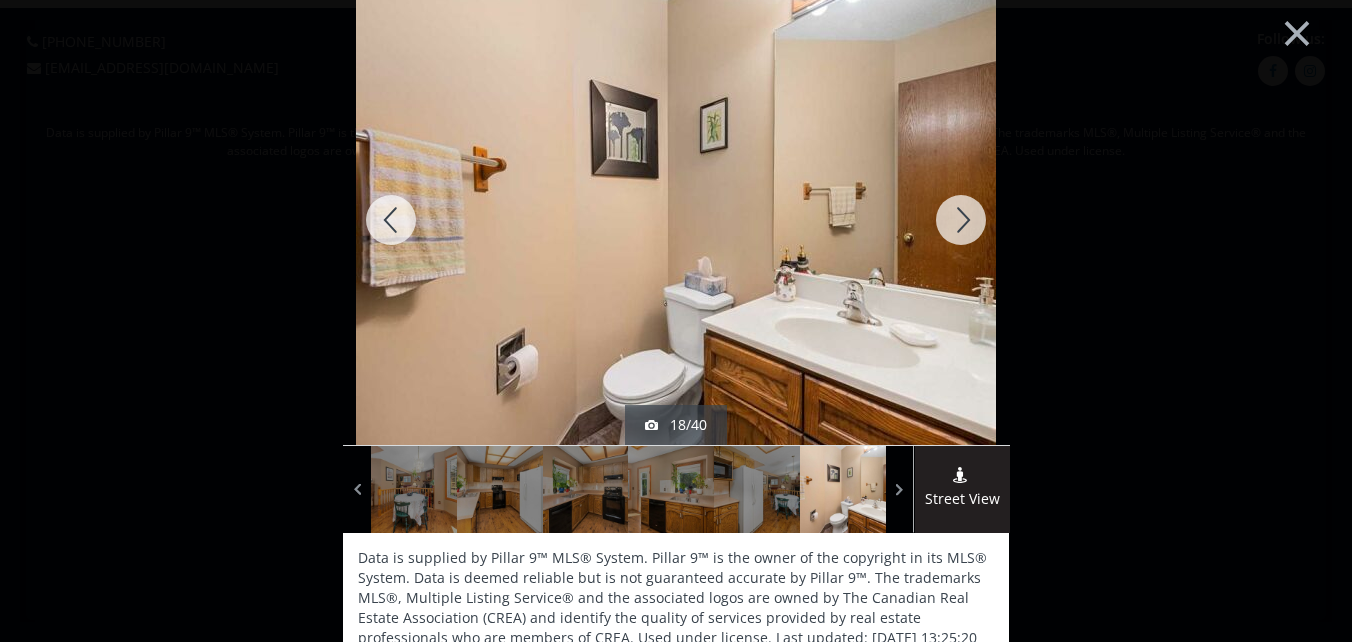 click at bounding box center [961, 220] 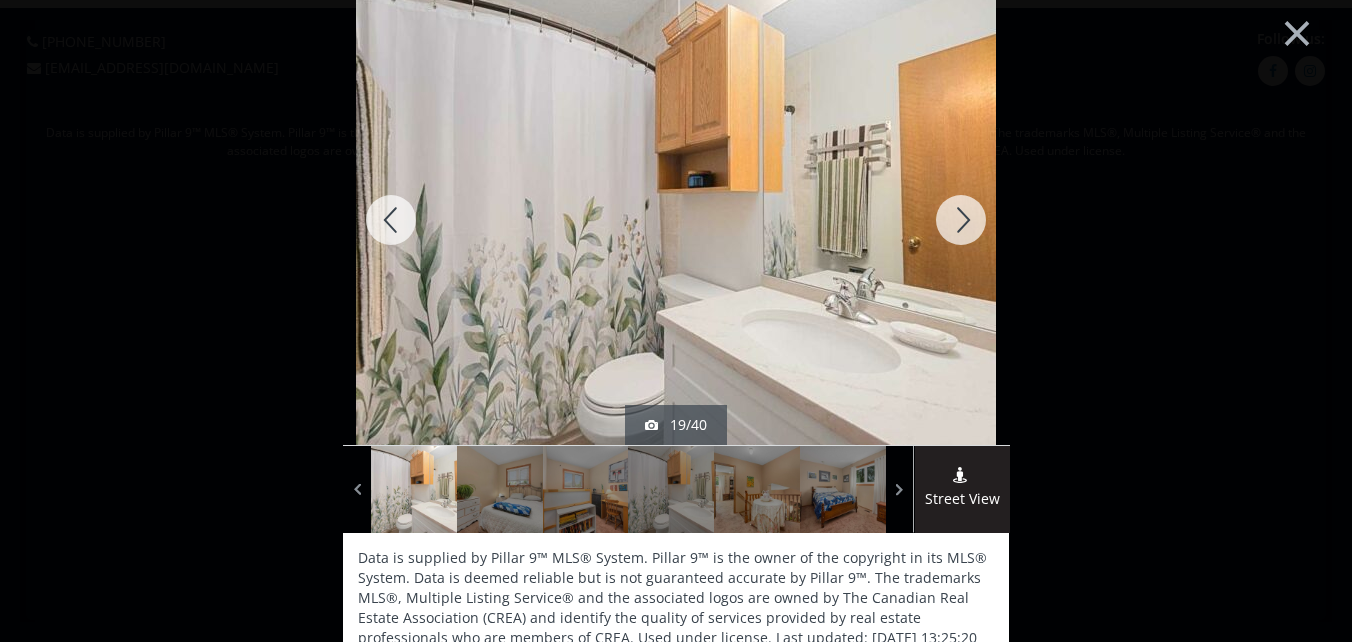 click at bounding box center [961, 220] 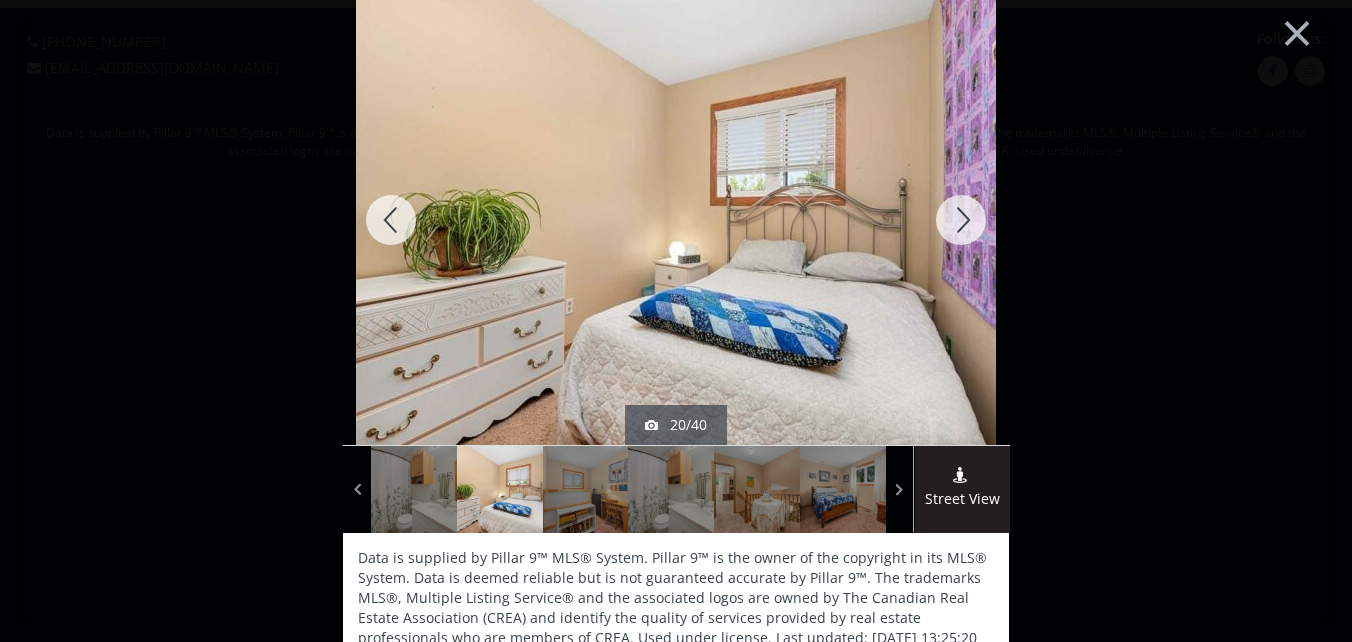 click at bounding box center (961, 220) 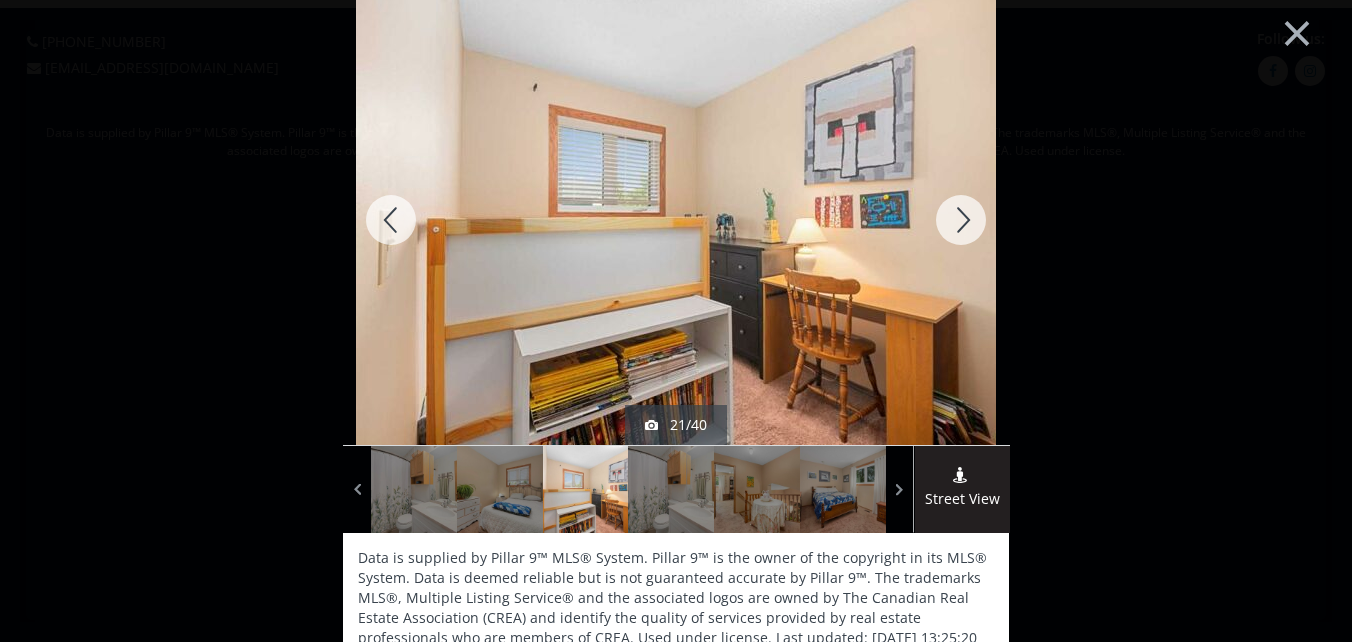 click at bounding box center (961, 220) 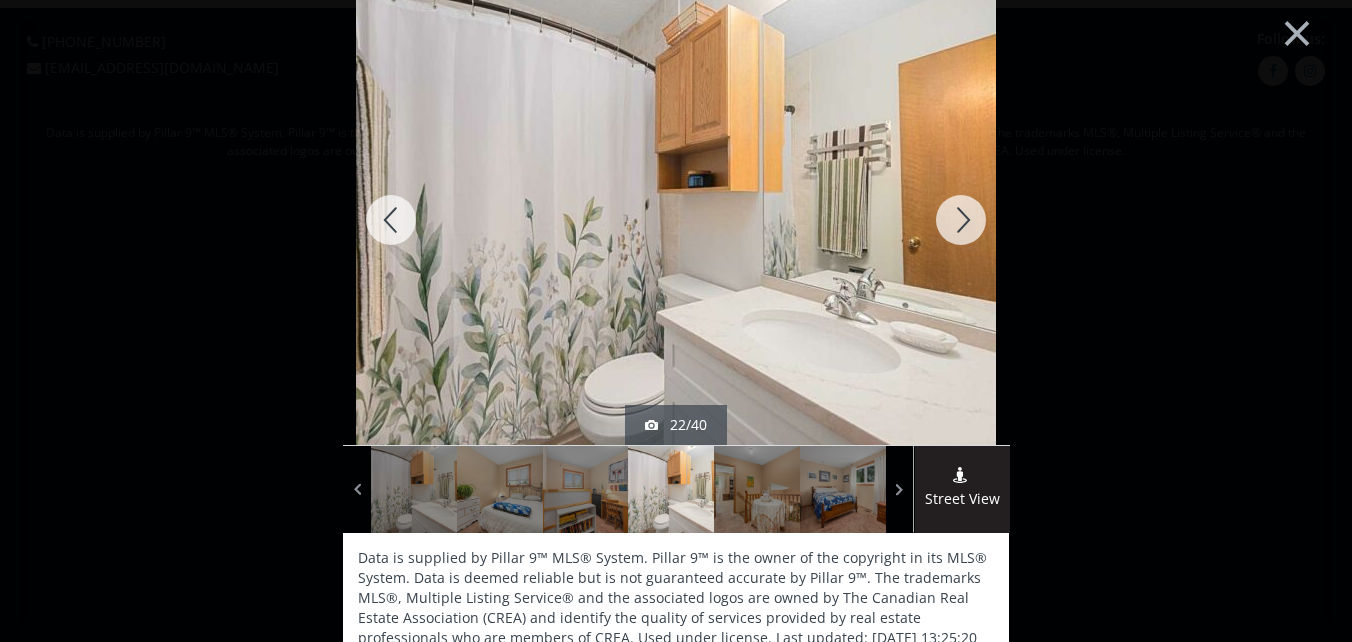 click at bounding box center (961, 220) 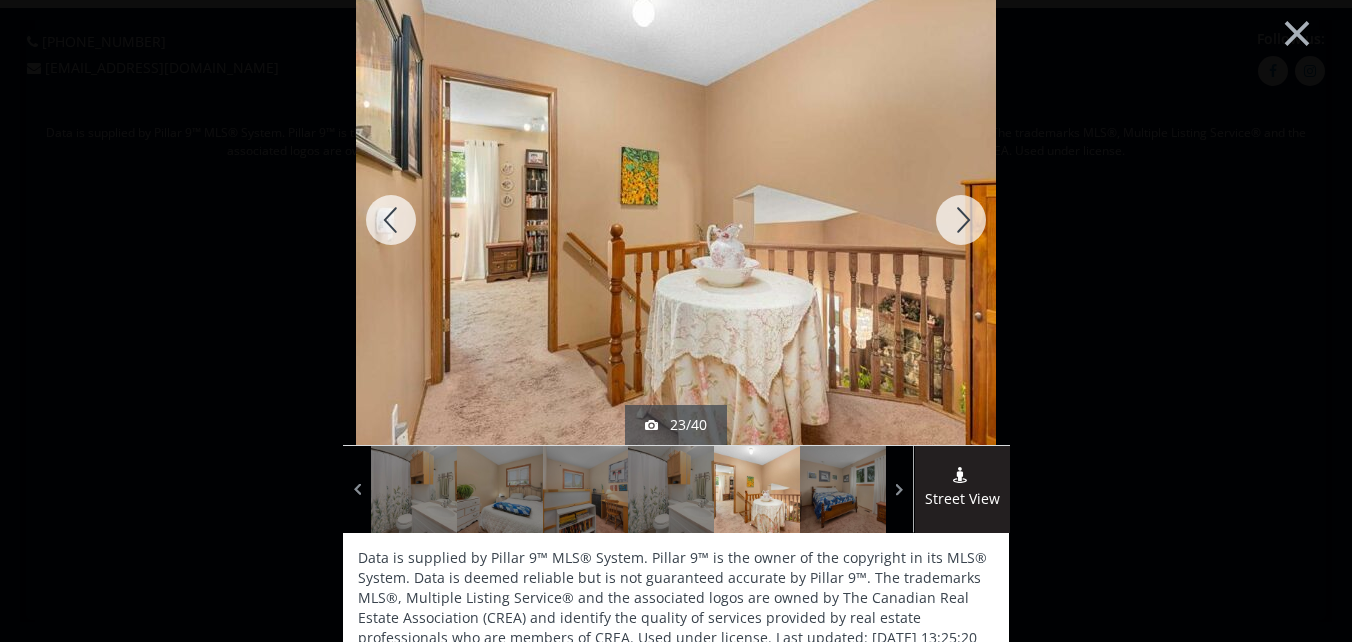 click at bounding box center (961, 220) 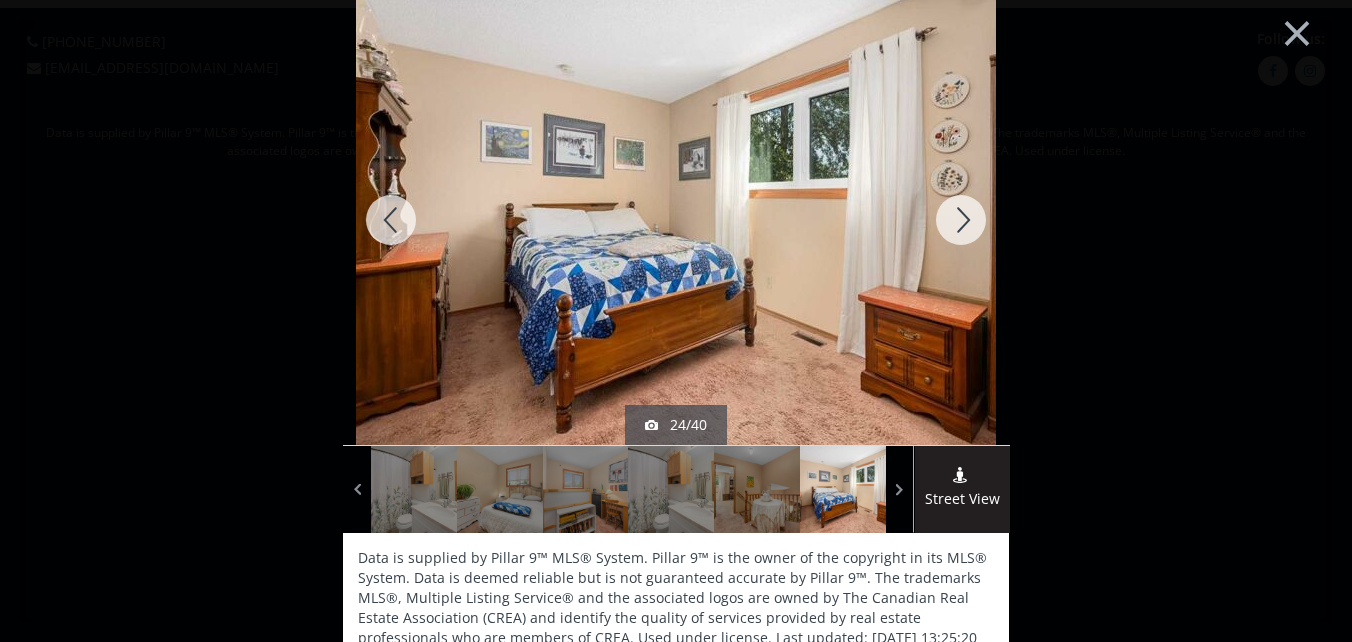 click at bounding box center (961, 220) 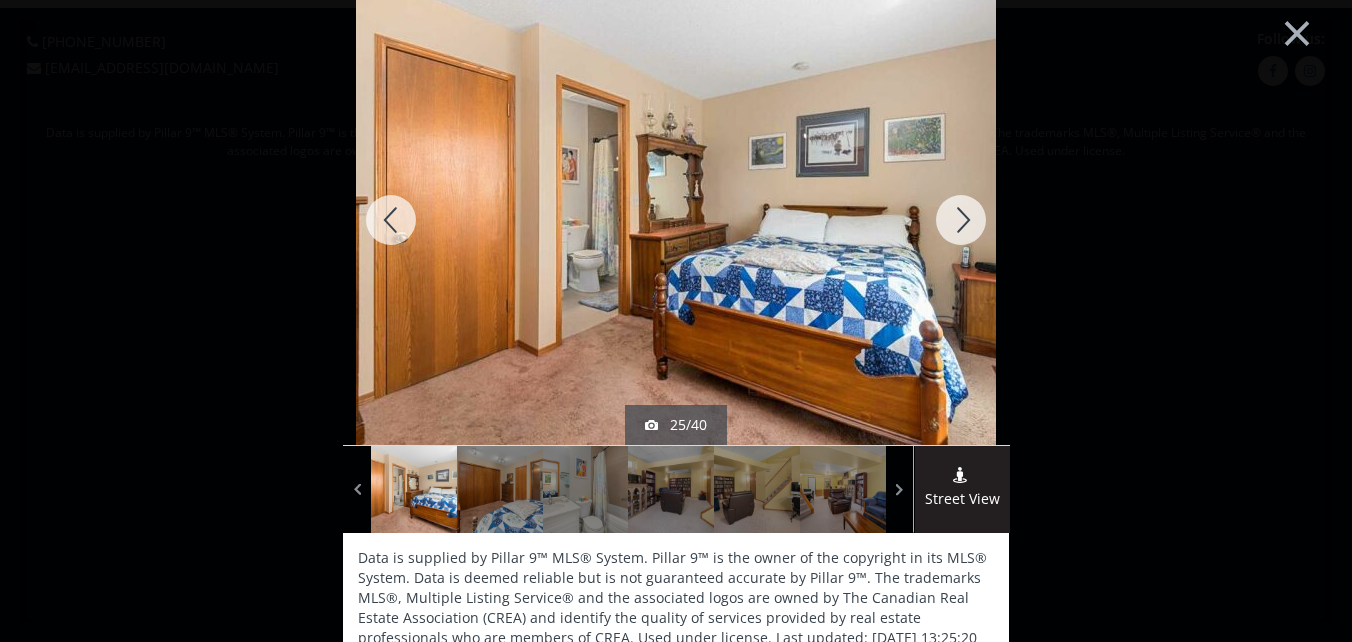 click at bounding box center [961, 220] 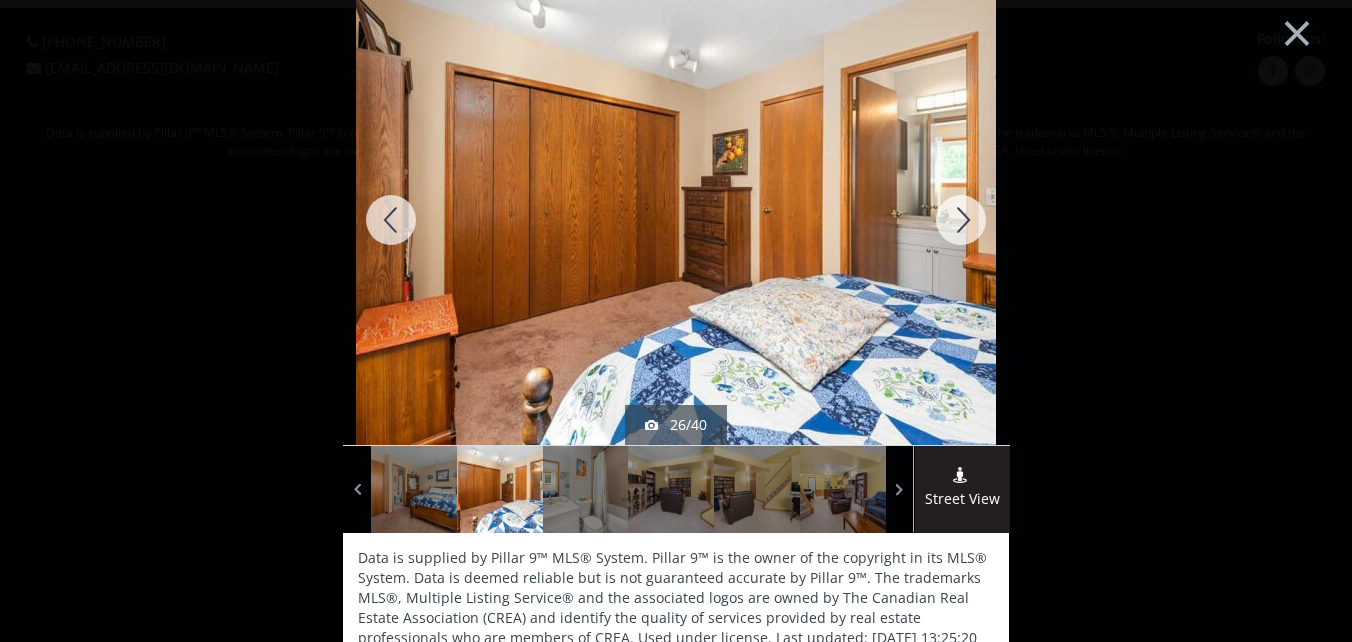 click at bounding box center [961, 220] 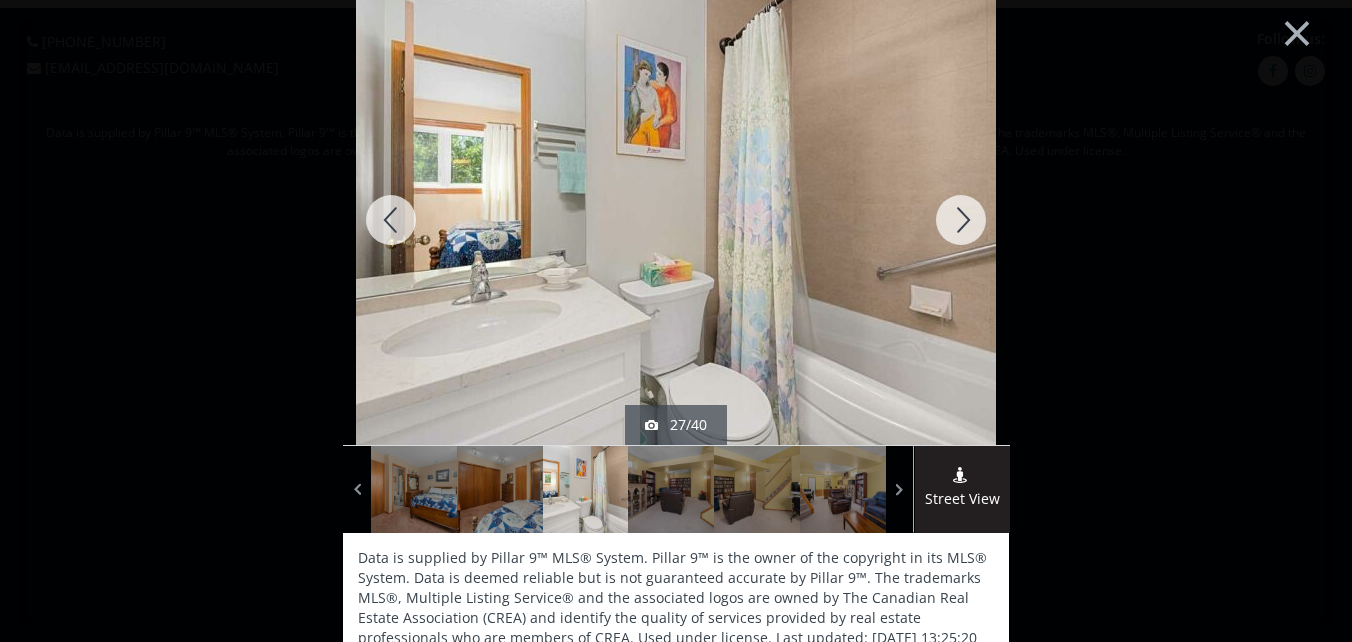 click at bounding box center [961, 220] 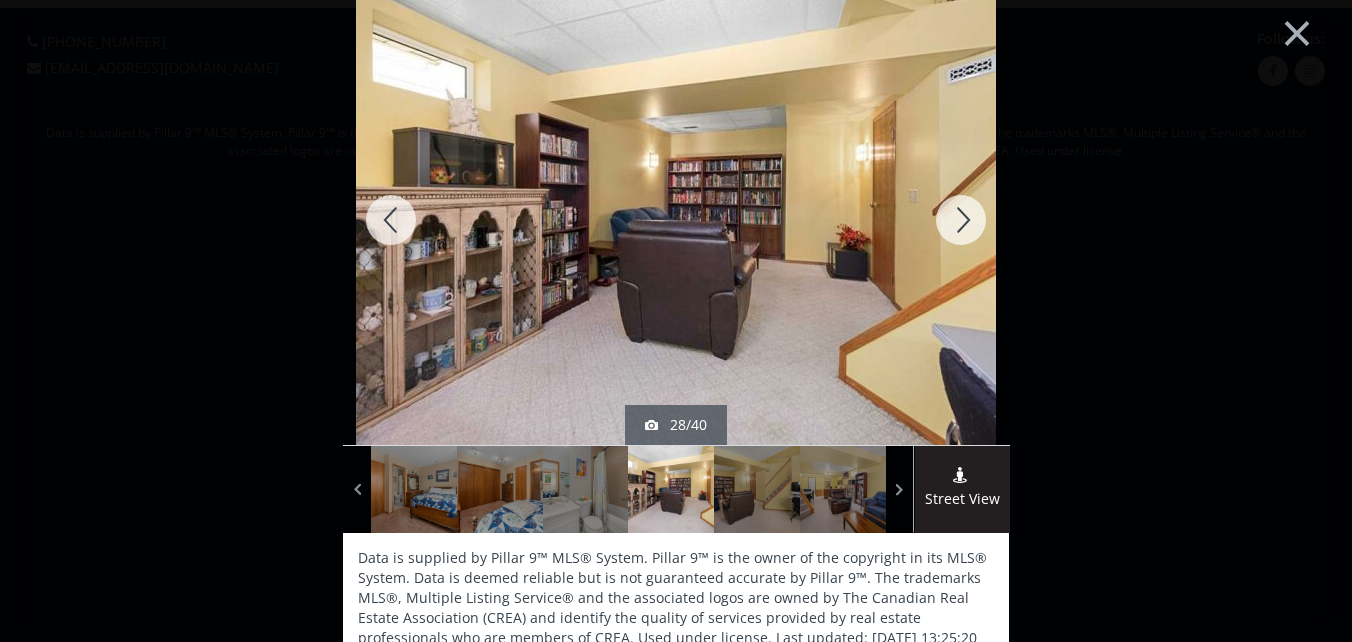 click at bounding box center [961, 220] 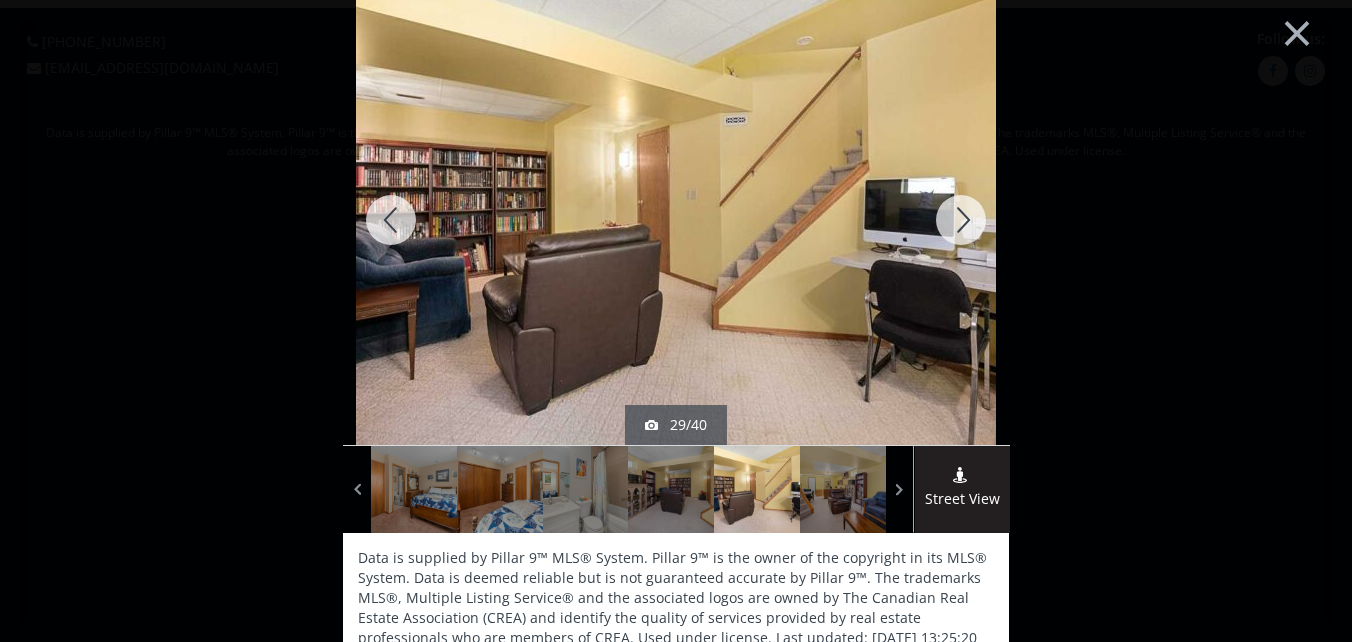 click at bounding box center (391, 220) 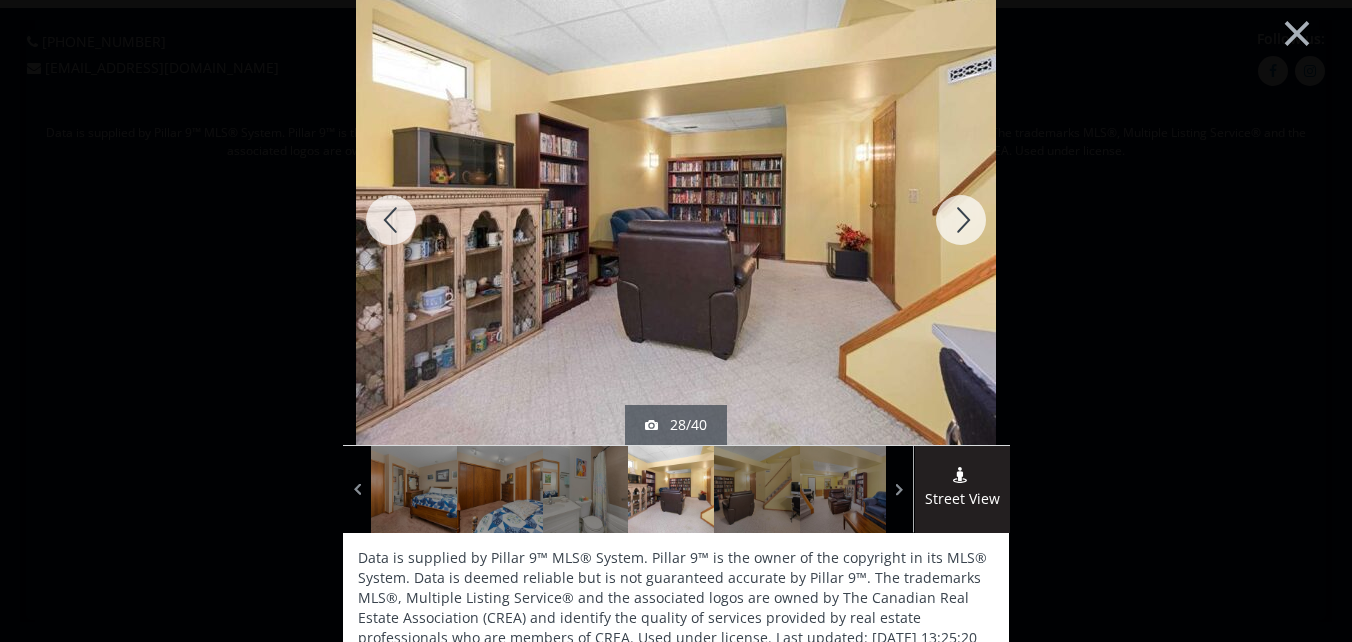 click at bounding box center [961, 220] 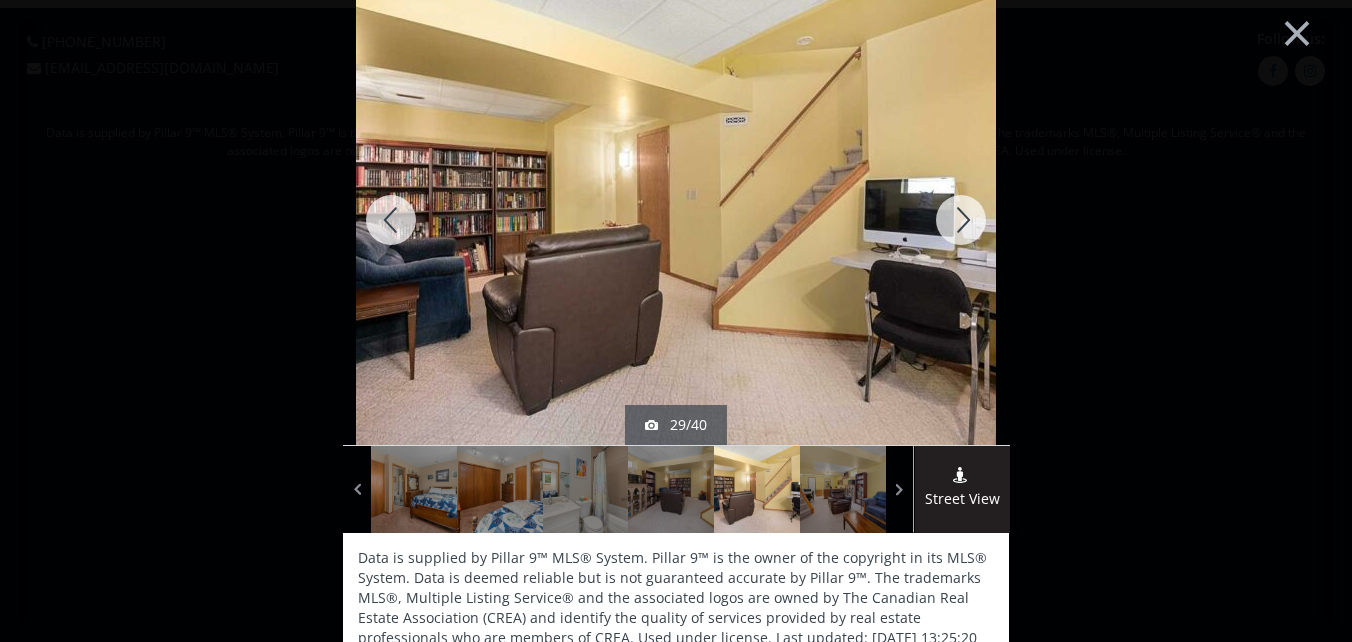 click at bounding box center (961, 220) 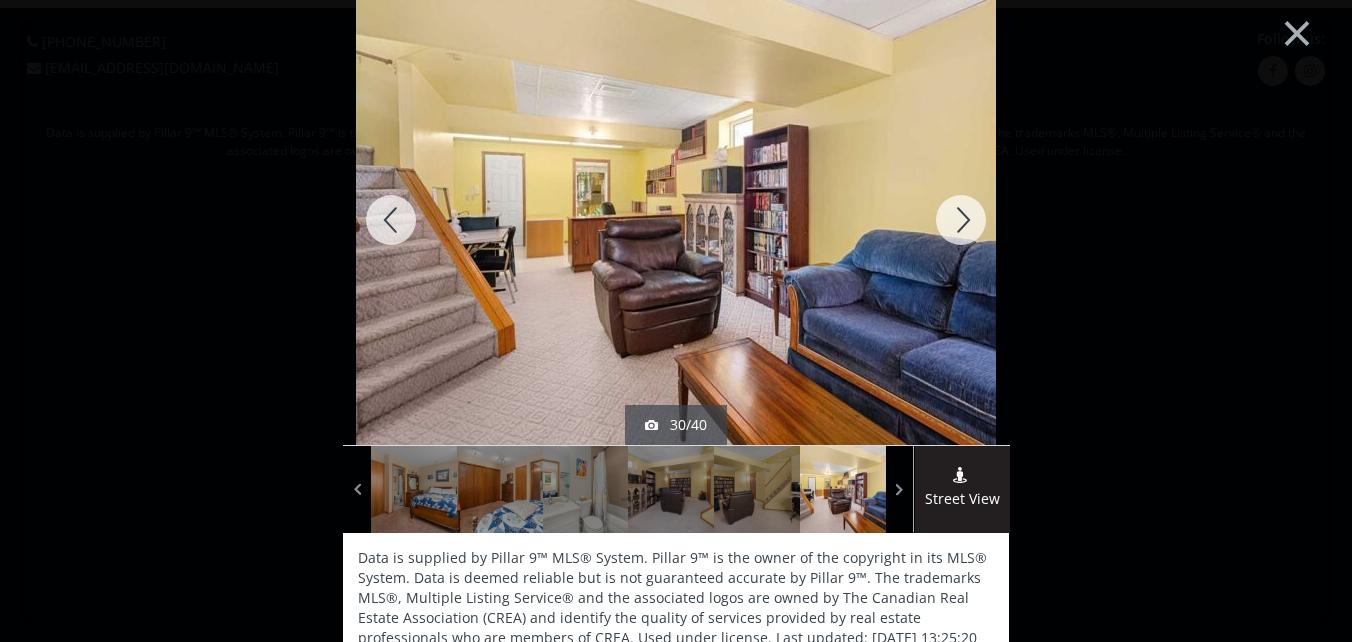 click at bounding box center [961, 220] 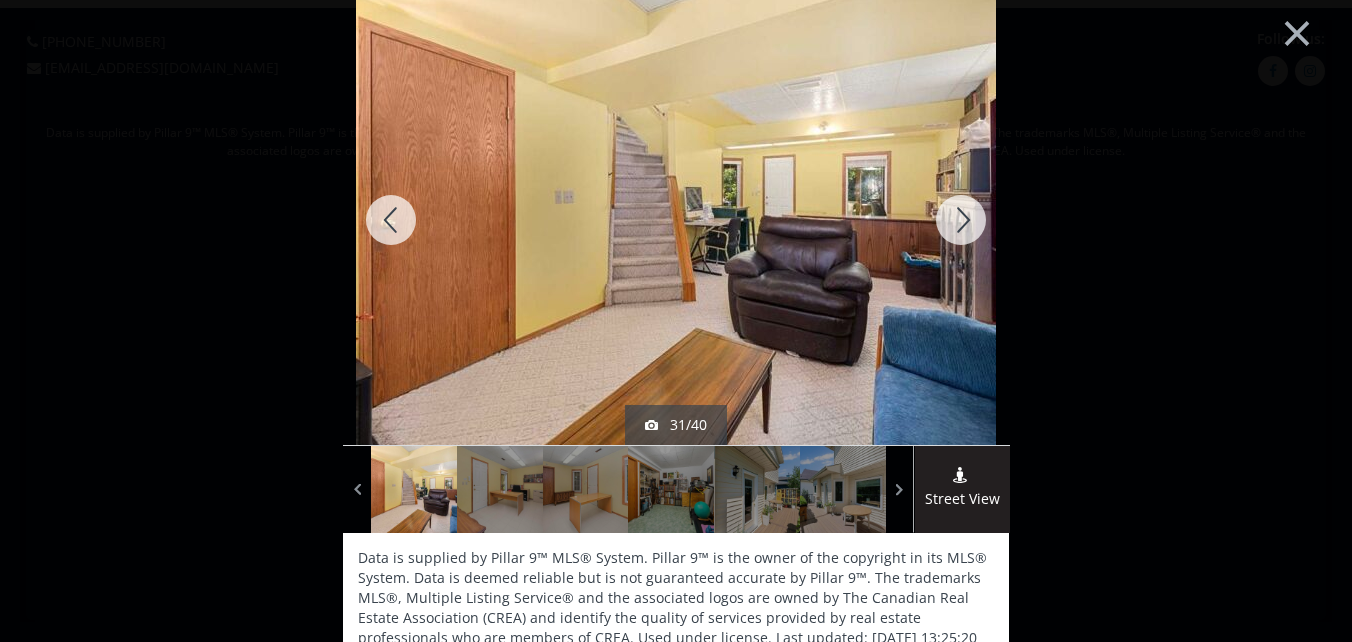 click at bounding box center (961, 220) 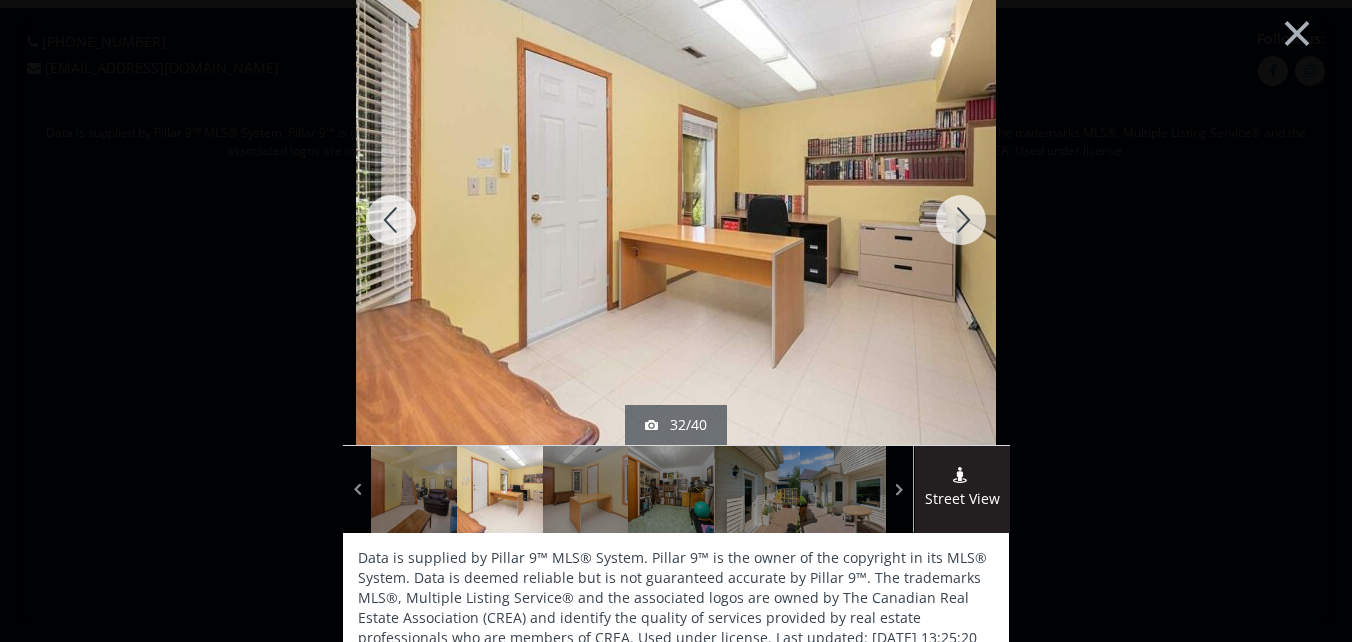 click at bounding box center (961, 220) 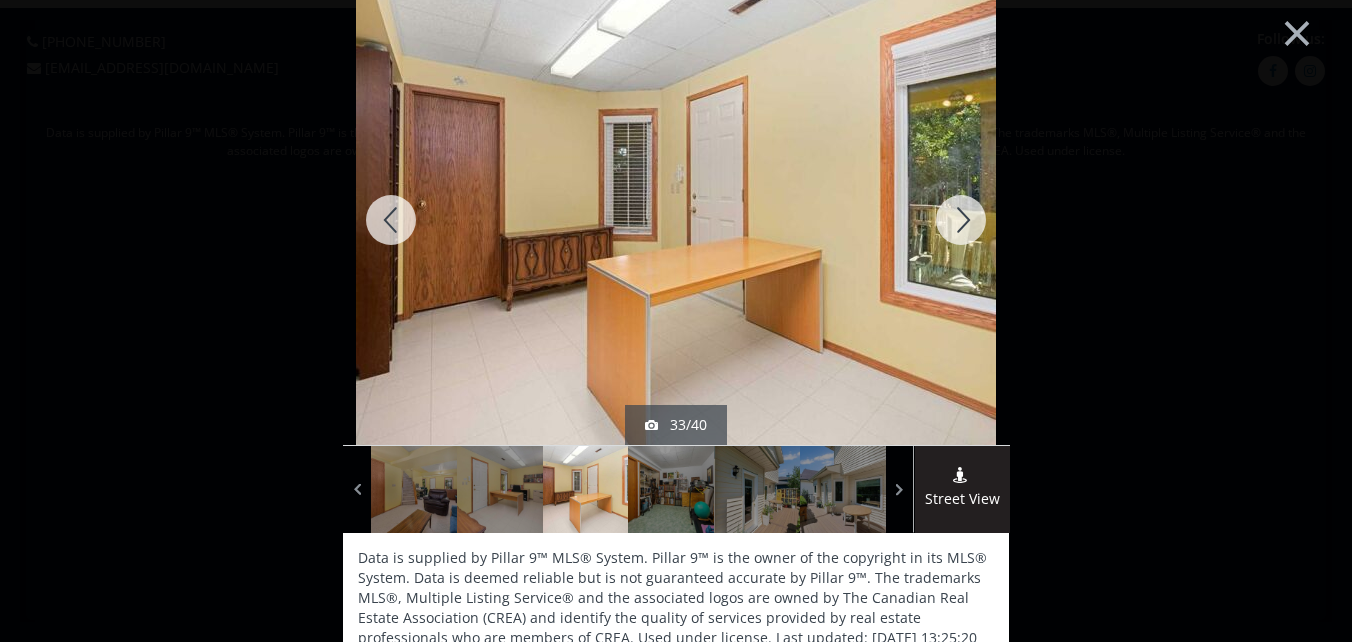 click at bounding box center [961, 220] 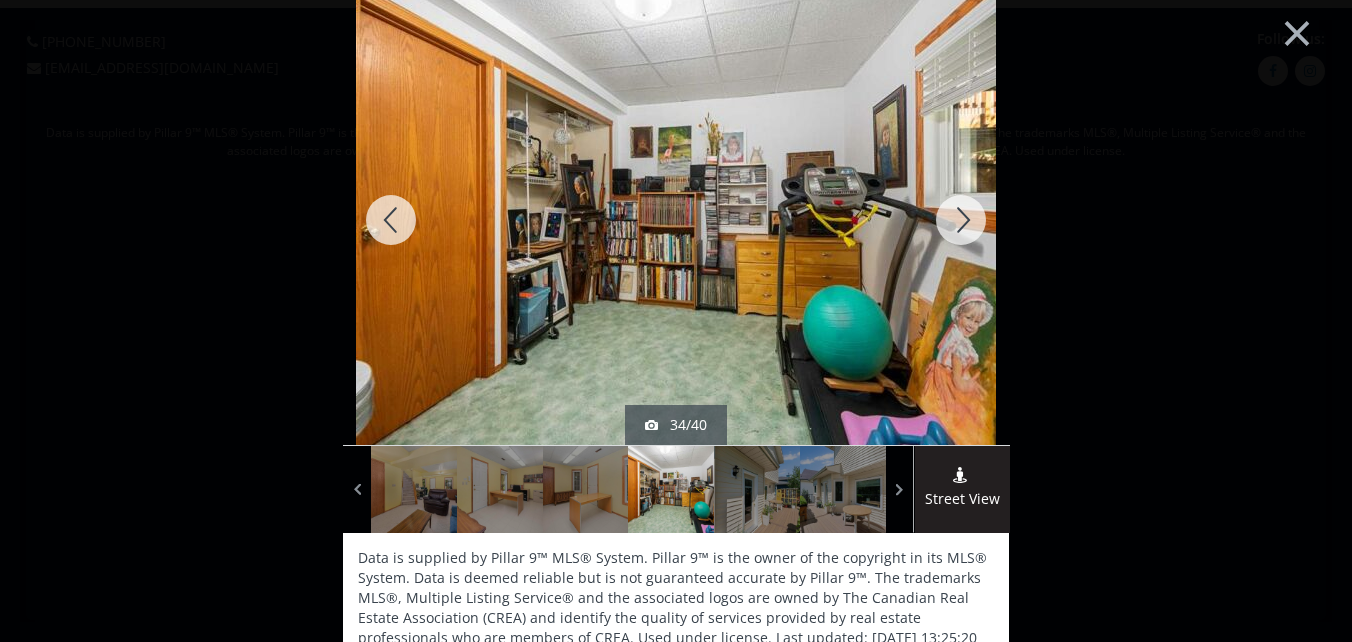 click at bounding box center (961, 220) 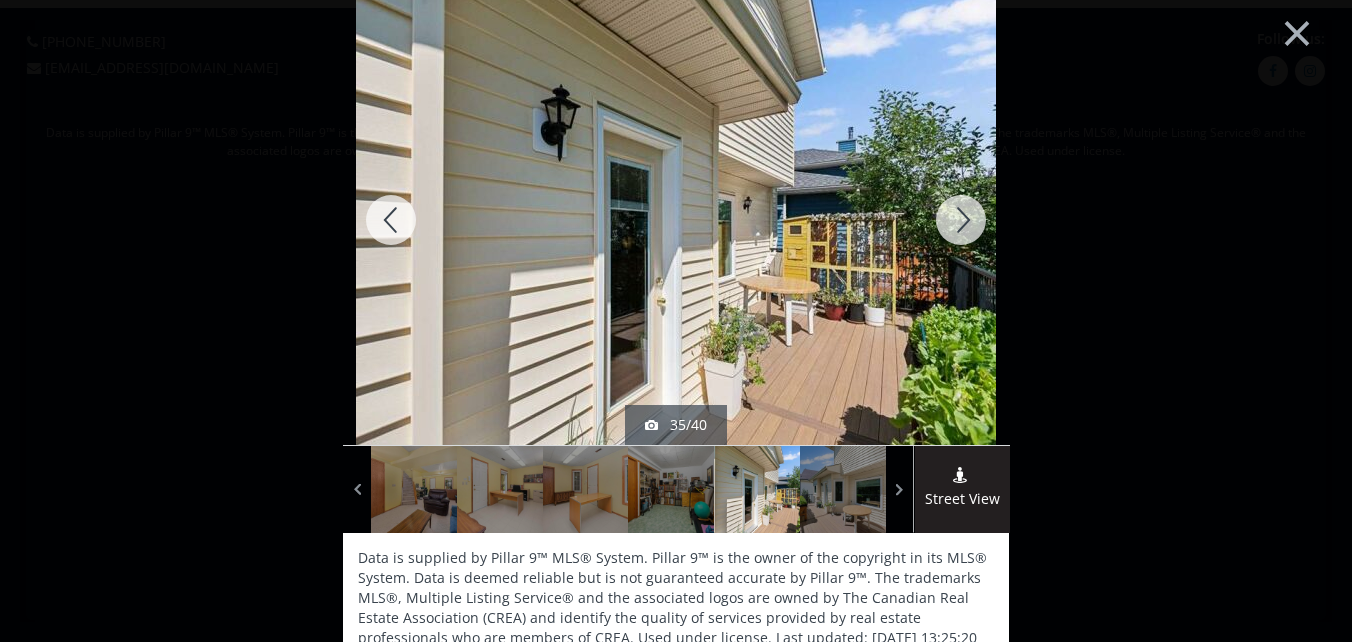 click at bounding box center (961, 220) 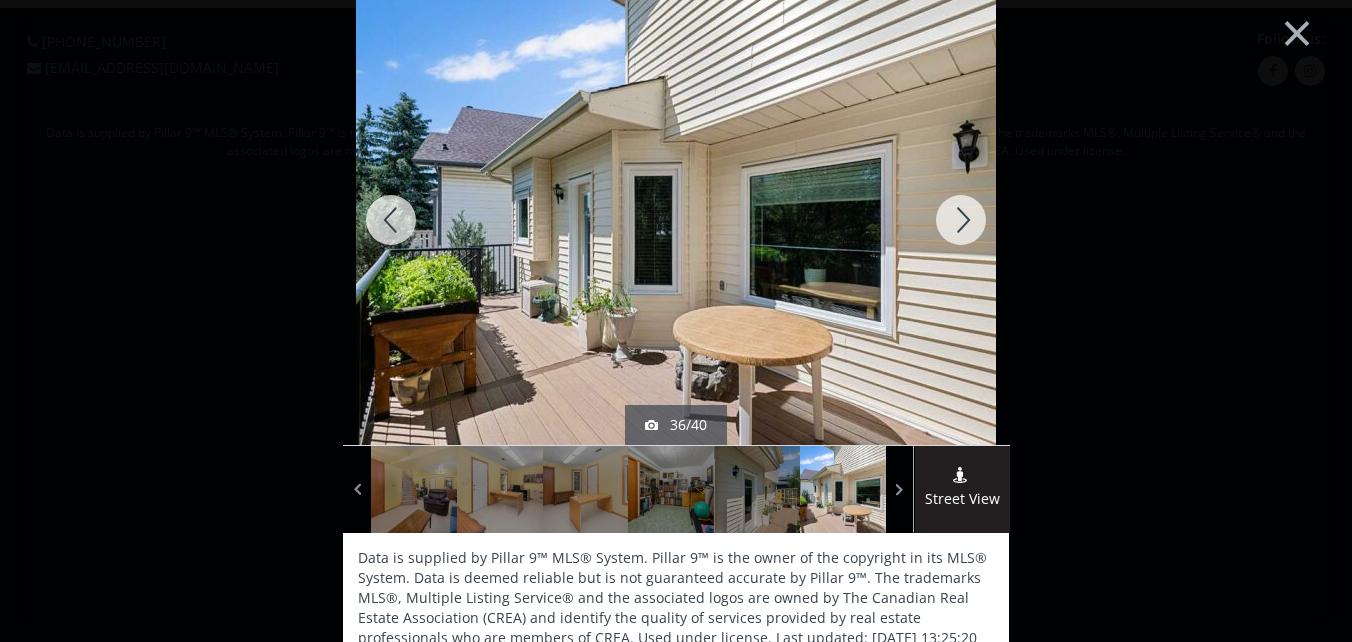 click at bounding box center (961, 220) 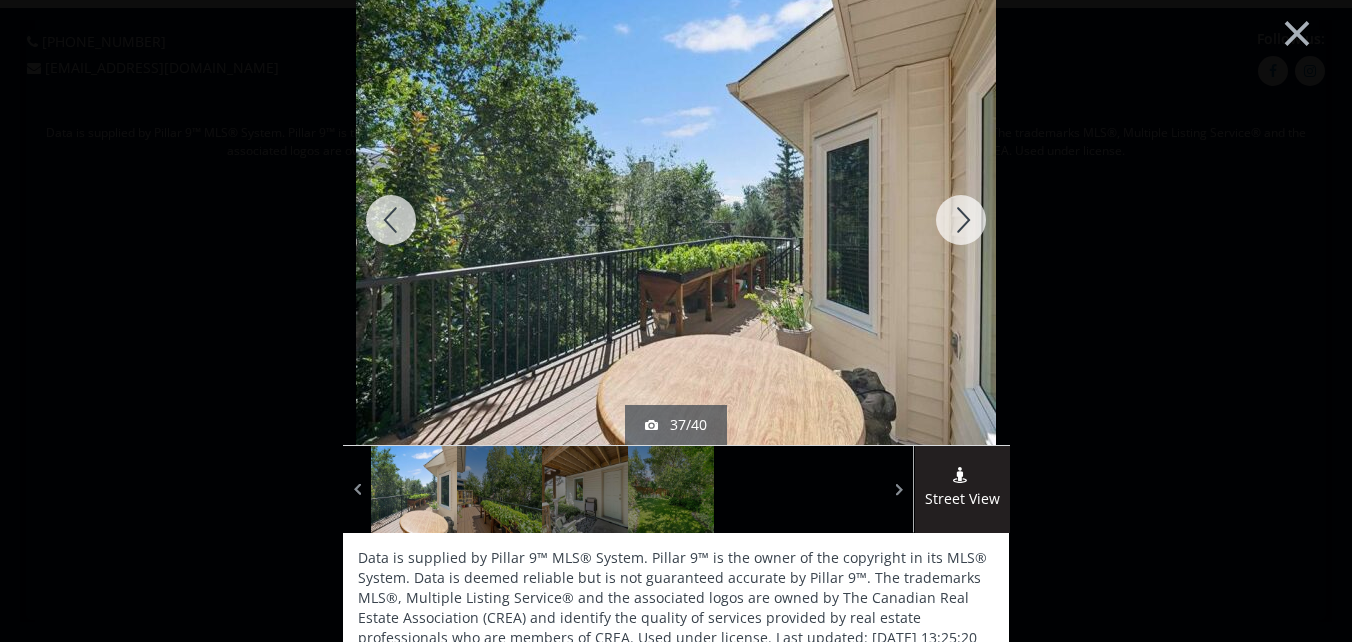 click at bounding box center (961, 220) 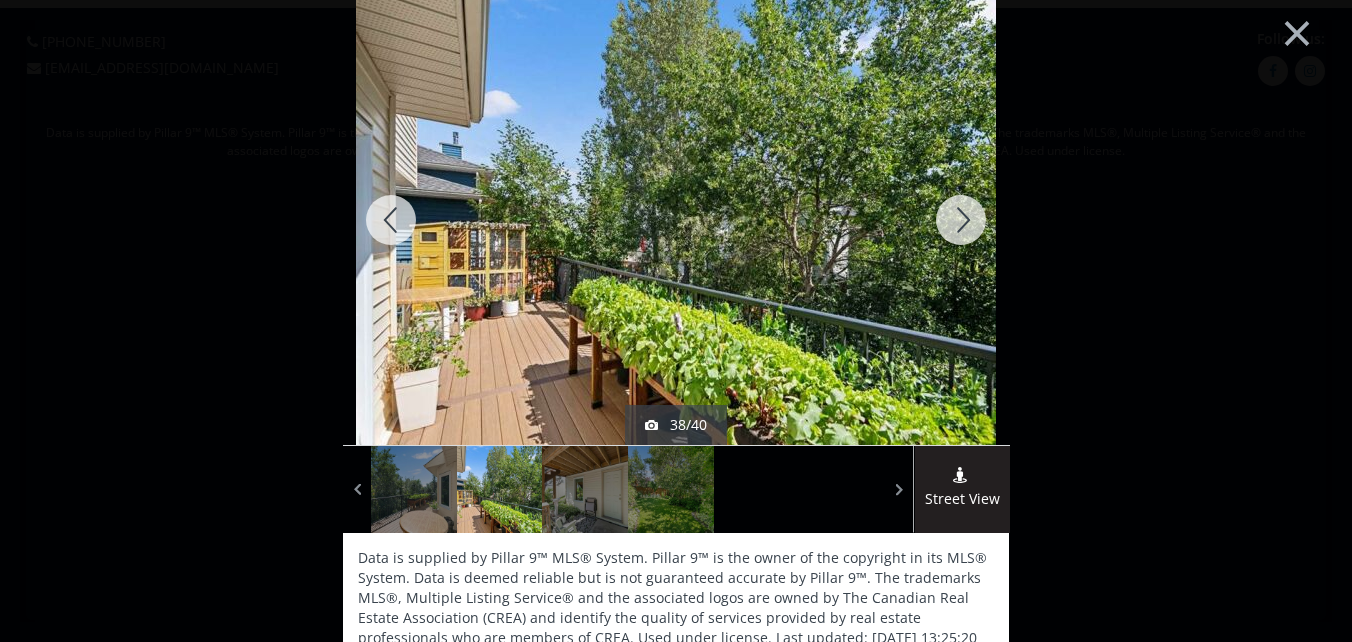 click at bounding box center (961, 220) 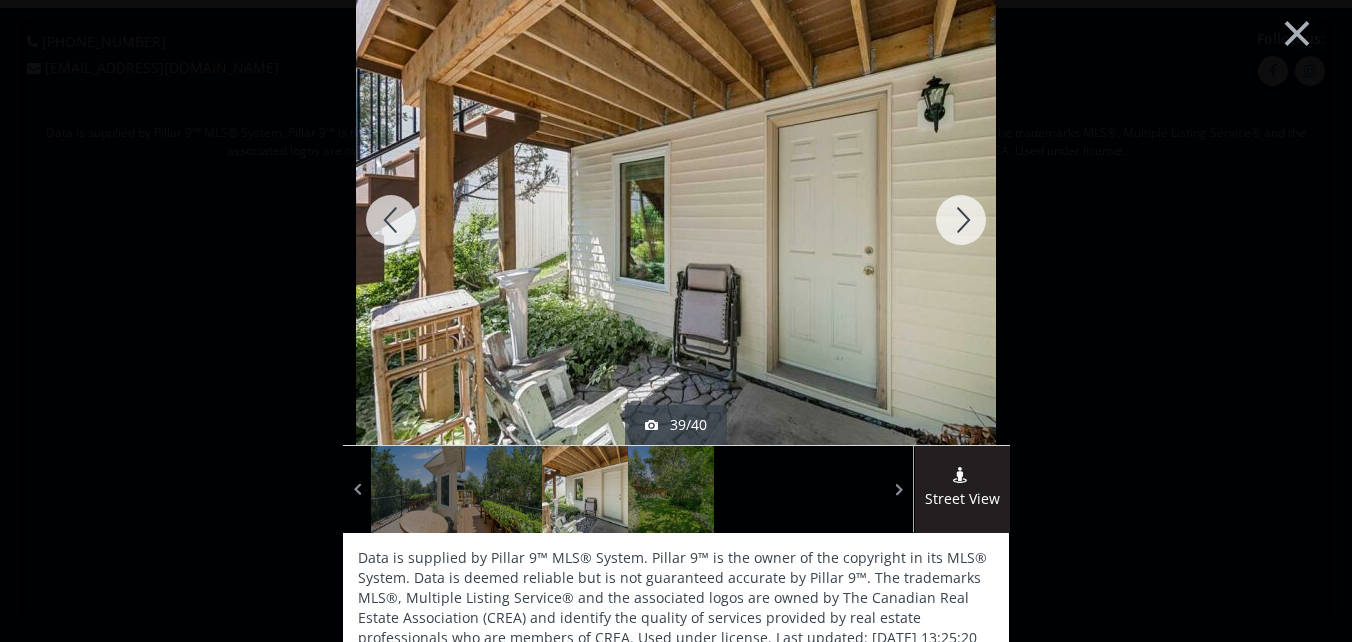 click at bounding box center (961, 220) 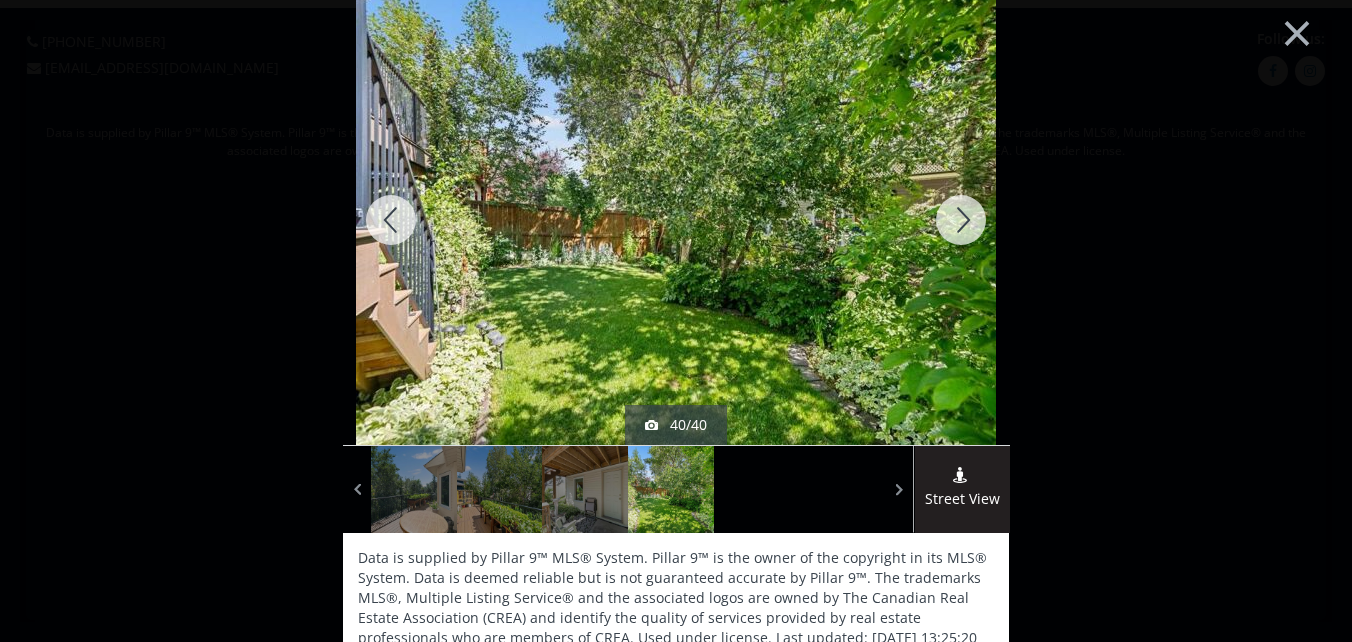click at bounding box center [961, 220] 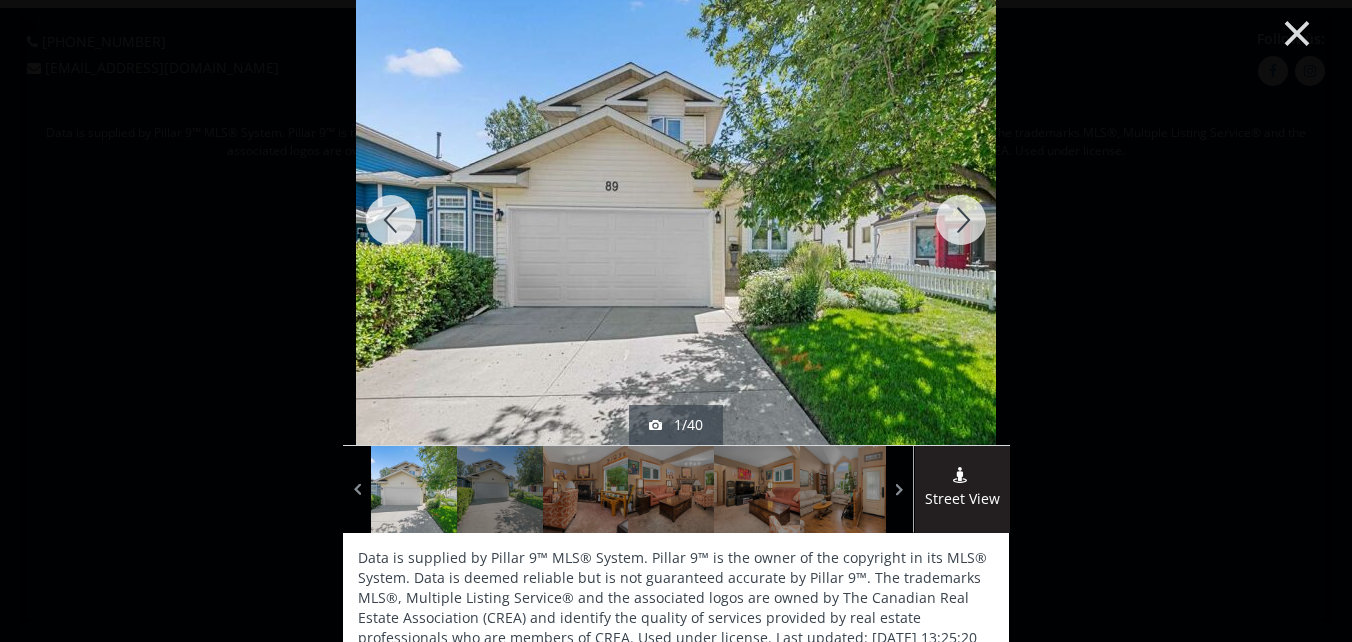 click on "×" at bounding box center [1297, 31] 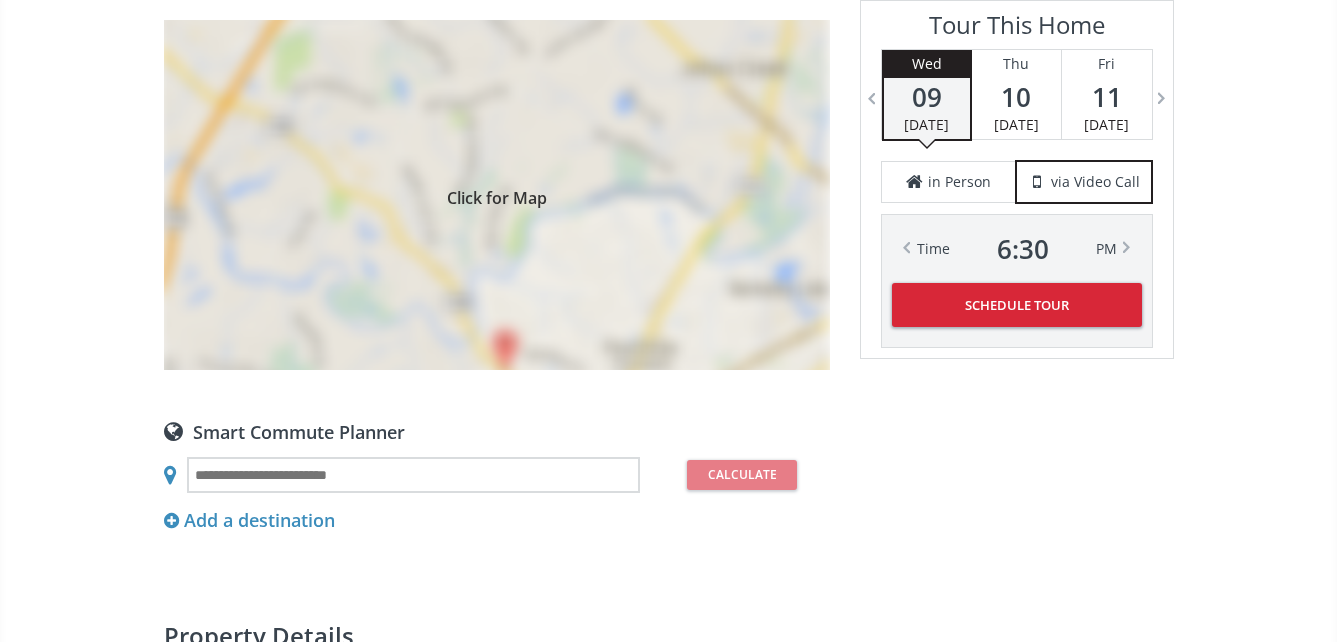 scroll, scrollTop: 1600, scrollLeft: 0, axis: vertical 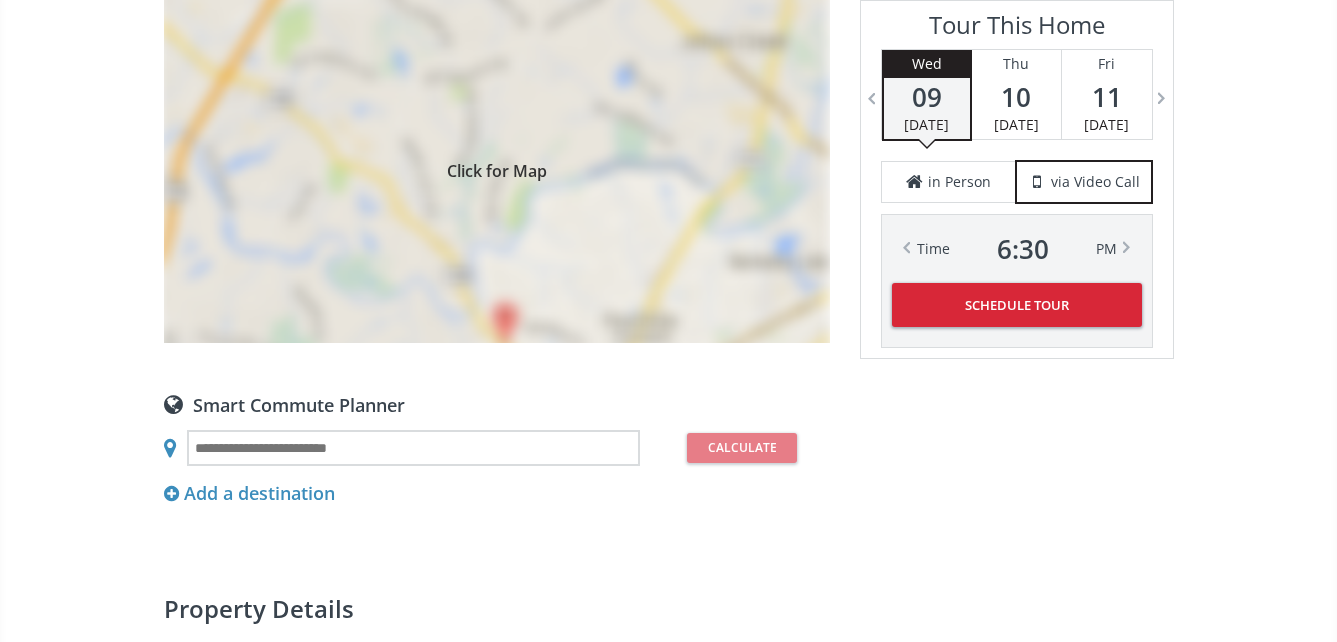 click on "Click for Map" at bounding box center [497, 168] 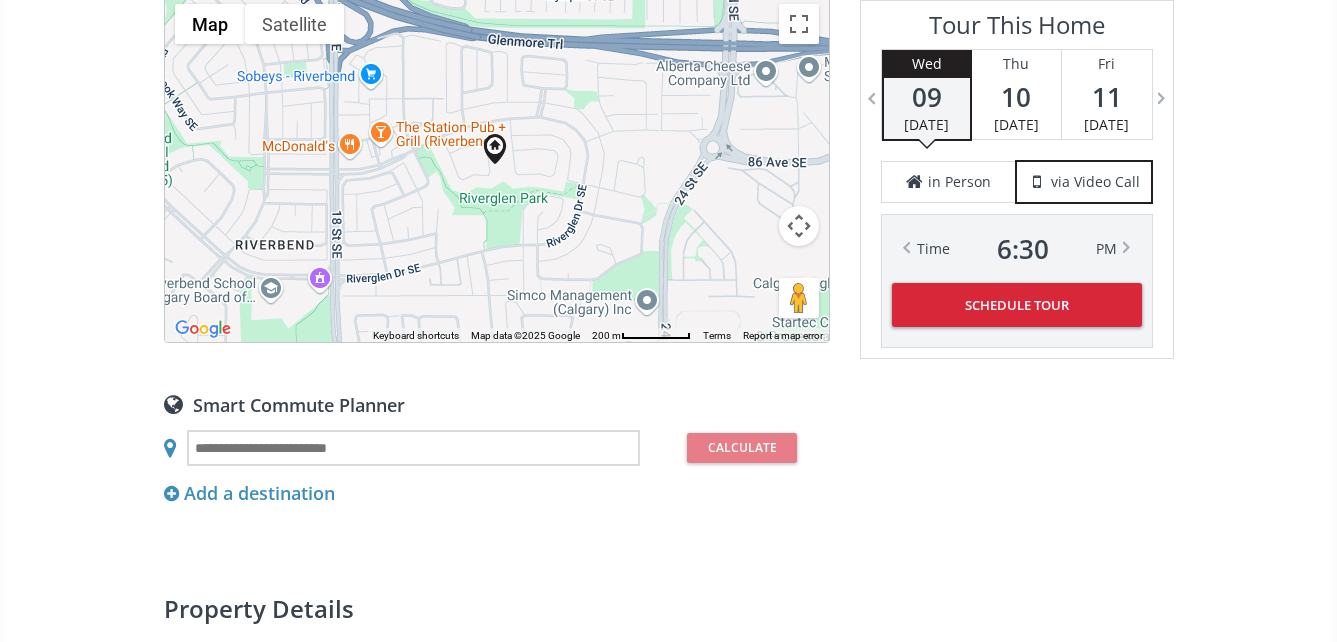 click on "To navigate, press the arrow keys." at bounding box center (497, 168) 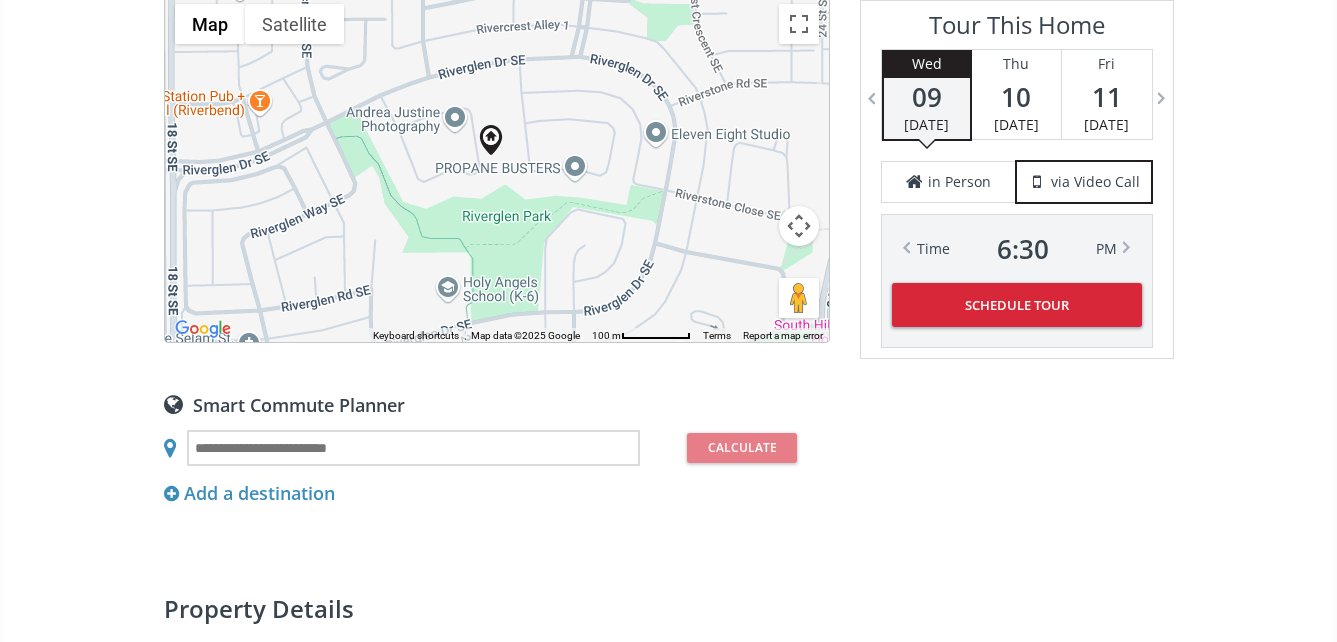 click on "To navigate, press the arrow keys." at bounding box center [497, 168] 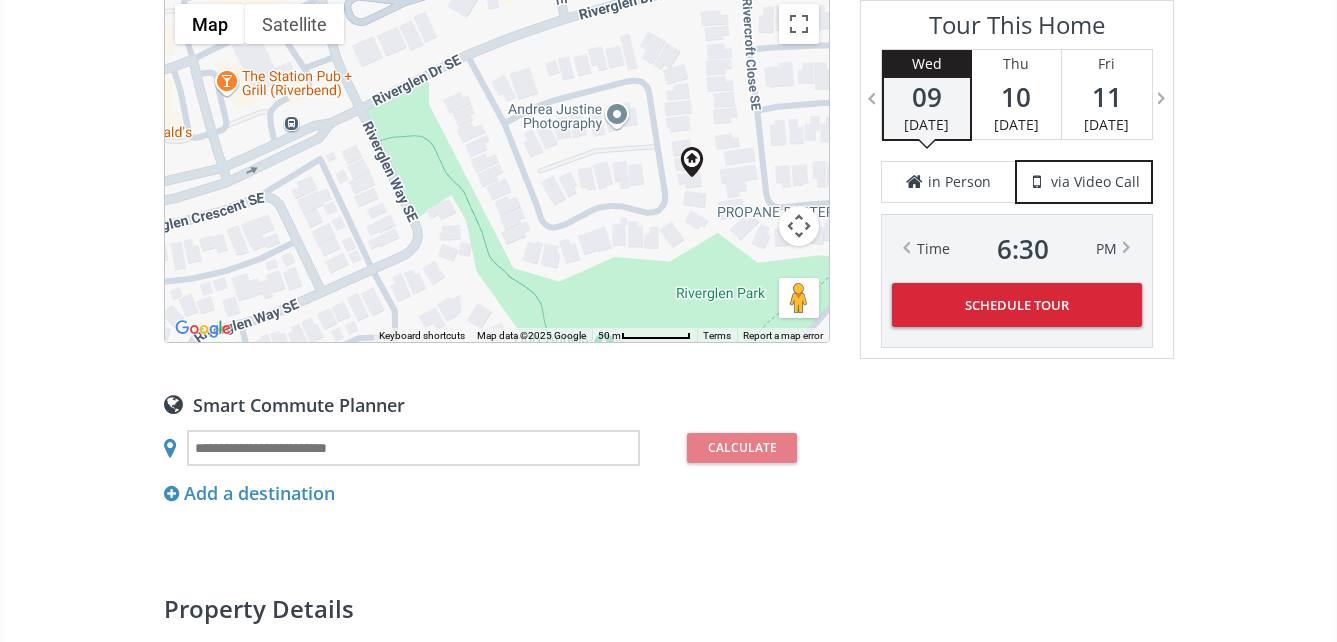 drag, startPoint x: 421, startPoint y: 165, endPoint x: 627, endPoint y: 209, distance: 210.64662 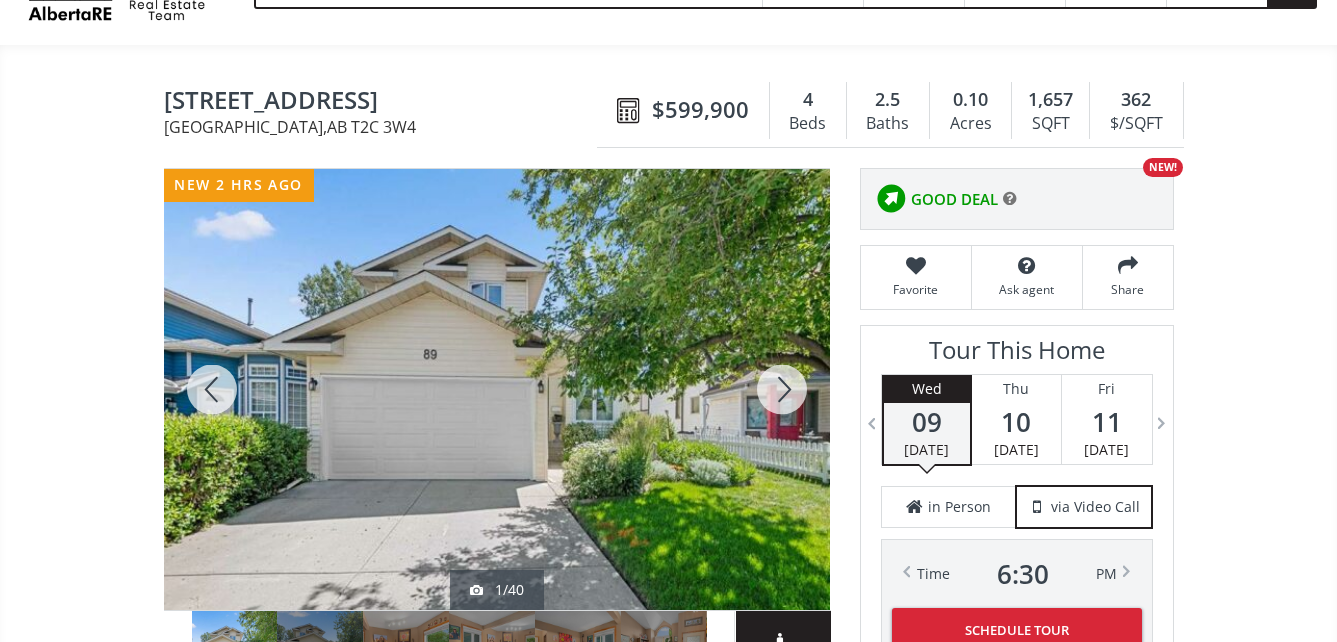 scroll, scrollTop: 0, scrollLeft: 0, axis: both 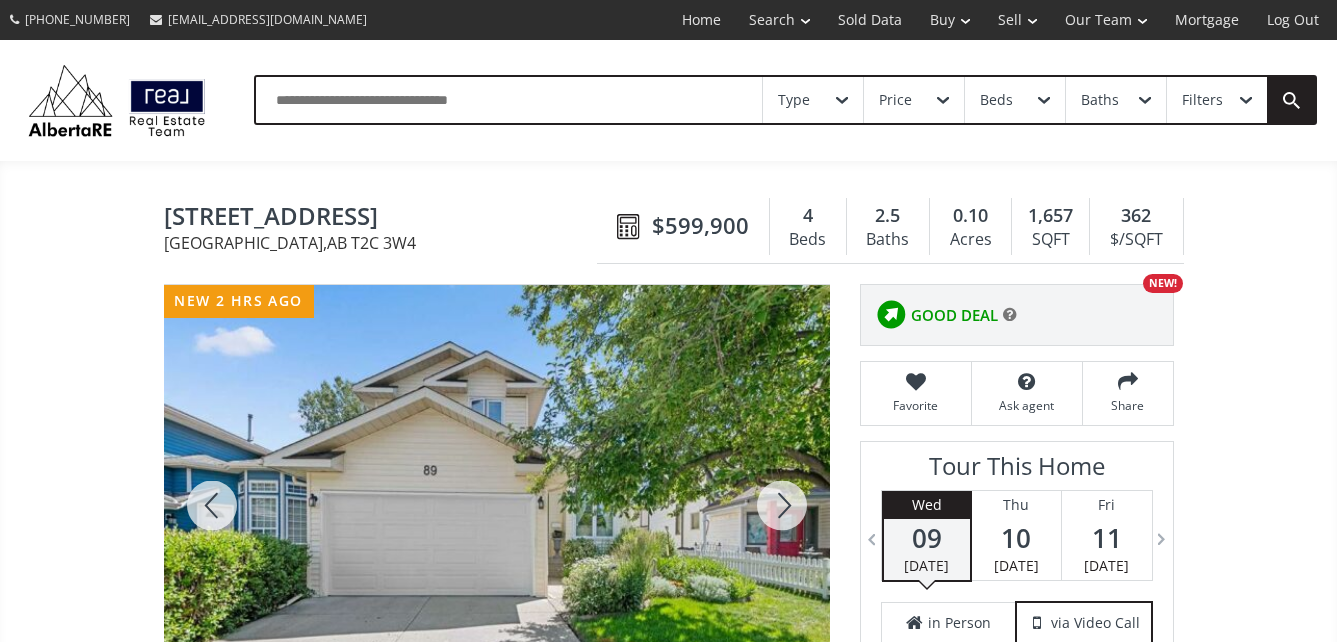 click at bounding box center (497, 505) 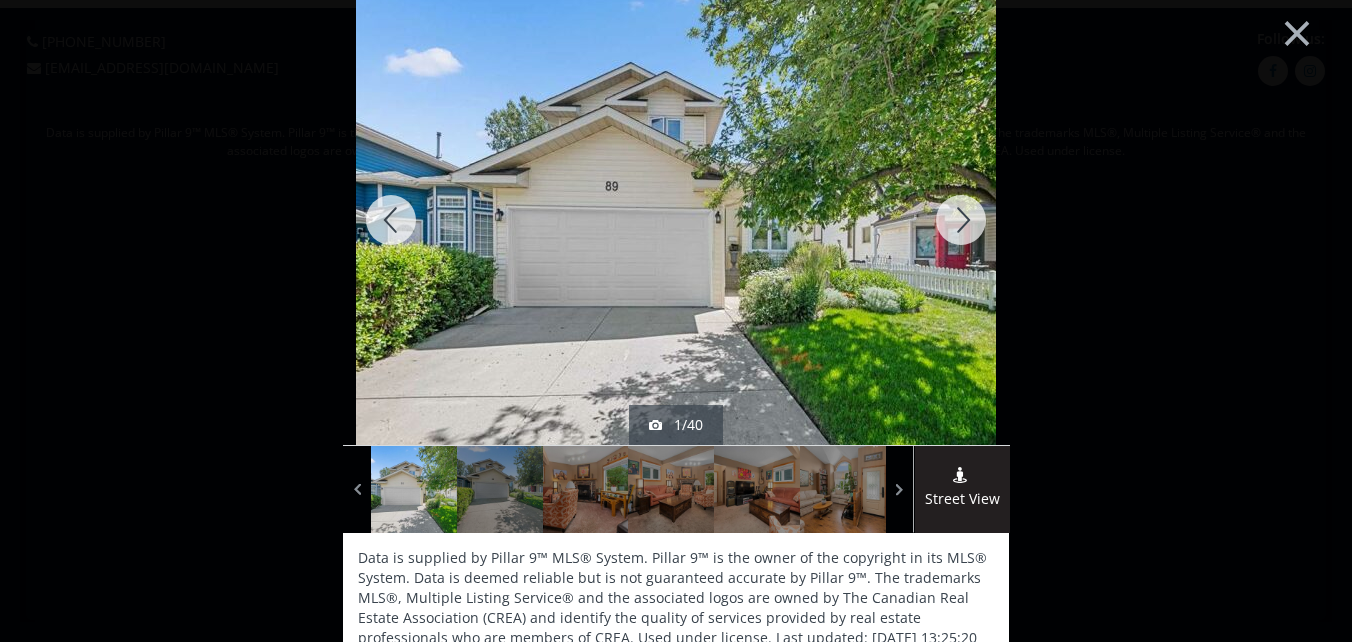 click at bounding box center [961, 220] 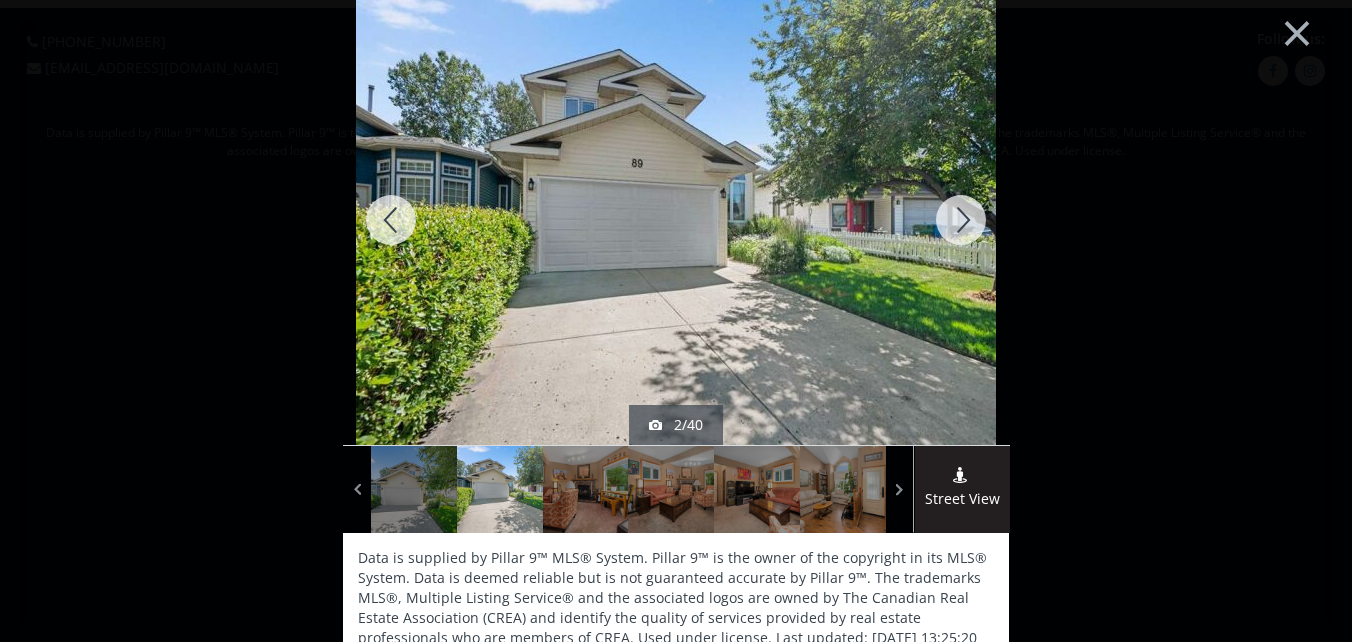 click at bounding box center [961, 220] 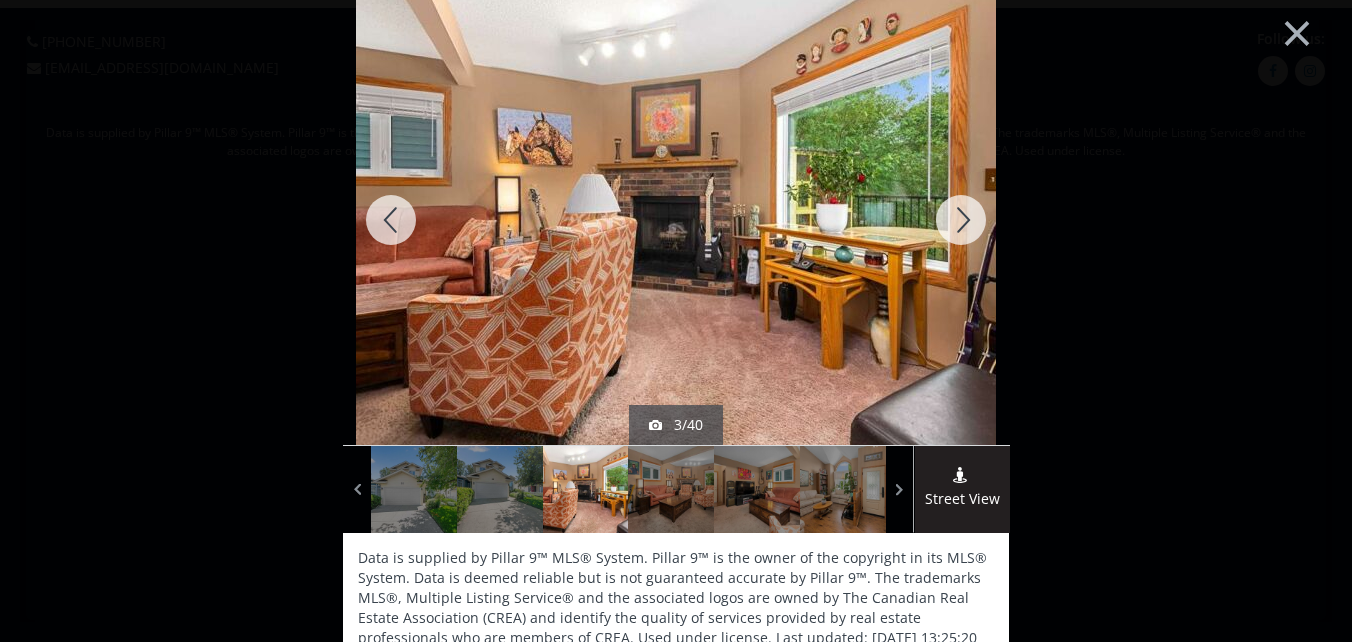 click at bounding box center (961, 220) 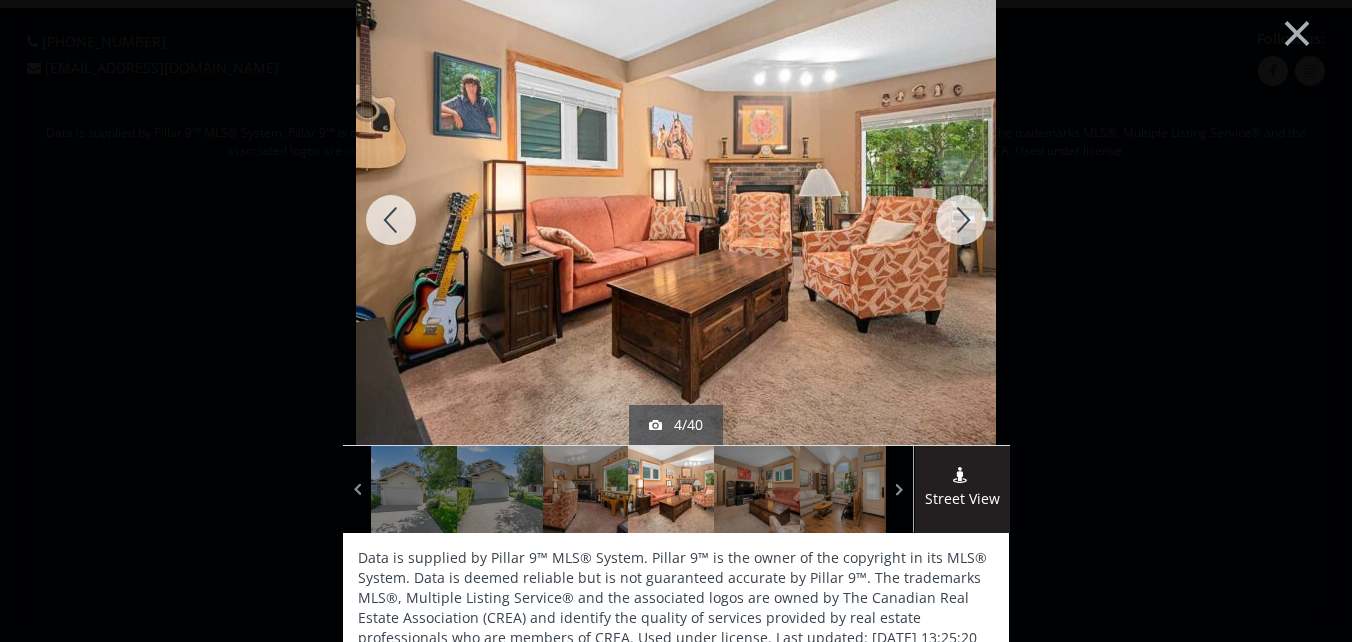 click at bounding box center (961, 220) 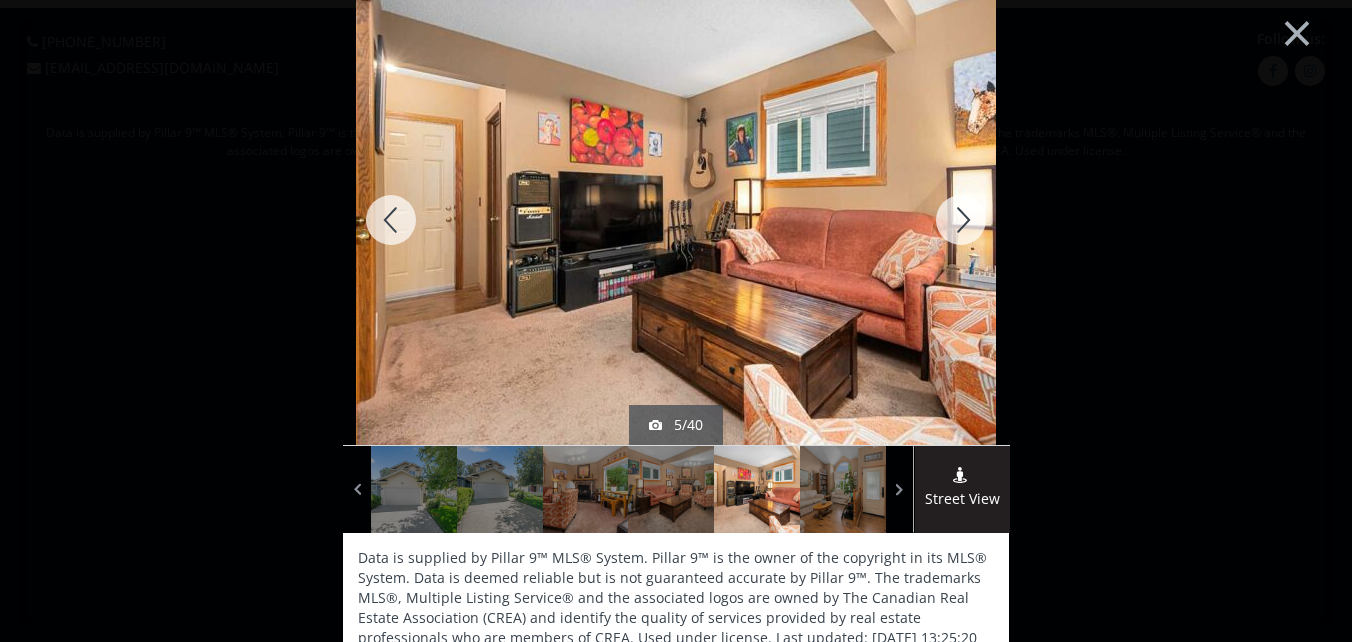 click at bounding box center [961, 220] 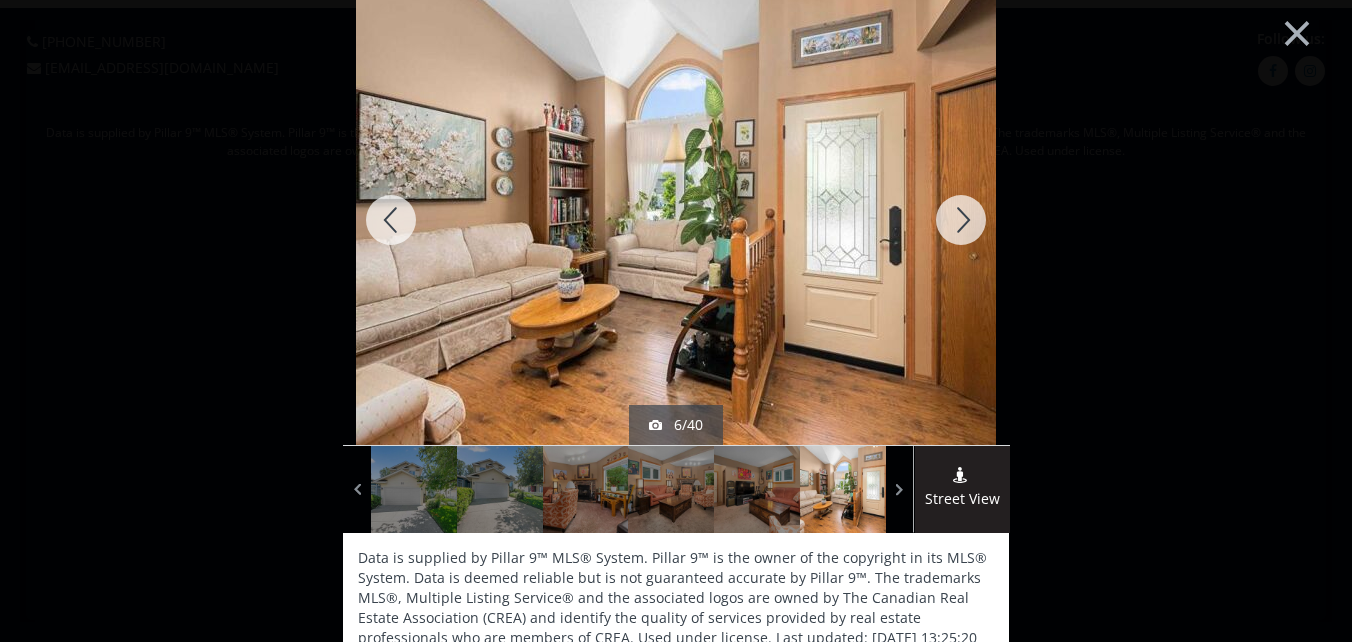 click at bounding box center [961, 220] 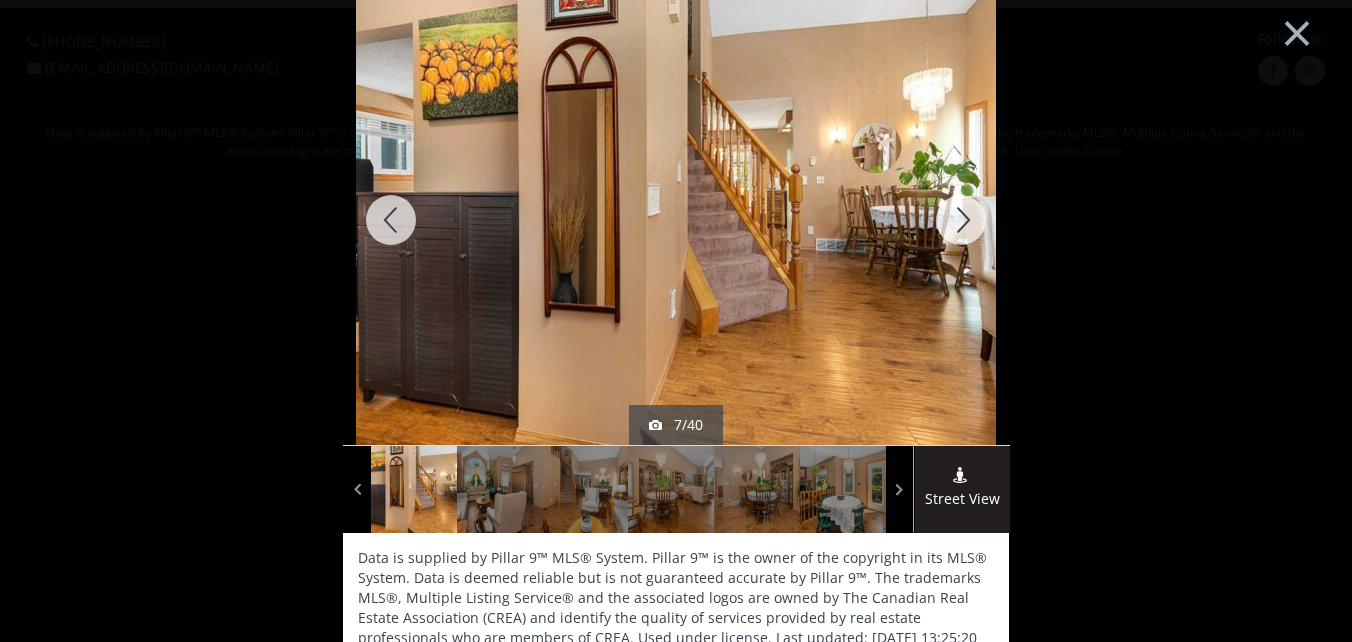 click at bounding box center (961, 220) 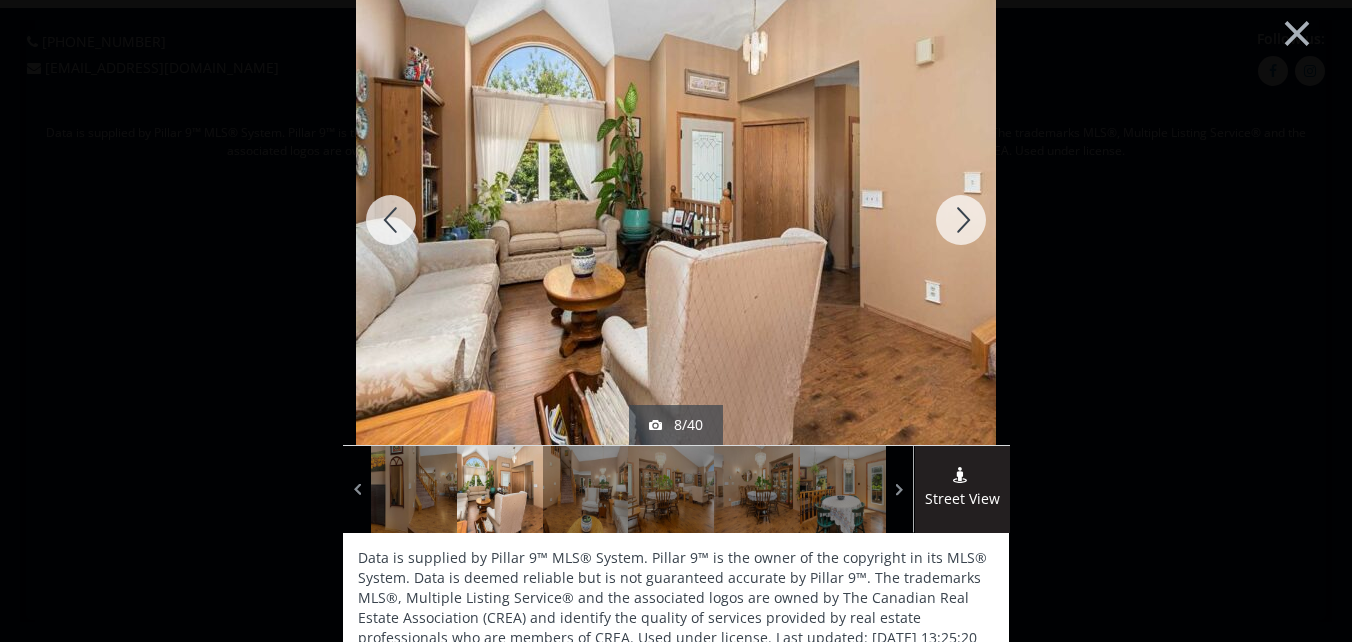 click at bounding box center [961, 220] 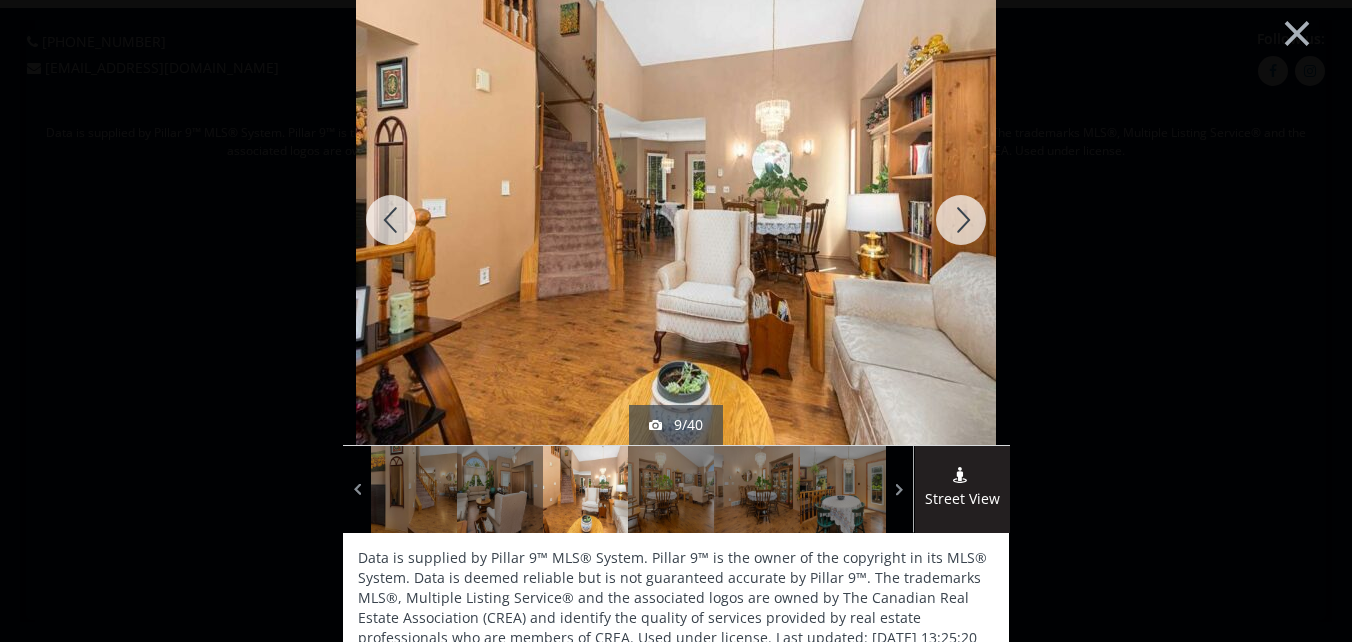 click at bounding box center [961, 220] 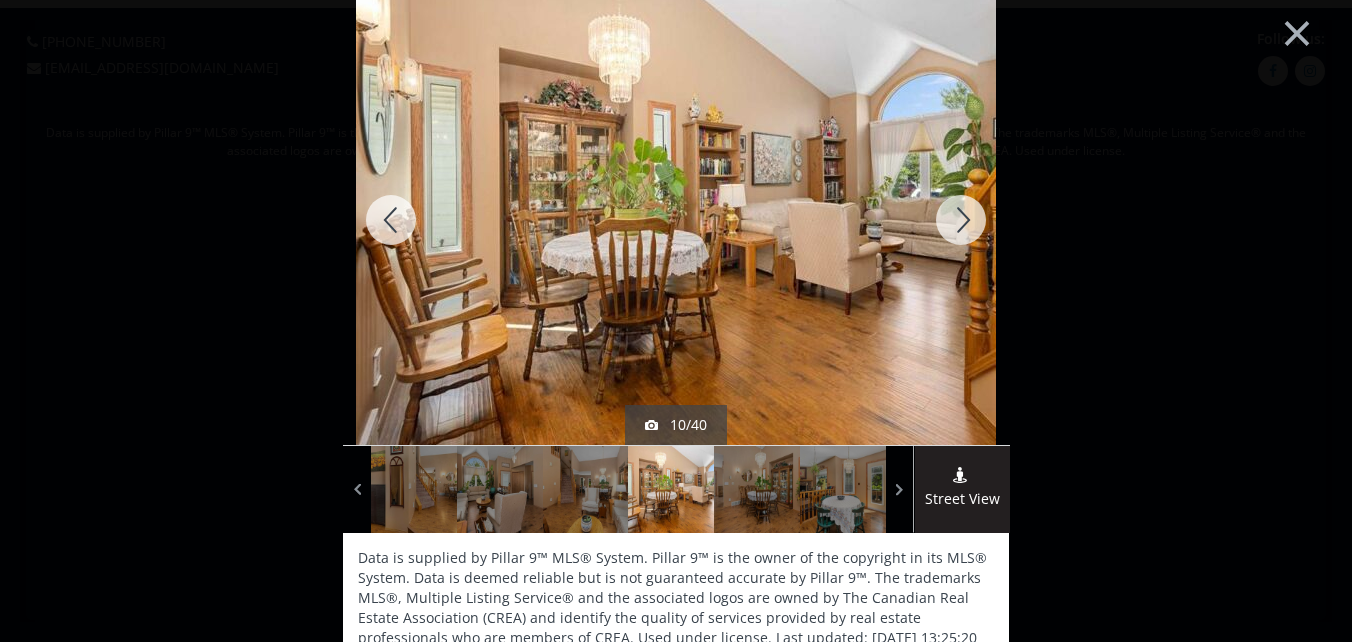 click at bounding box center (961, 220) 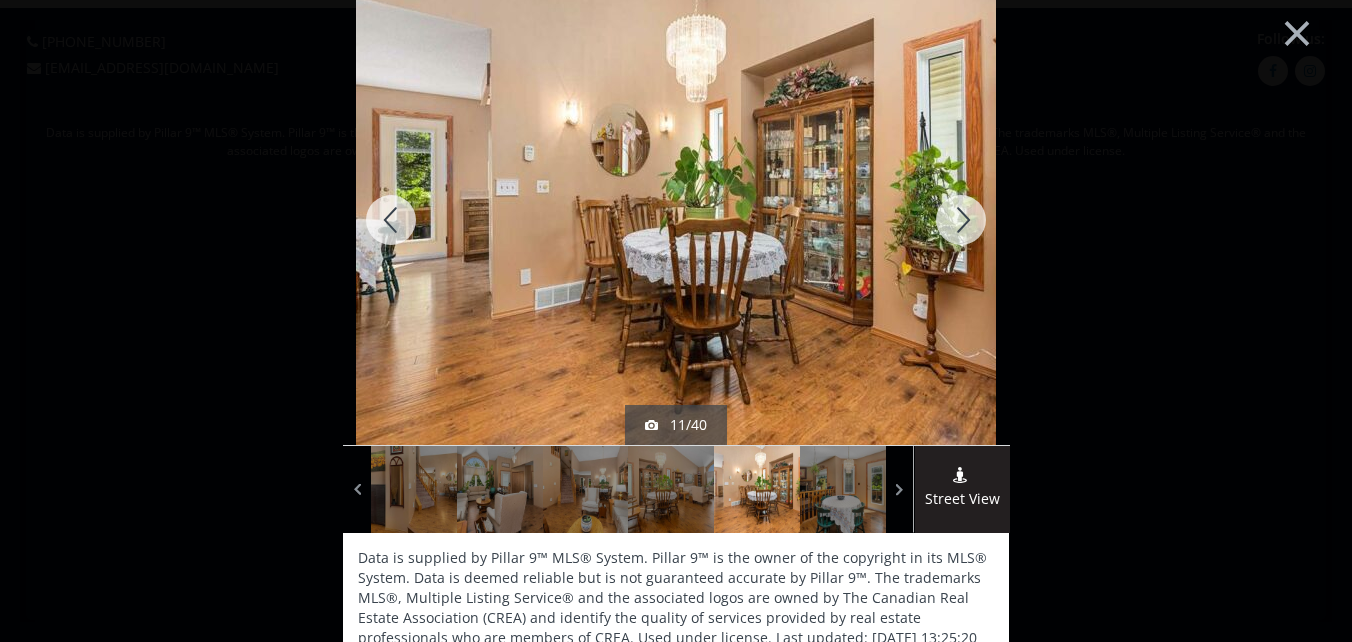 click at bounding box center (961, 220) 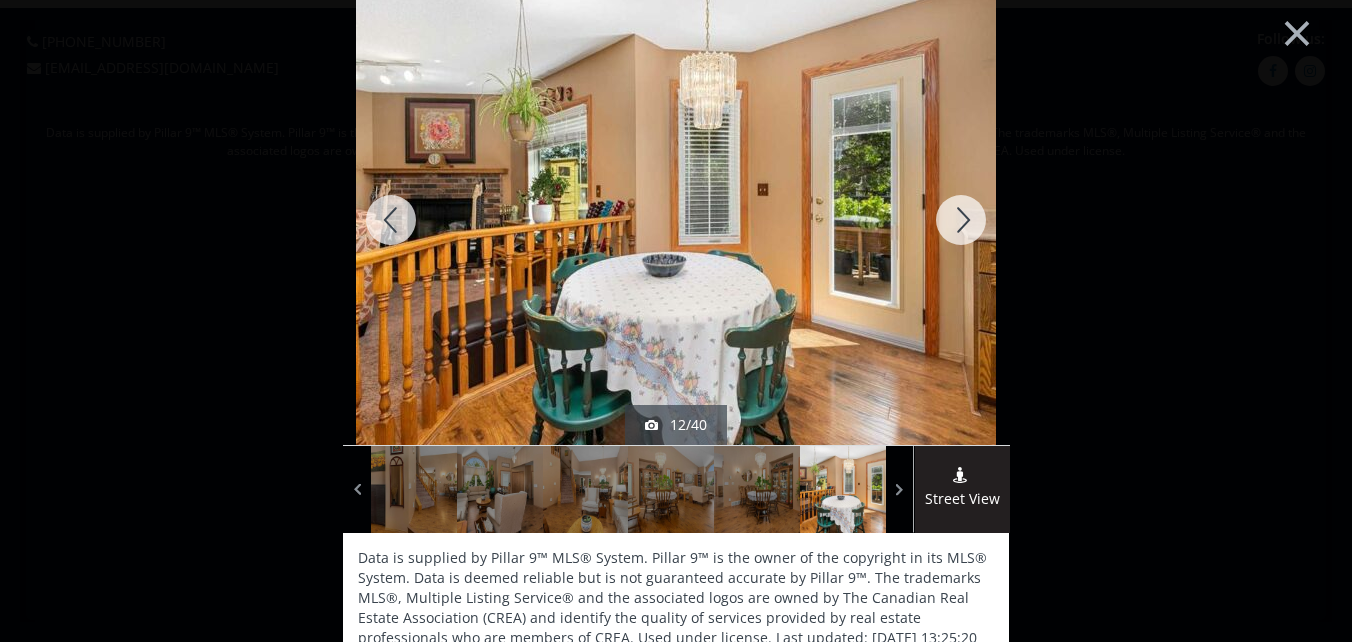 click at bounding box center (961, 220) 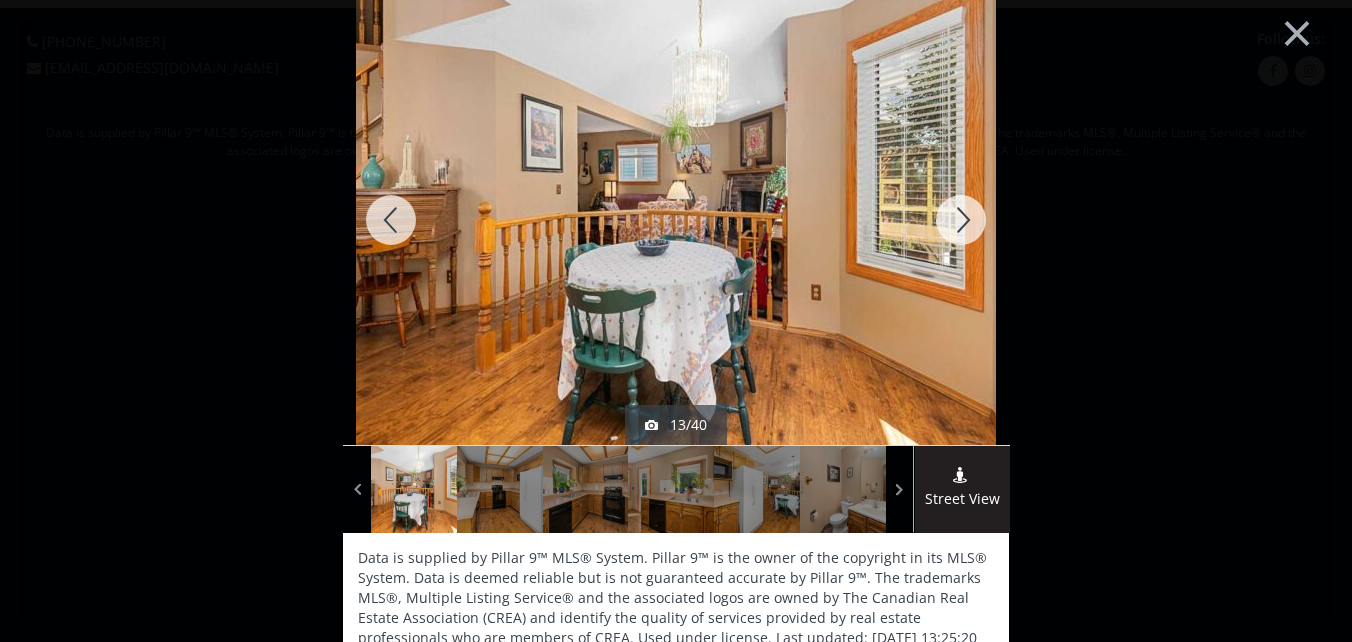 click at bounding box center (961, 220) 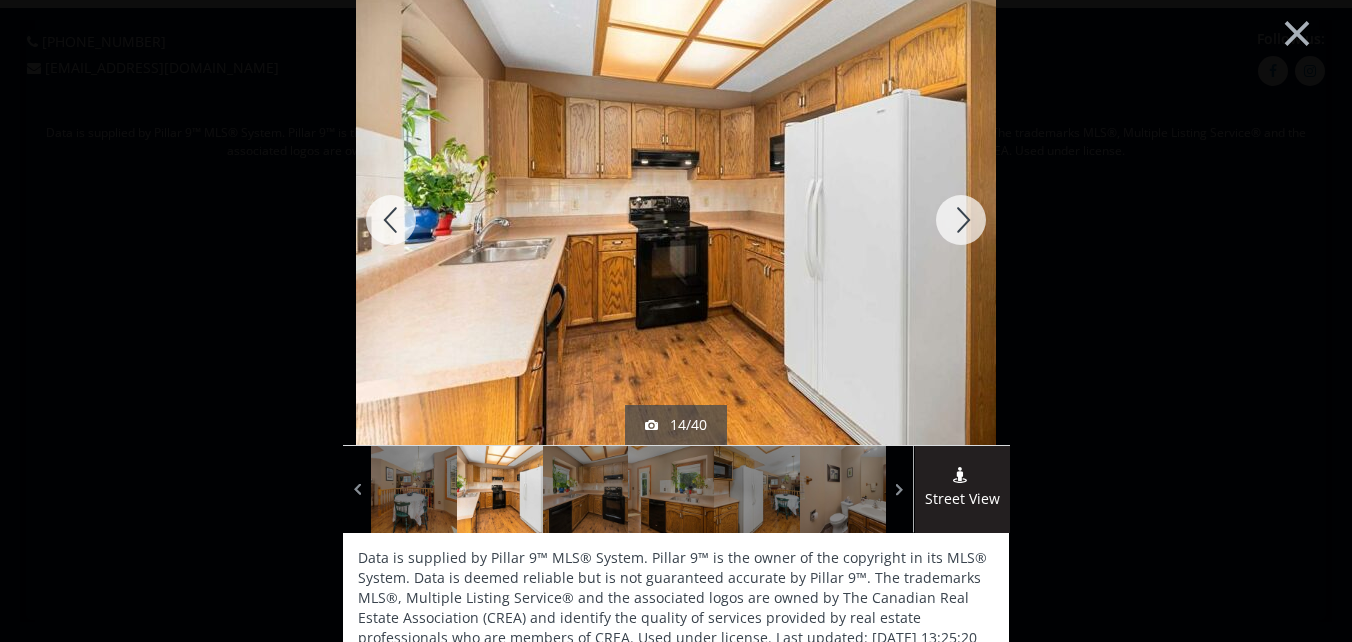 click at bounding box center (961, 220) 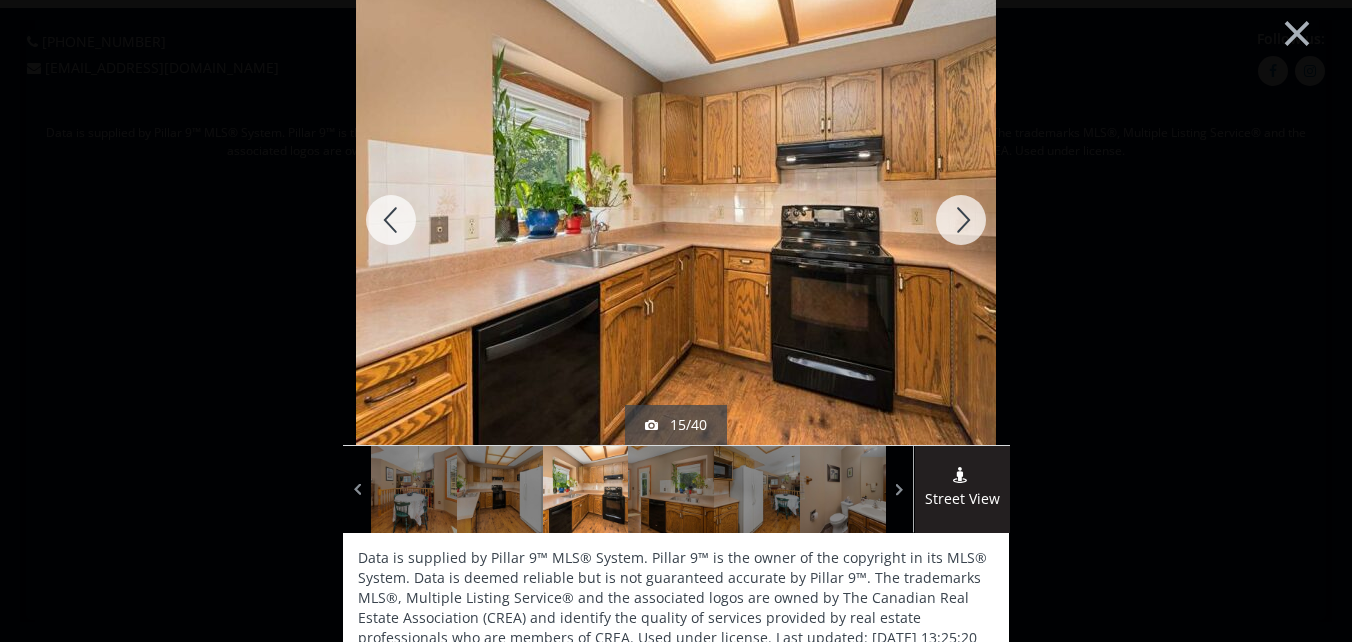 click at bounding box center (961, 220) 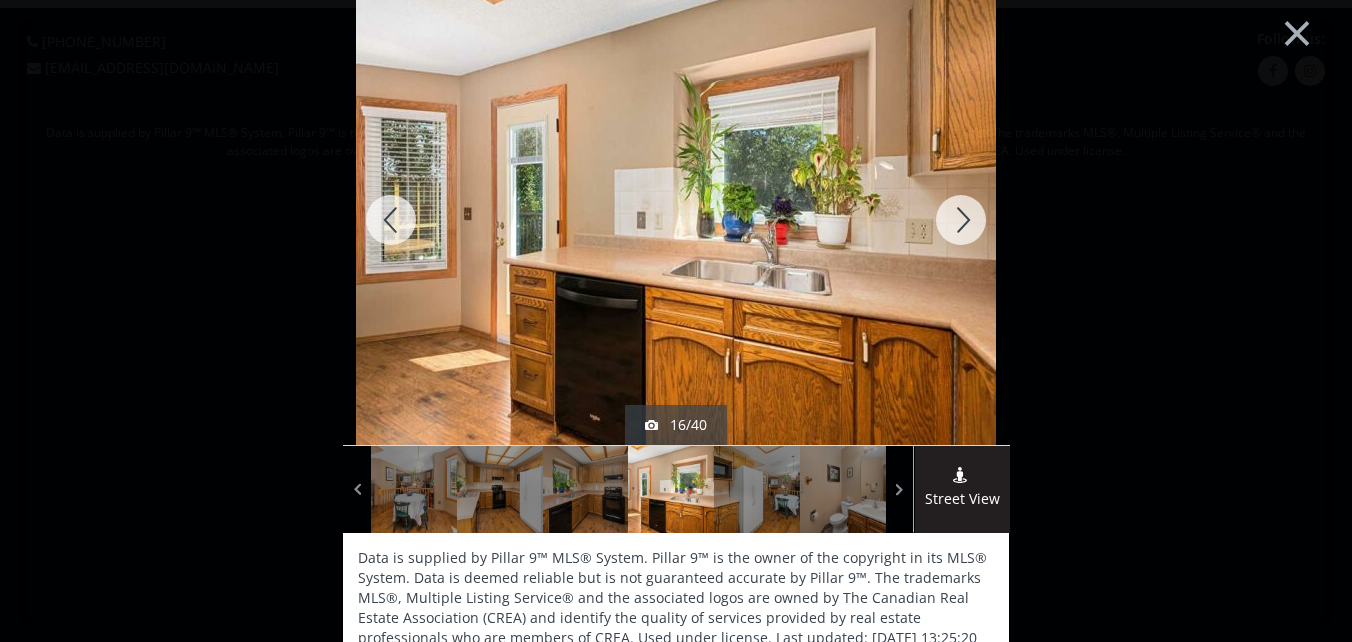 click at bounding box center [961, 220] 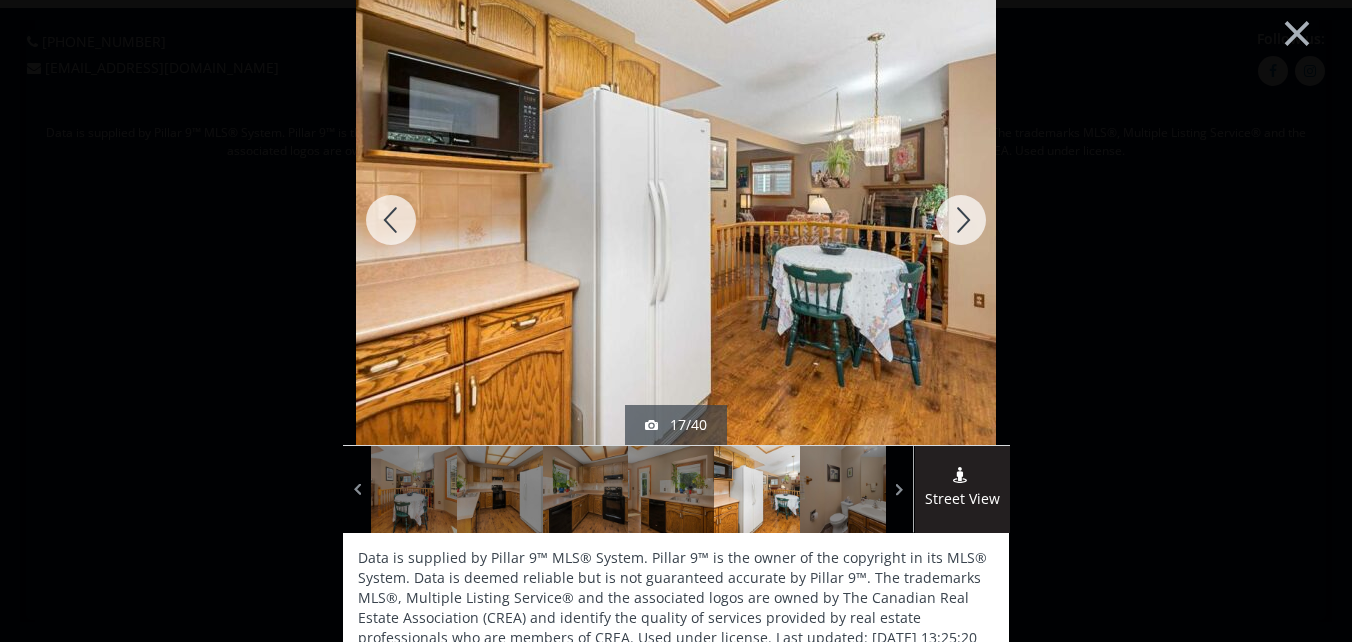 click at bounding box center (961, 220) 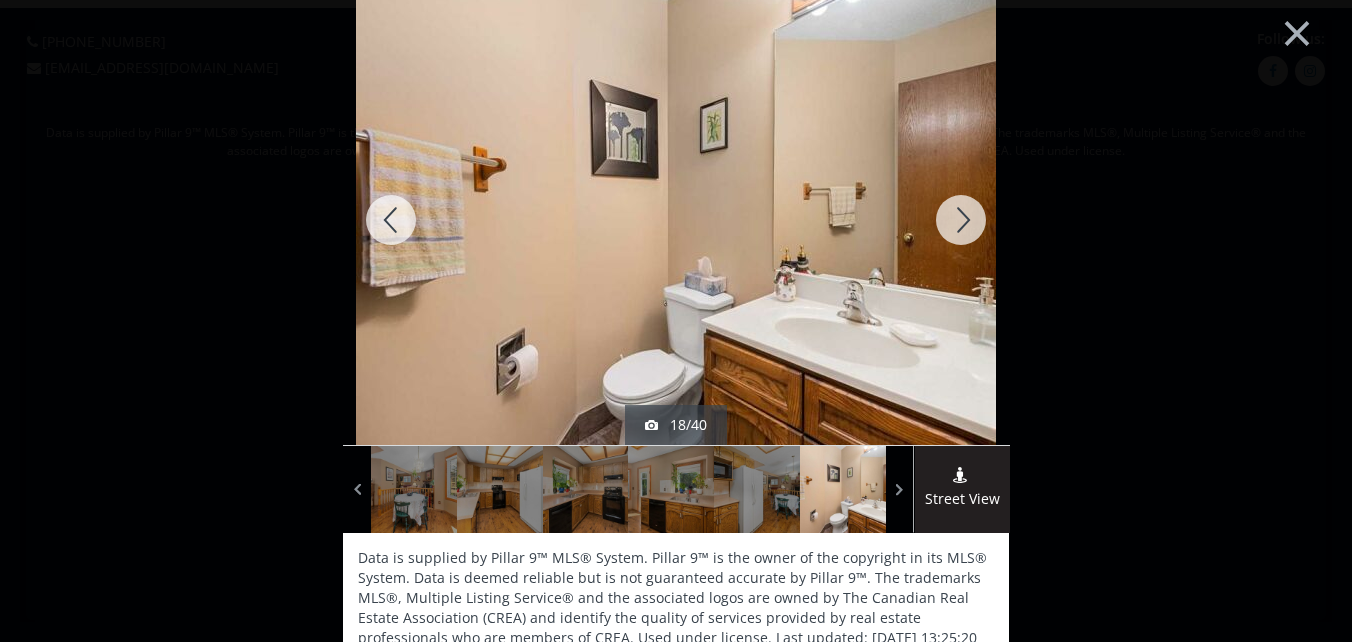 click at bounding box center [961, 220] 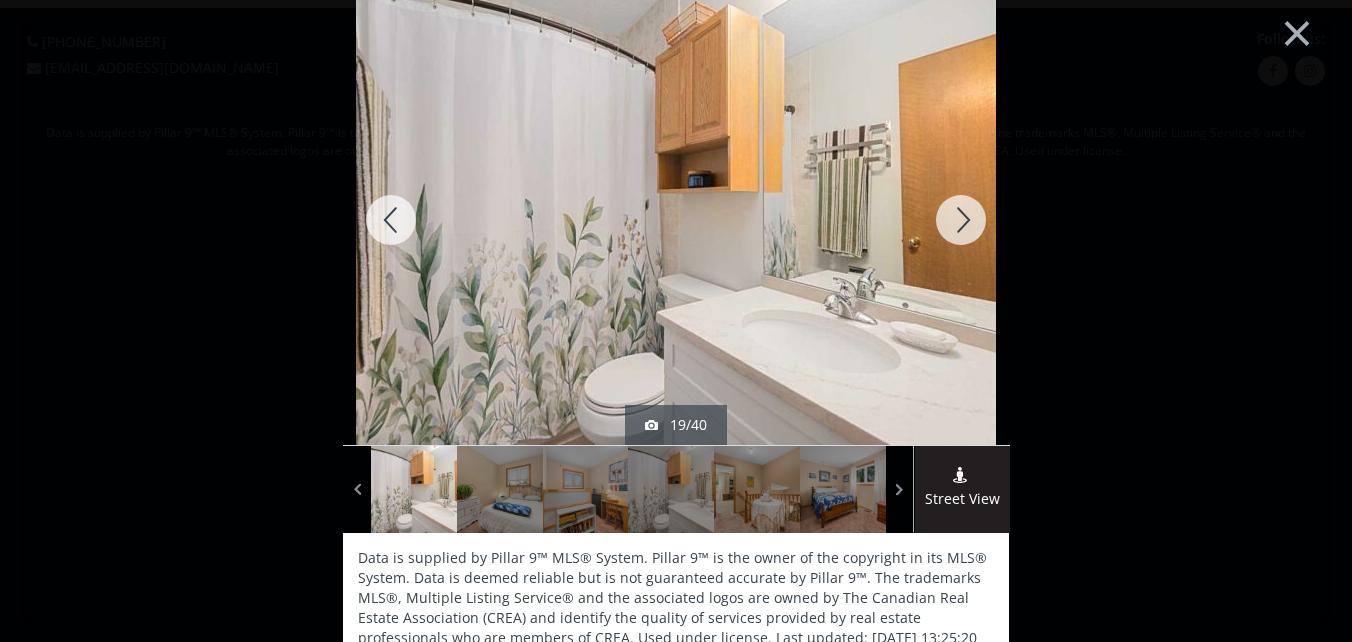 click at bounding box center [961, 220] 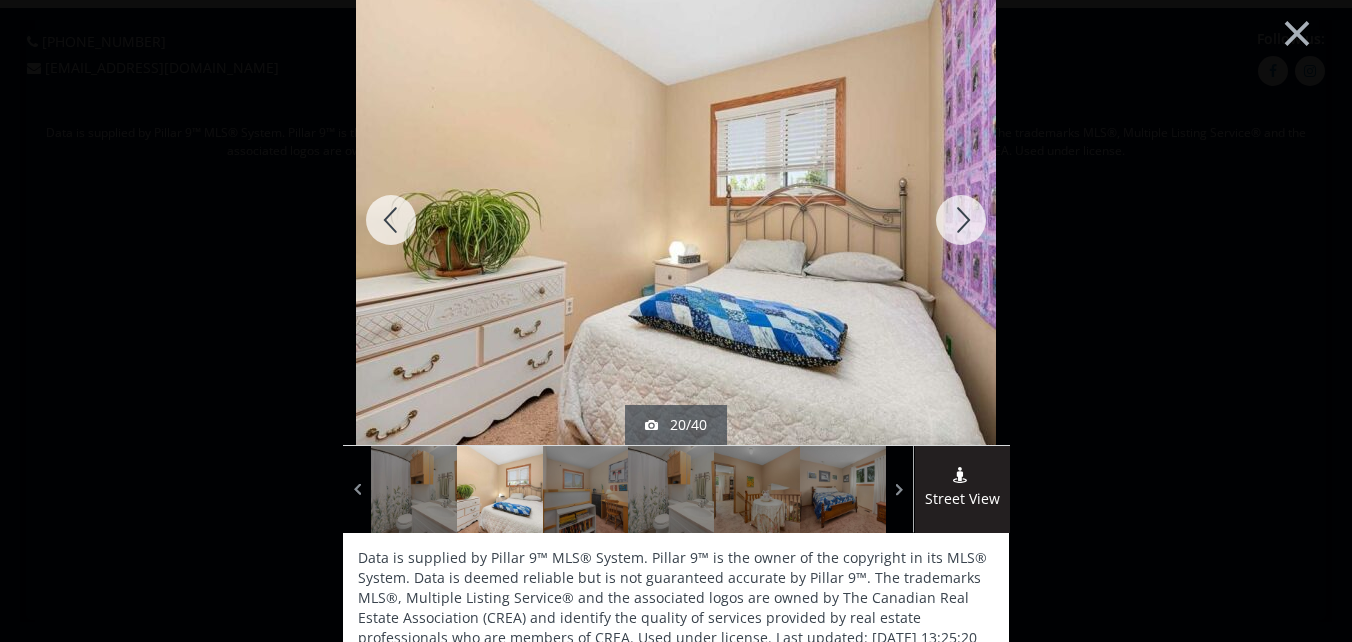 click at bounding box center (961, 220) 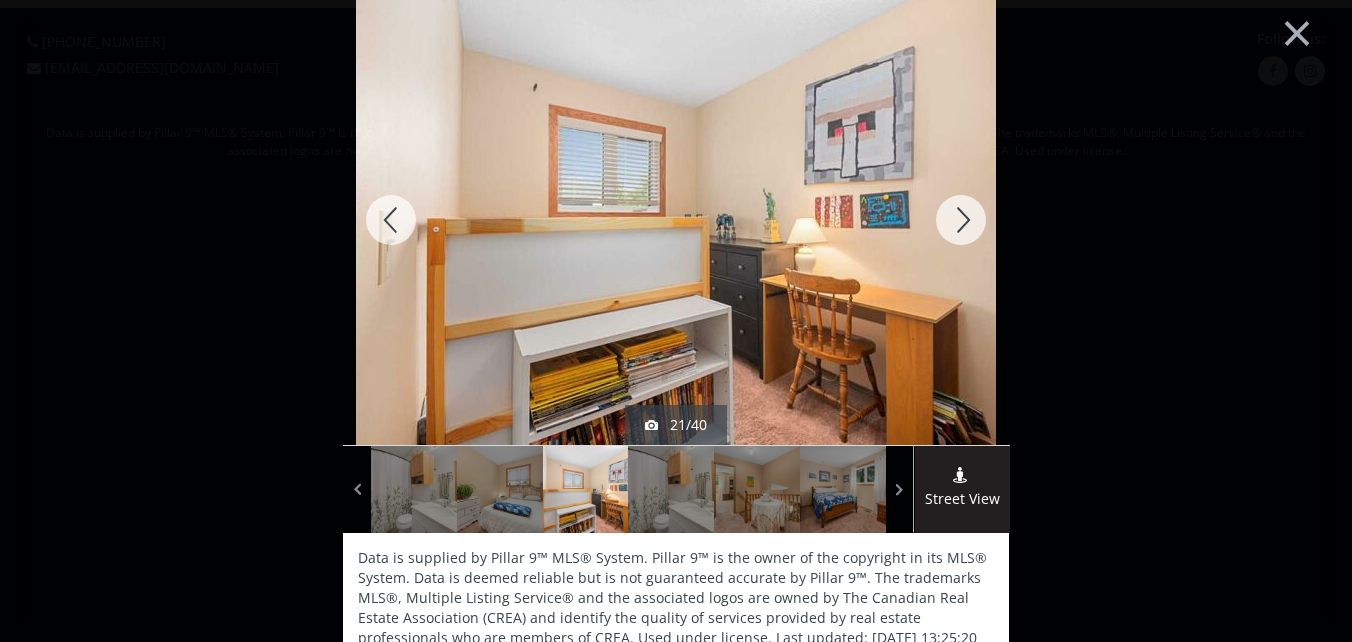 click at bounding box center (961, 220) 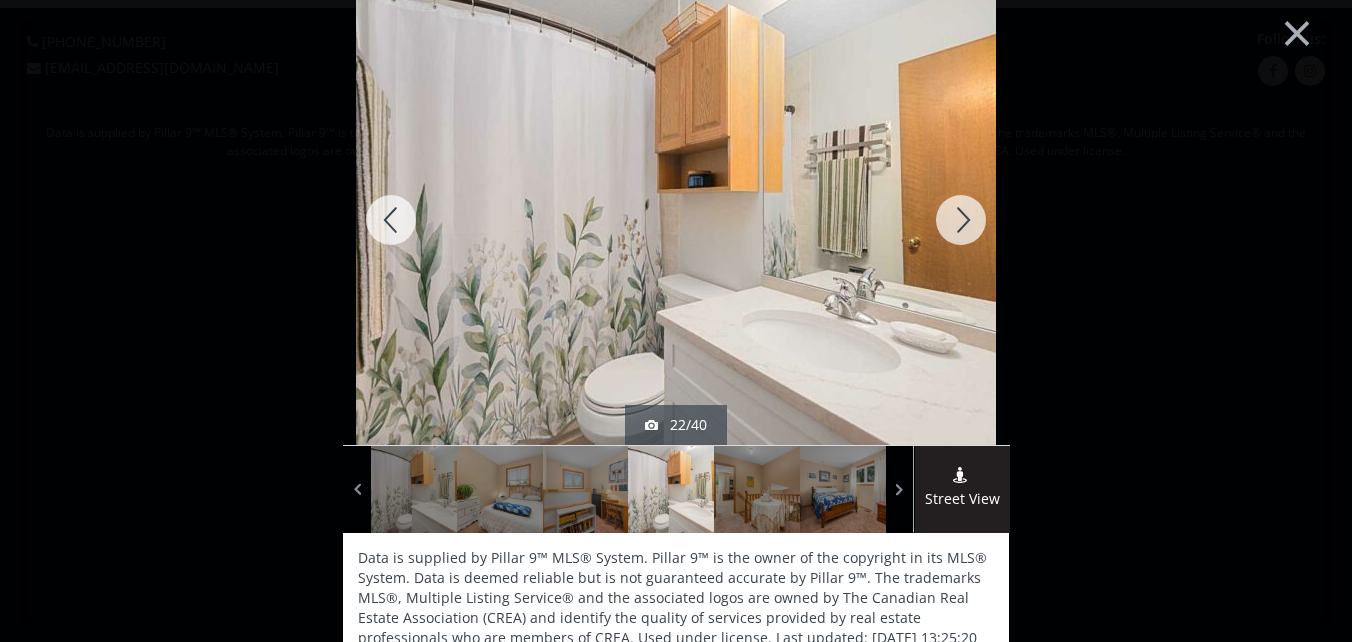 click at bounding box center (961, 220) 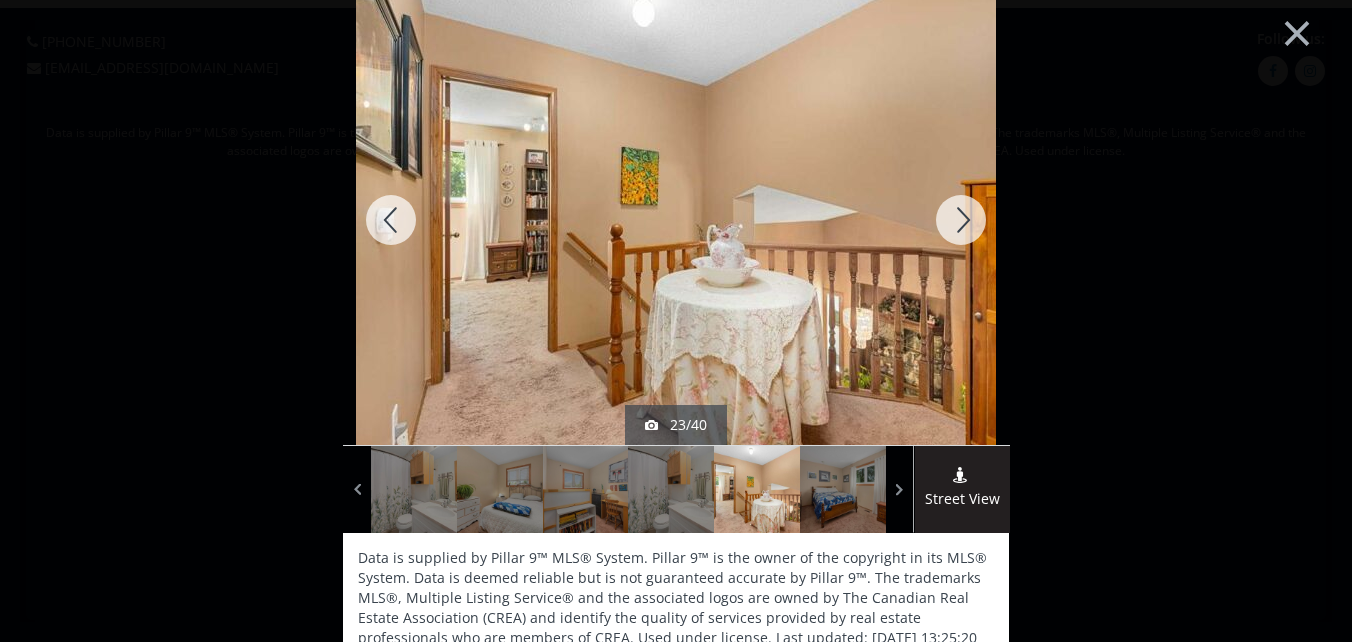 click at bounding box center [961, 220] 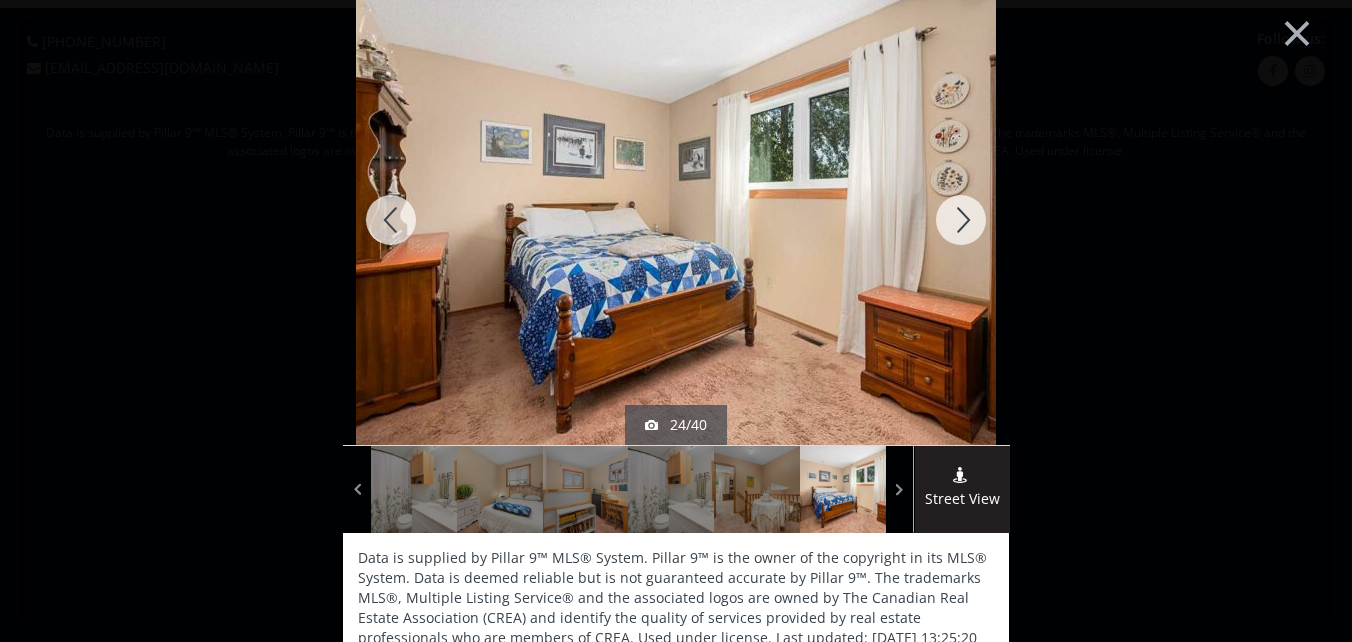 click at bounding box center (961, 220) 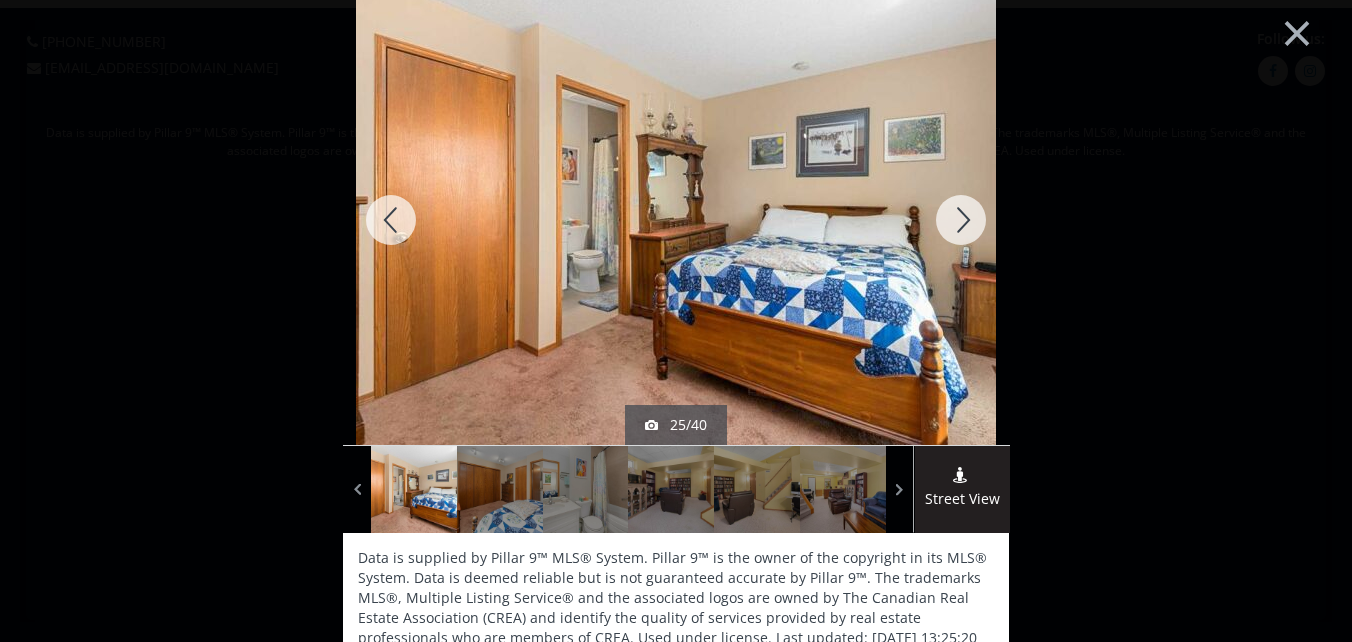 click at bounding box center (961, 220) 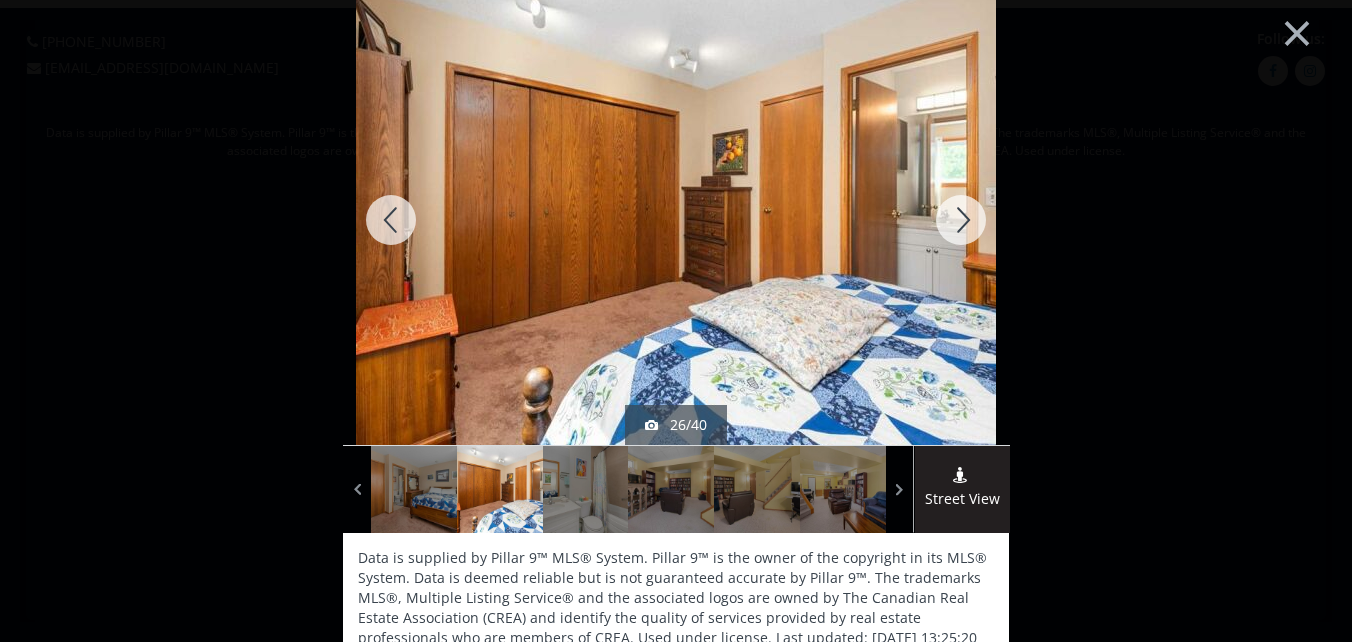 click at bounding box center (961, 220) 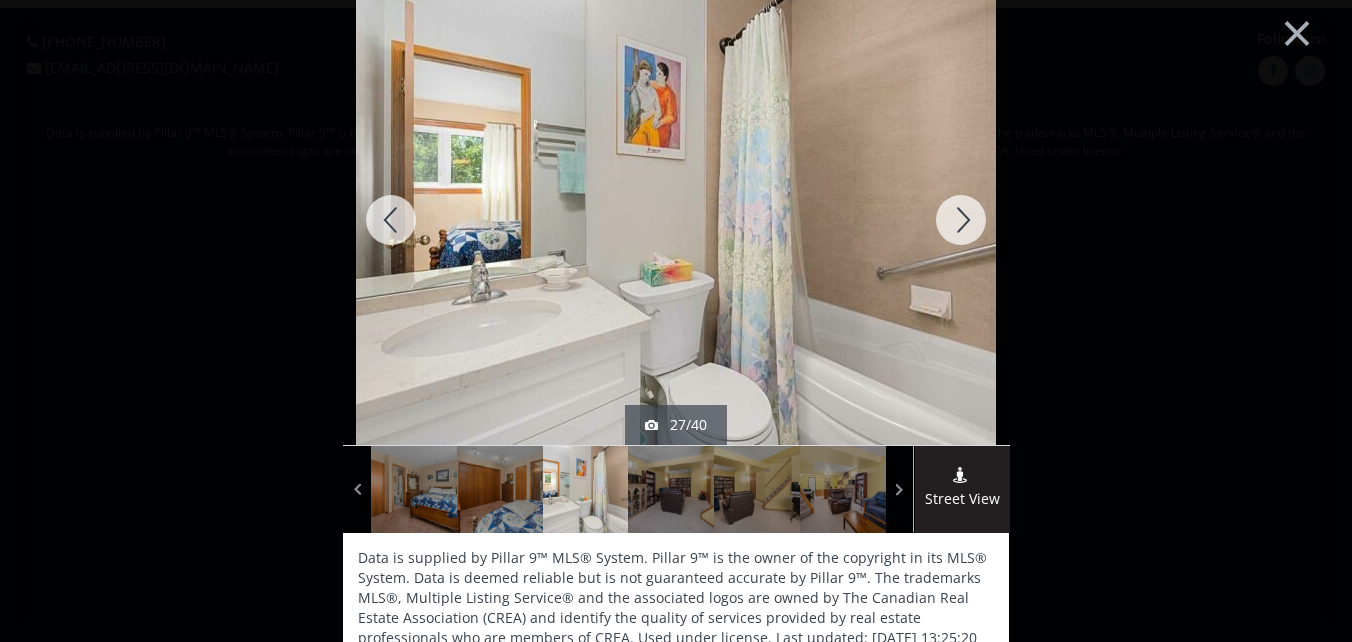 click at bounding box center (961, 220) 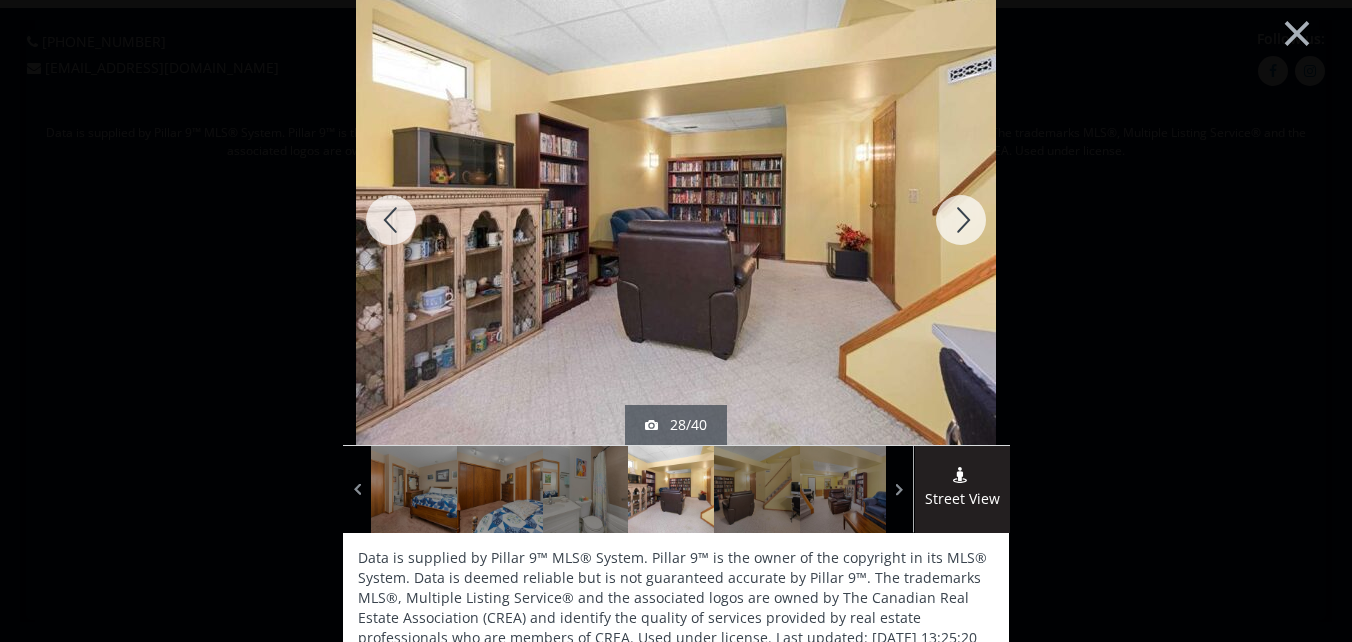 click at bounding box center (961, 220) 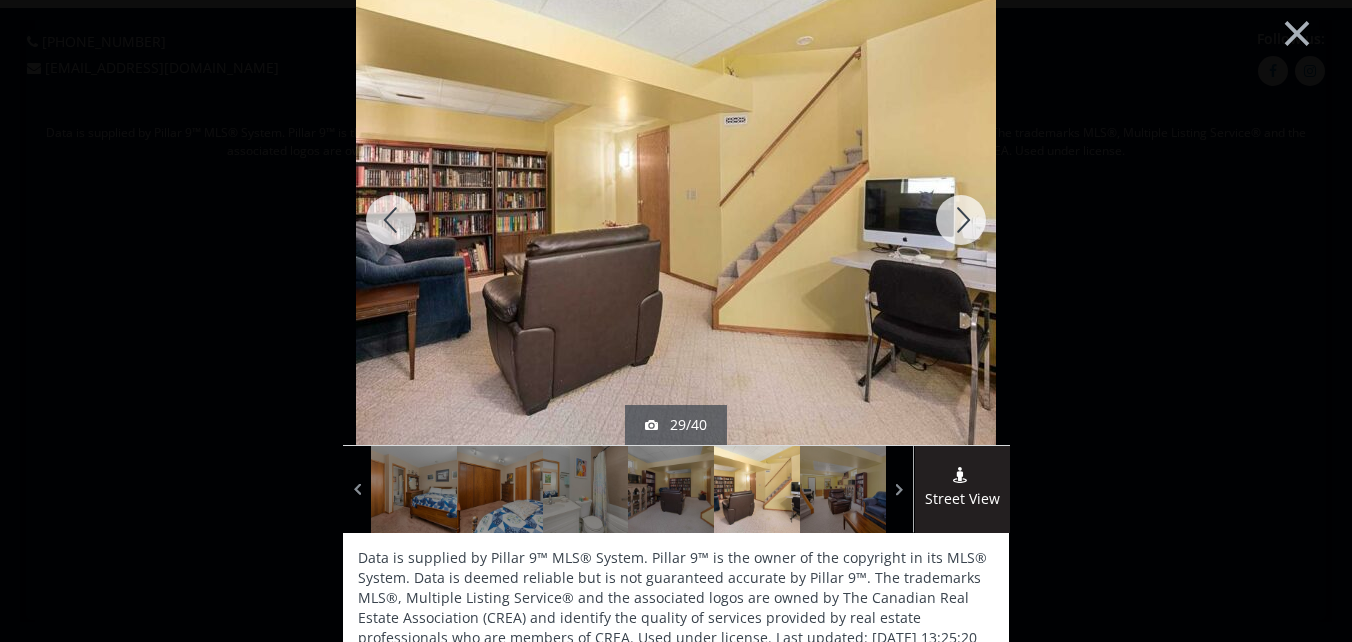 click at bounding box center (391, 220) 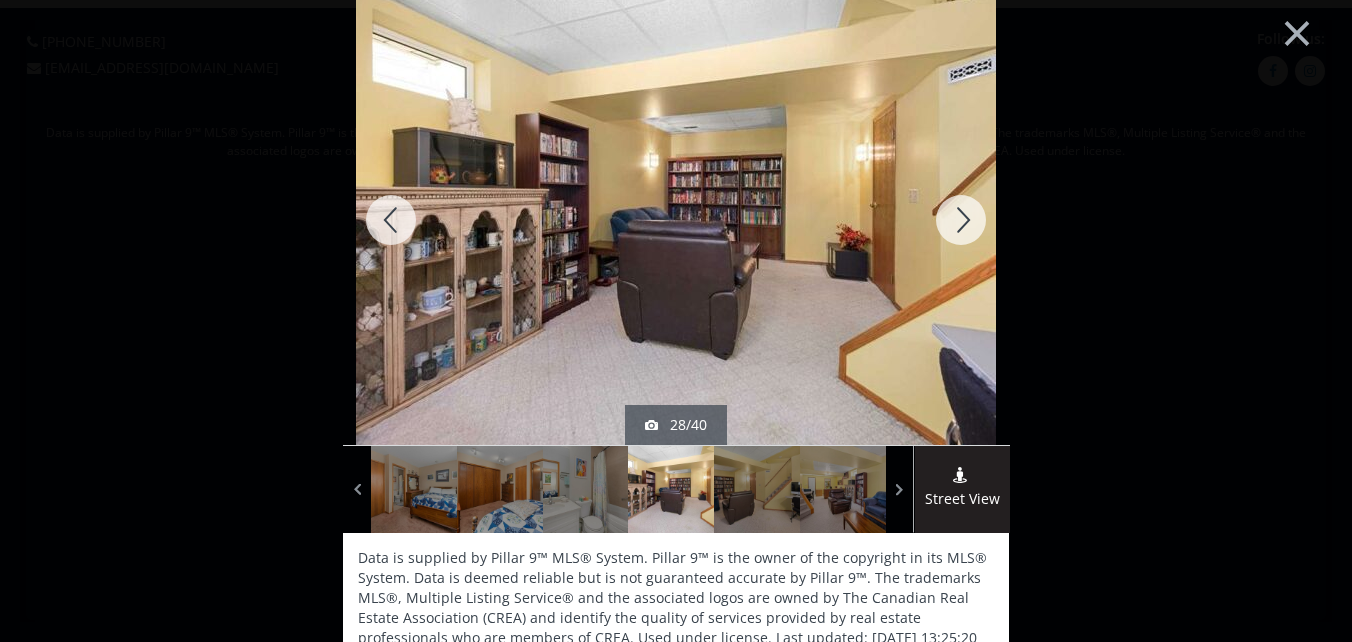 click at bounding box center [961, 220] 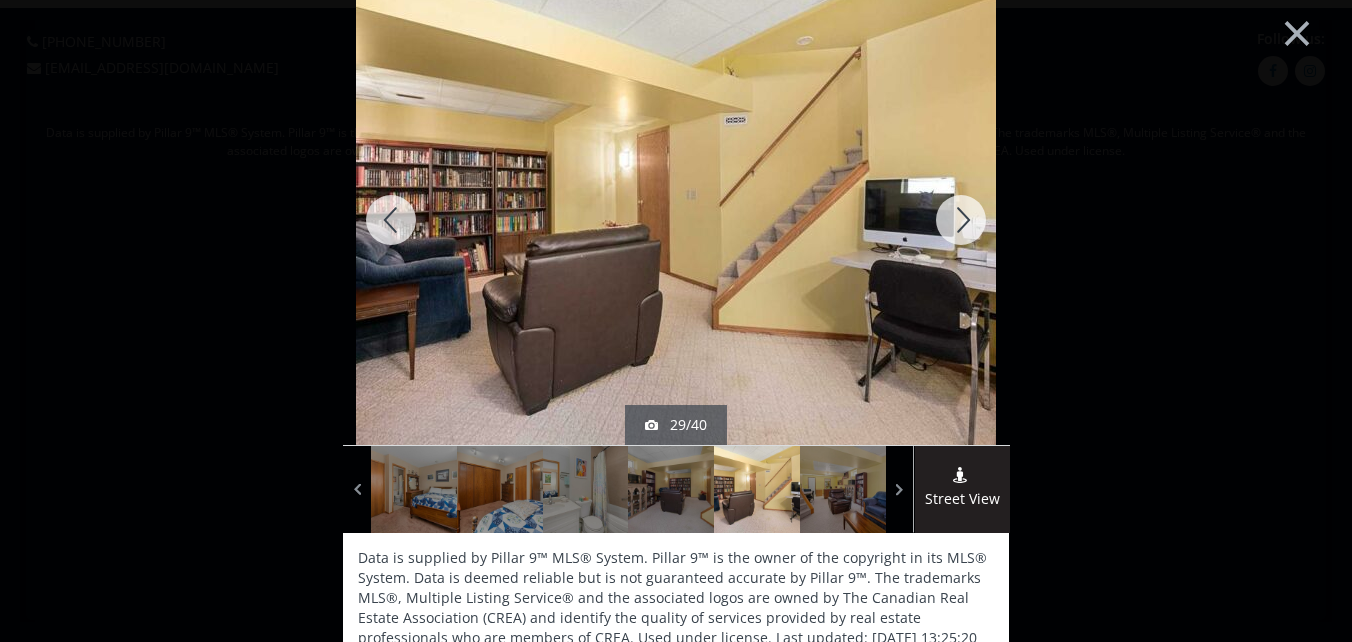 click at bounding box center (961, 220) 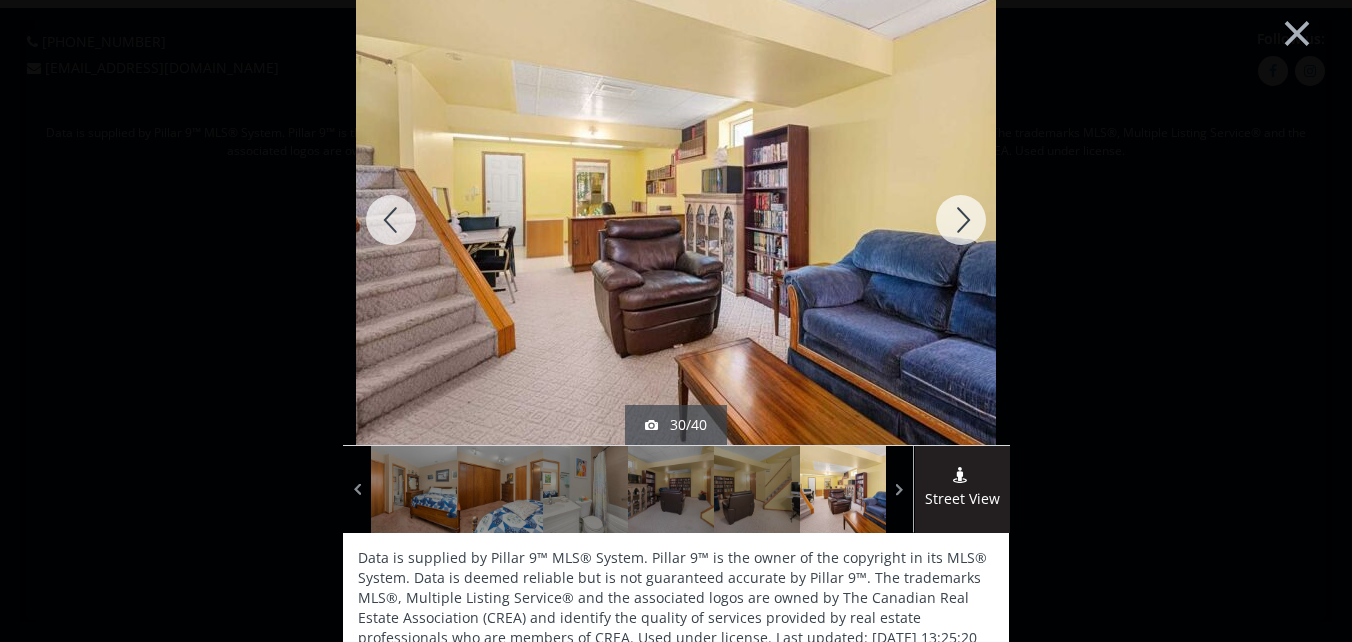 click at bounding box center [961, 220] 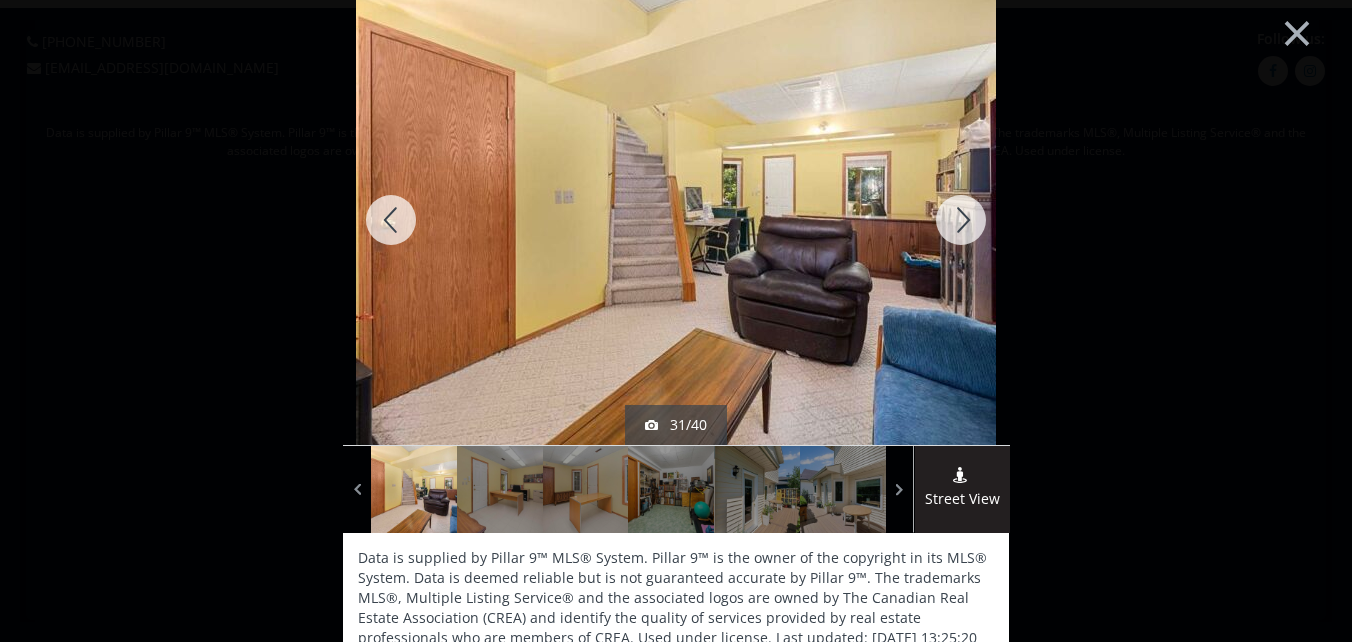 click at bounding box center (961, 220) 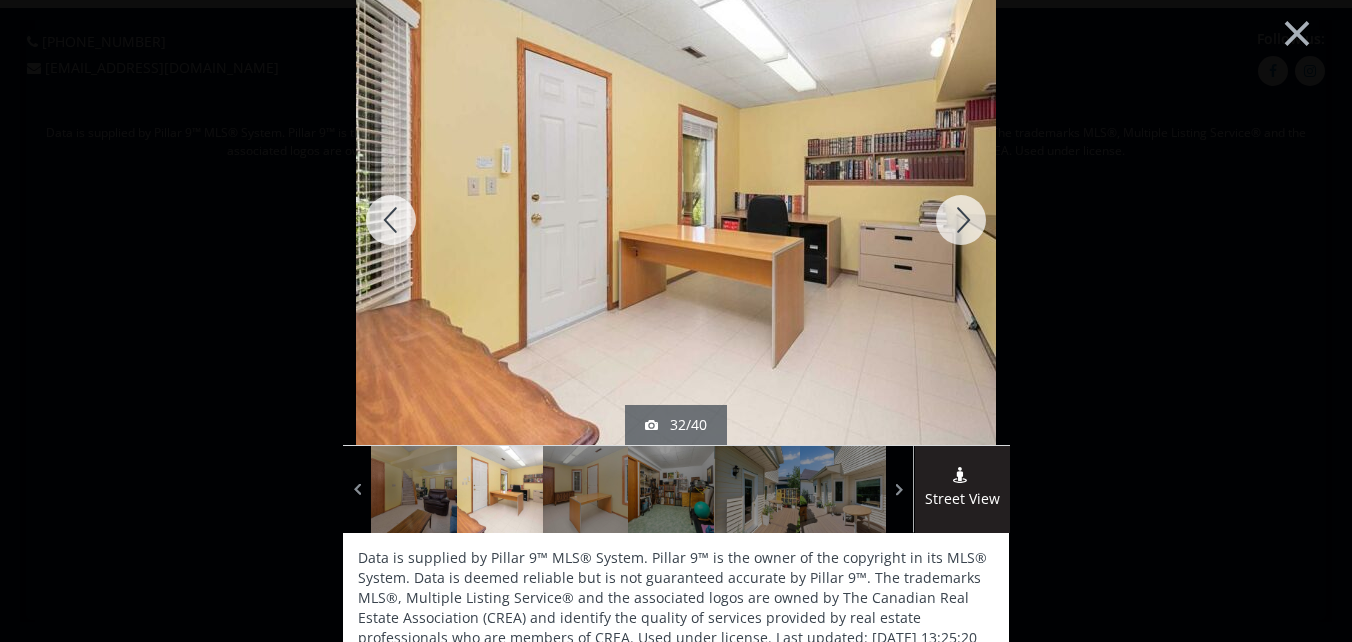 click at bounding box center (961, 220) 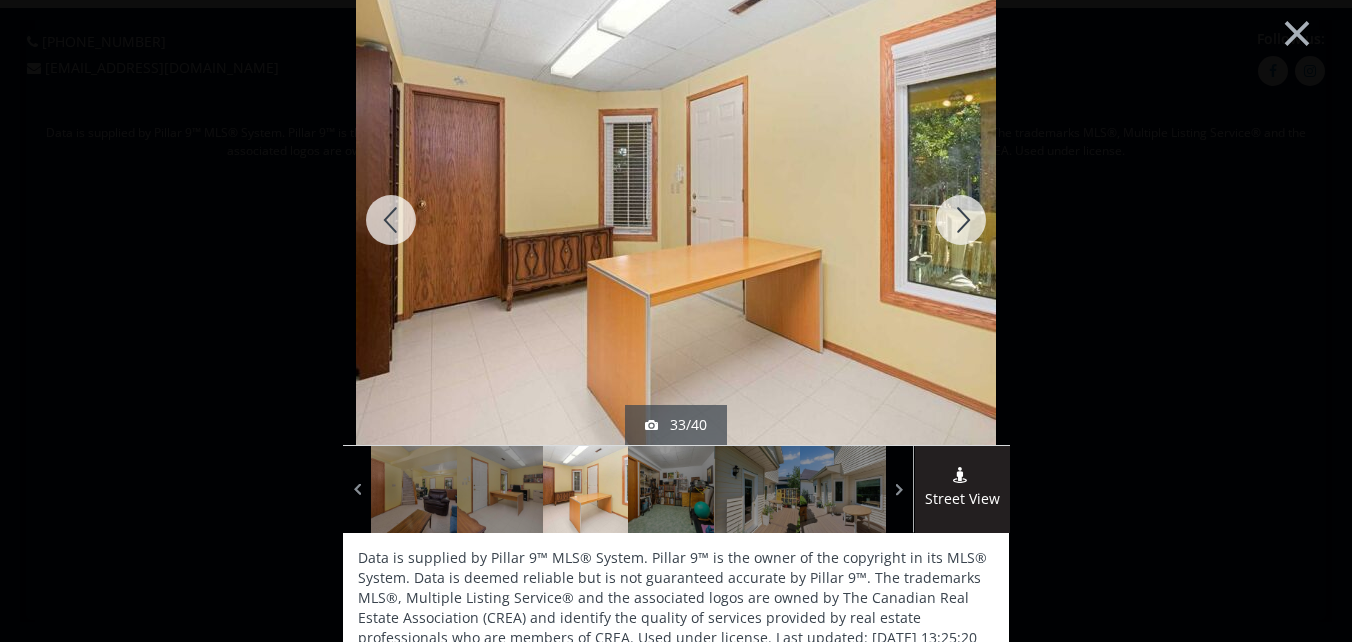 click at bounding box center [961, 220] 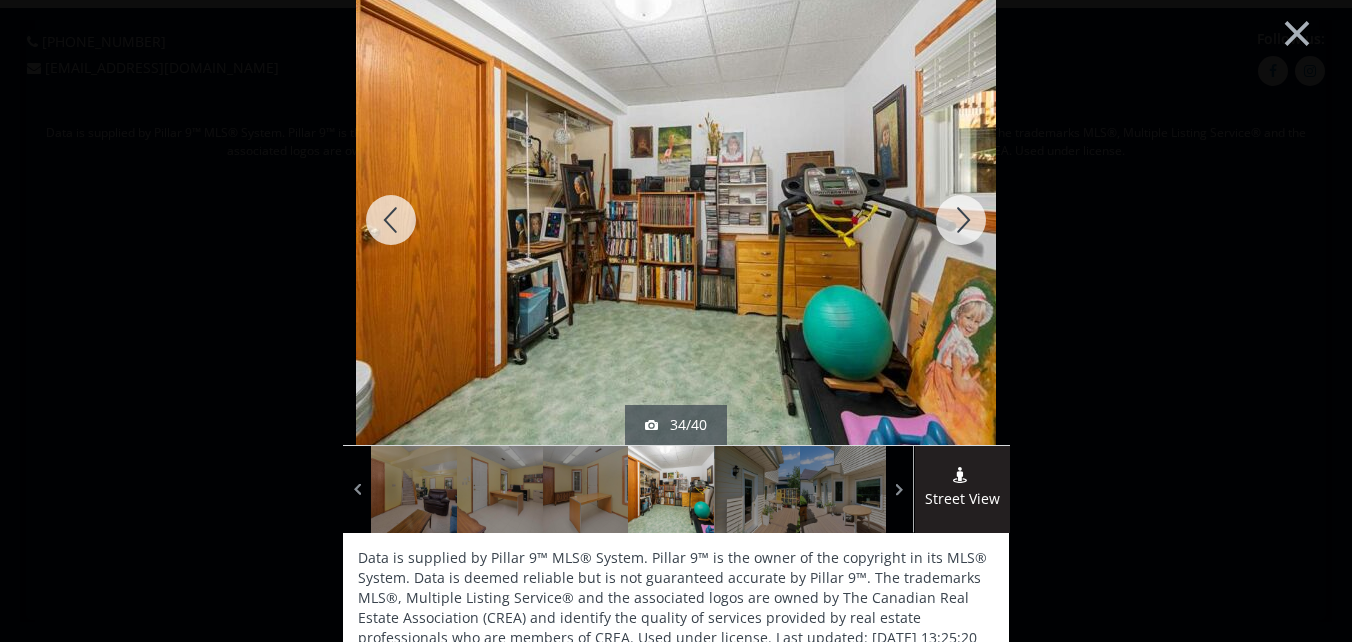 click at bounding box center [961, 220] 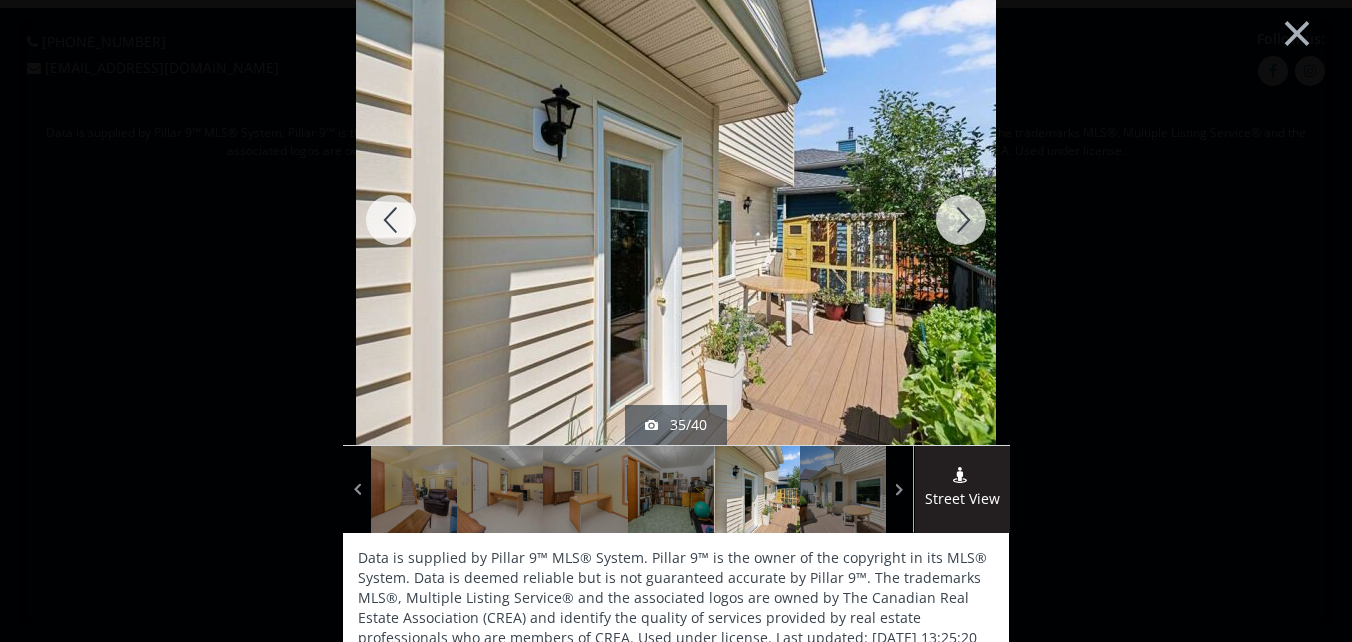 click at bounding box center [961, 220] 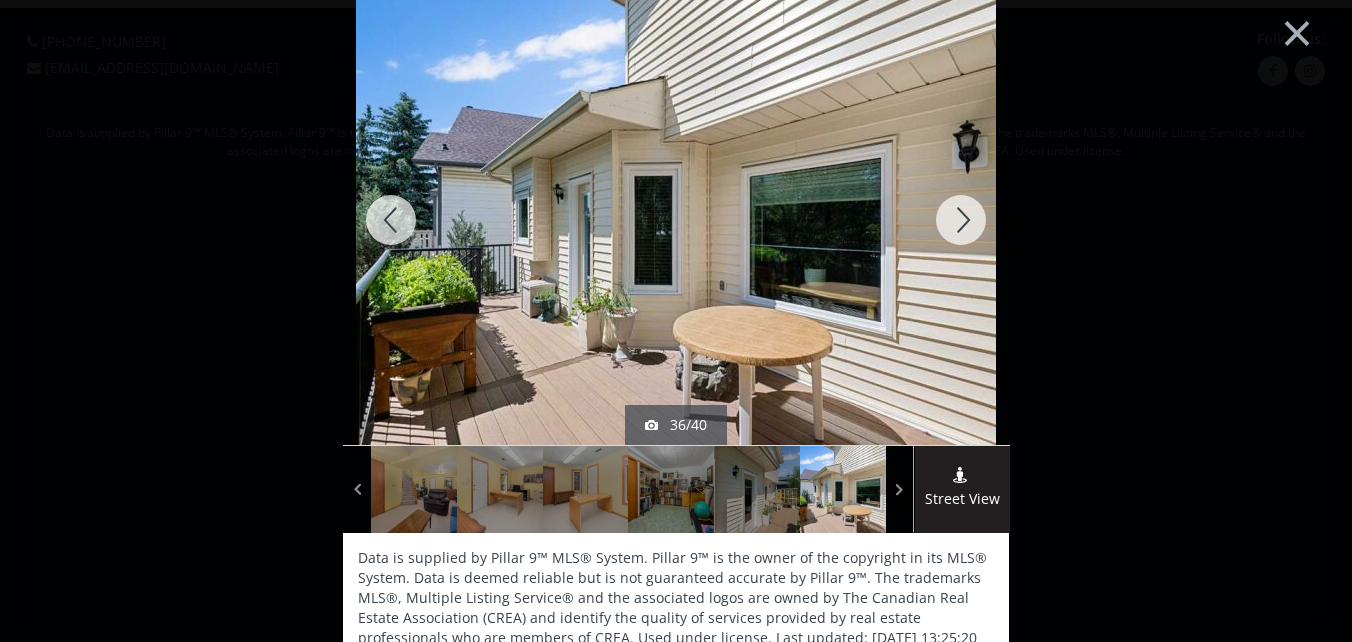 click at bounding box center [961, 220] 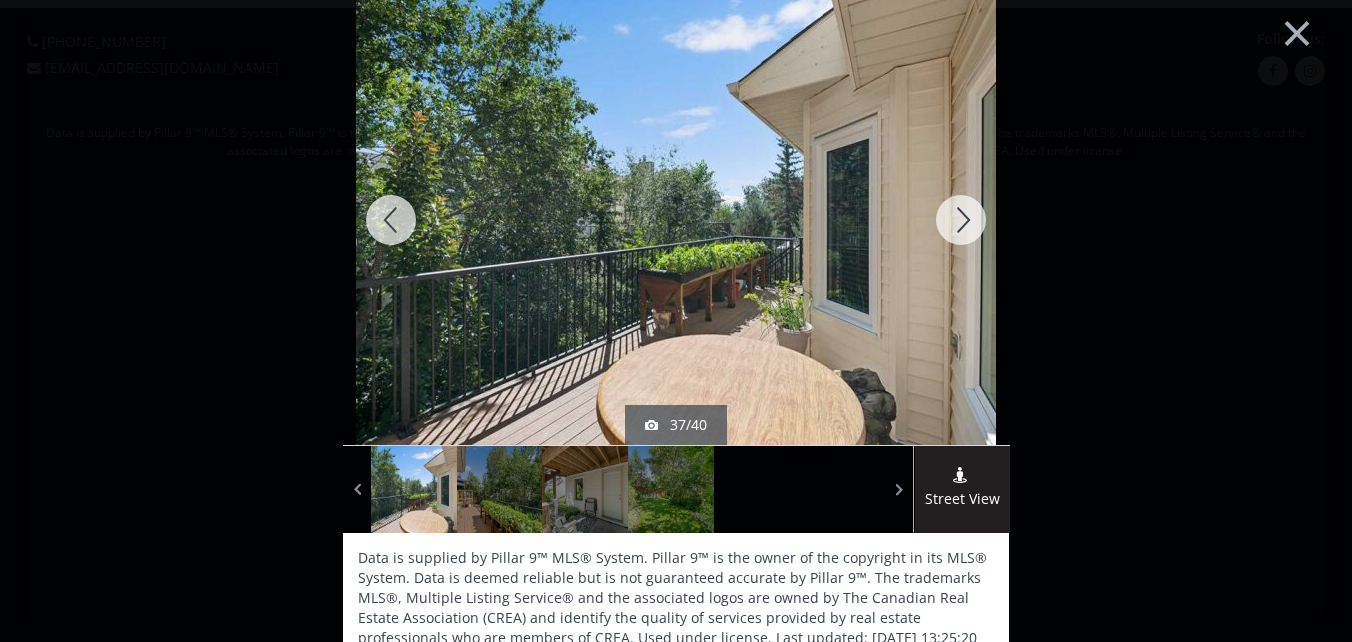 click at bounding box center [961, 220] 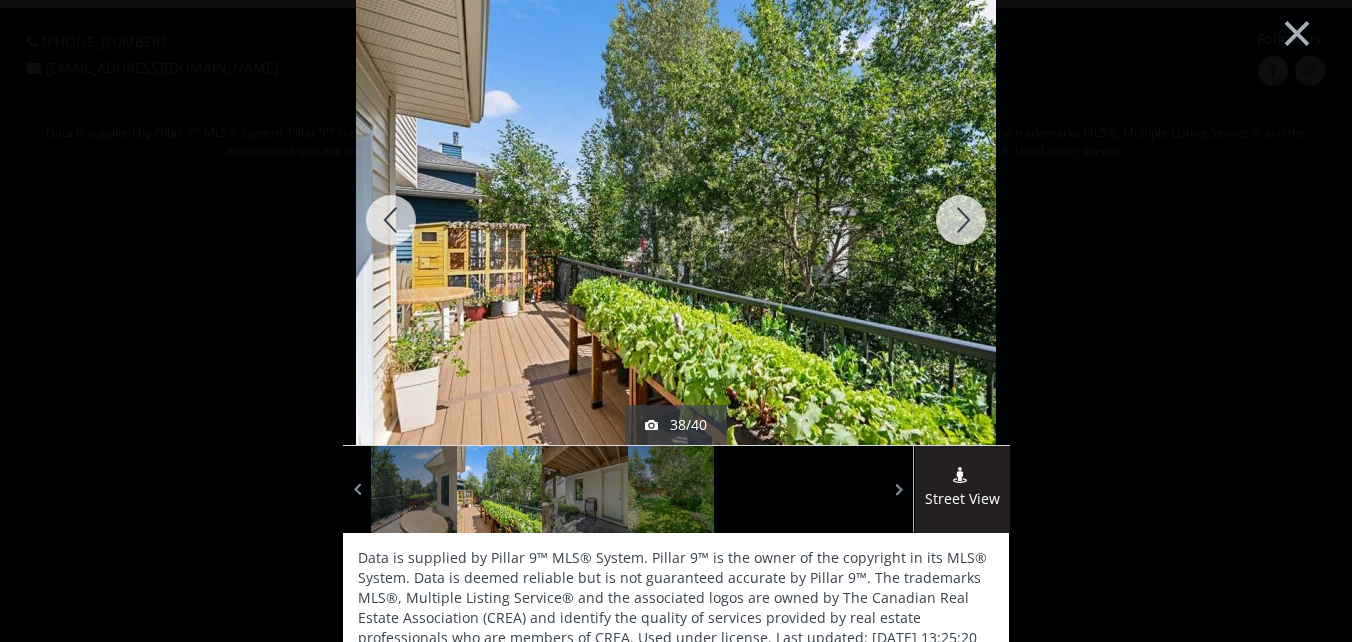 click at bounding box center (961, 220) 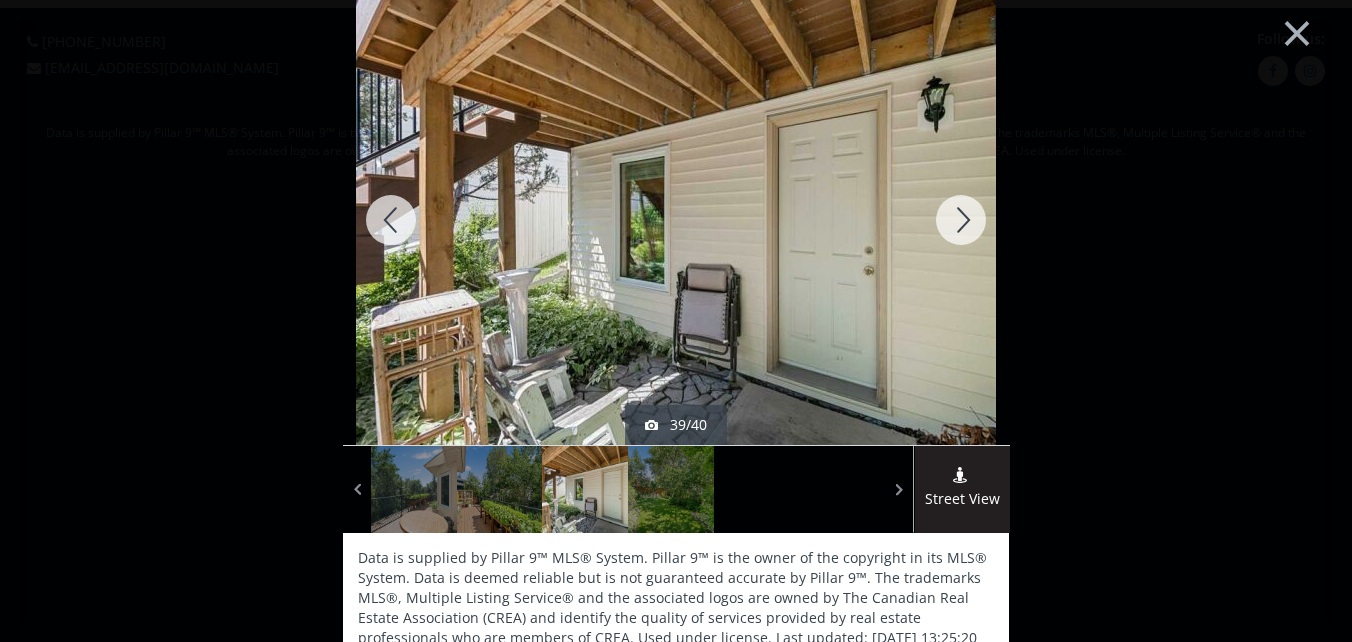 click at bounding box center [961, 220] 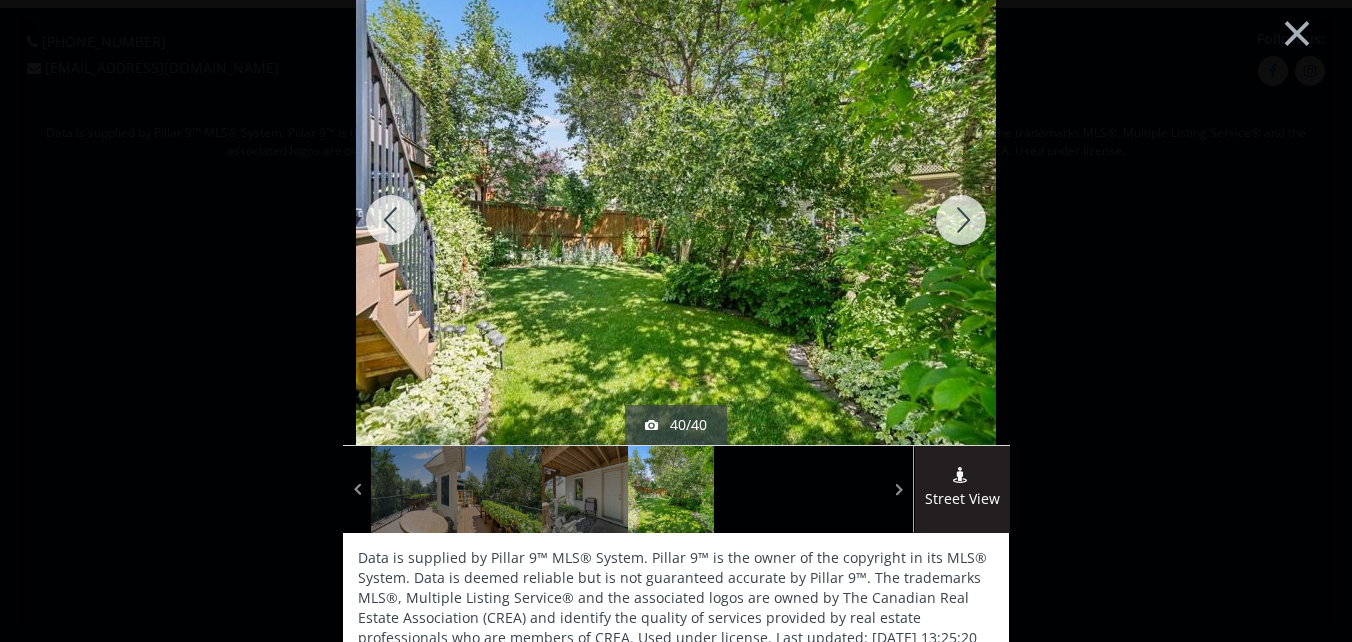 click at bounding box center (961, 220) 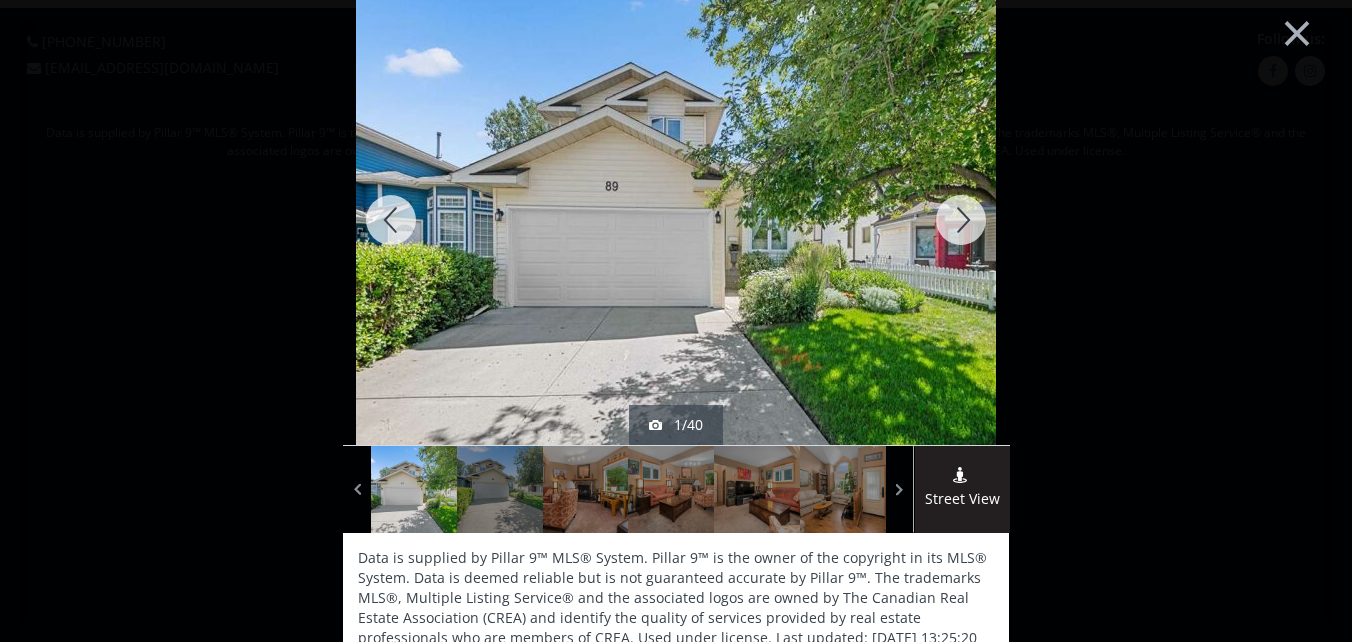click at bounding box center (961, 220) 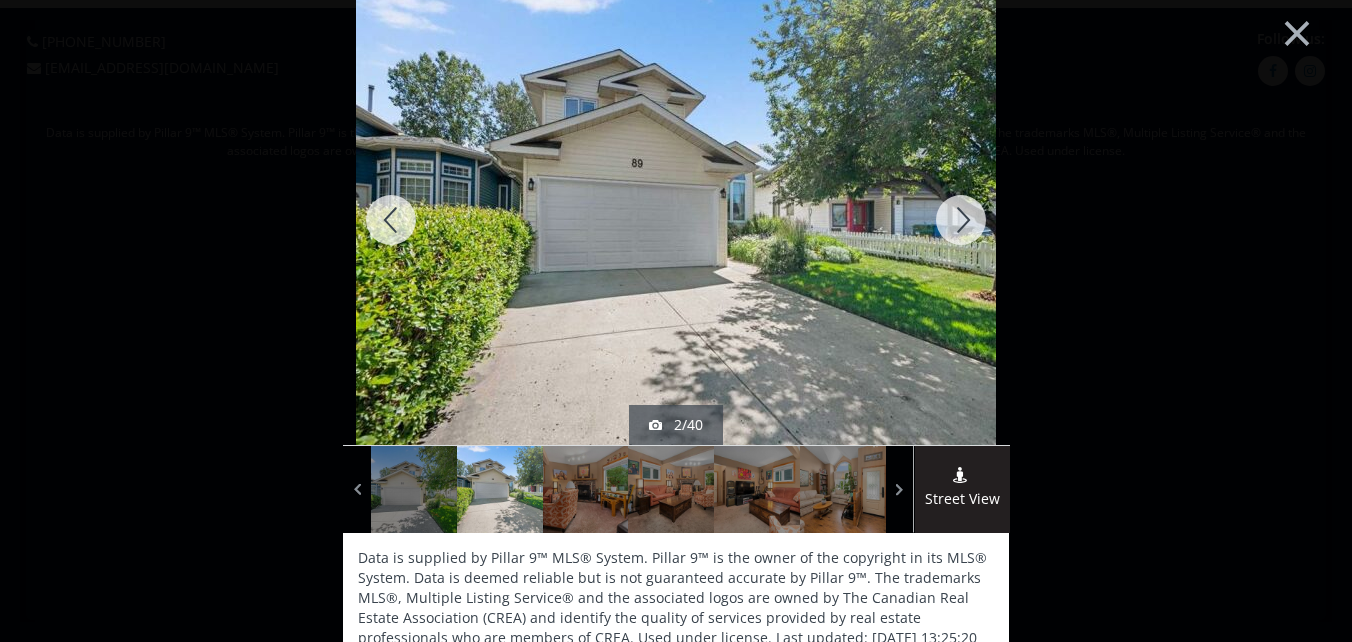 click at bounding box center [961, 220] 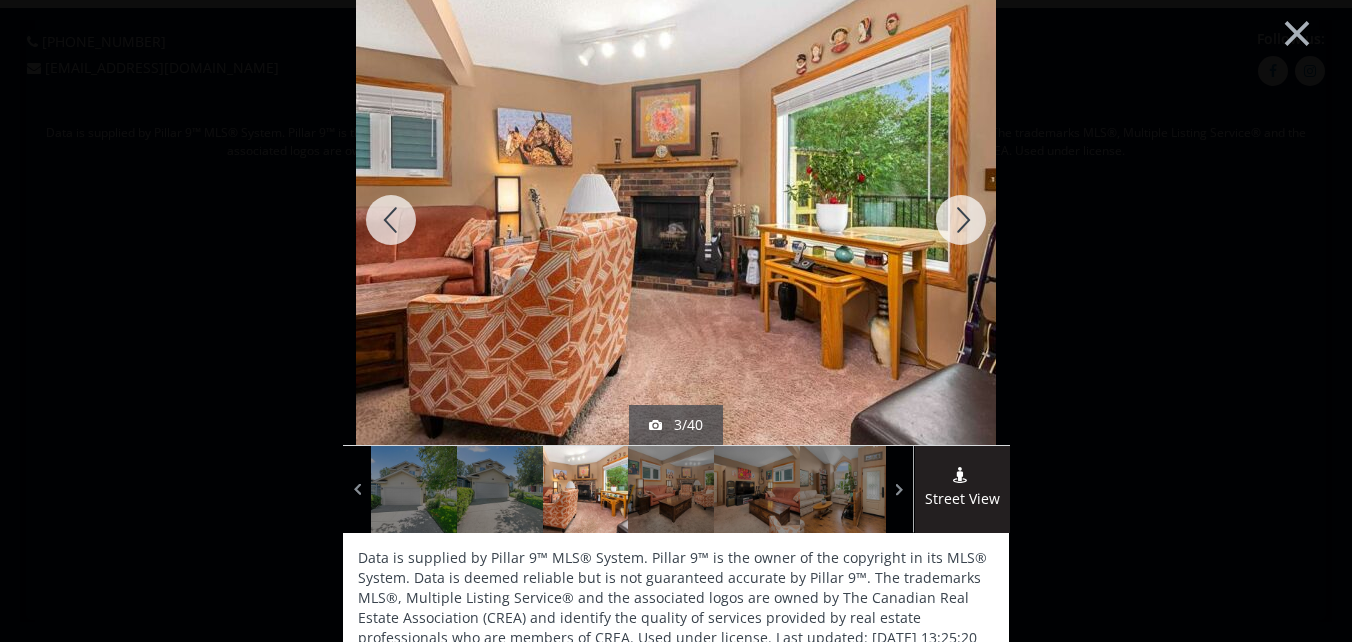 click at bounding box center [961, 220] 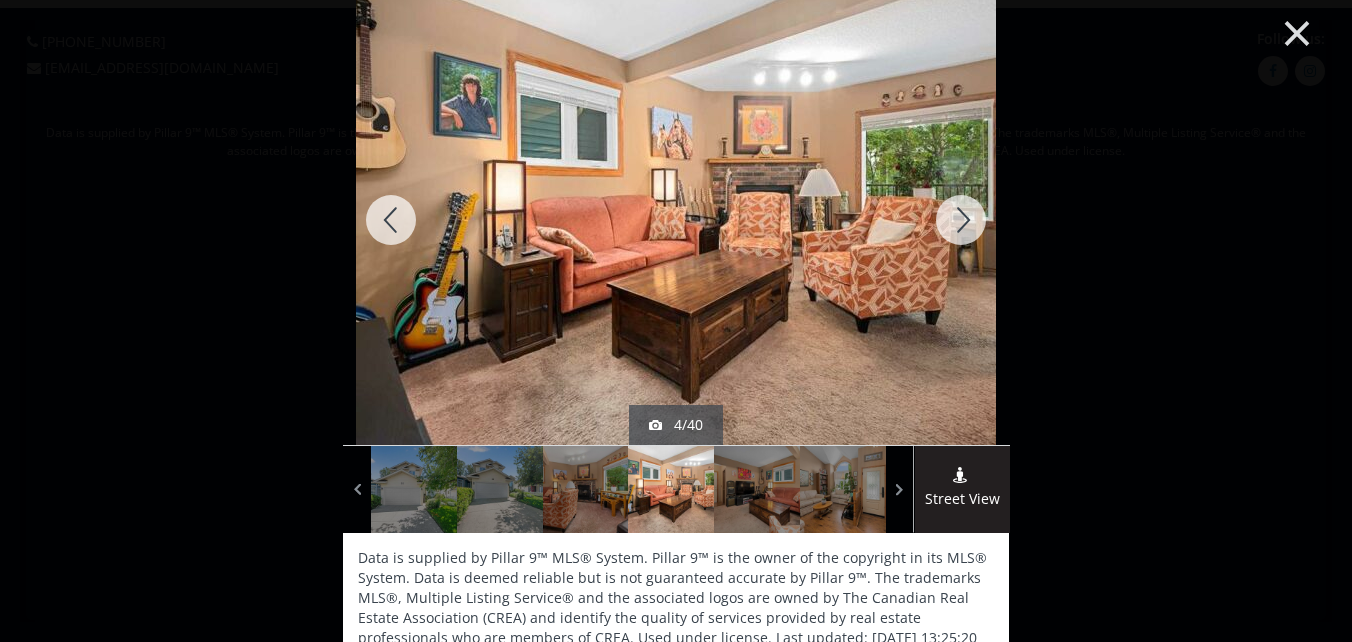 click on "×" at bounding box center (1297, 31) 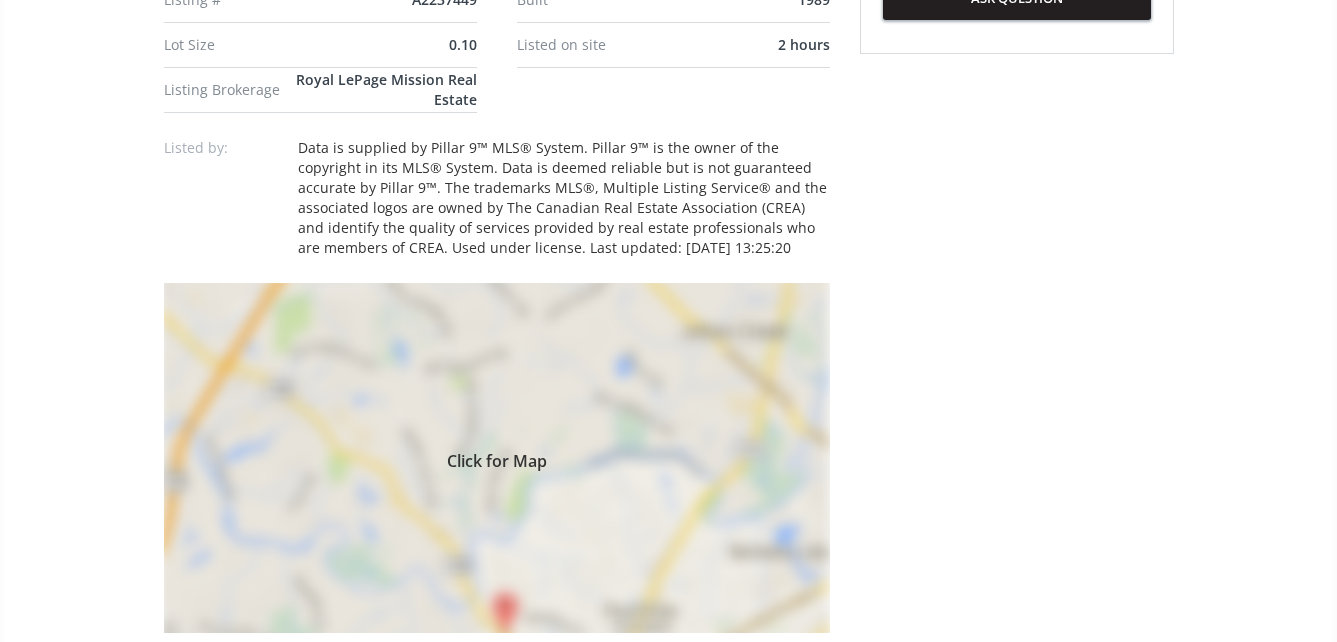 scroll, scrollTop: 1300, scrollLeft: 0, axis: vertical 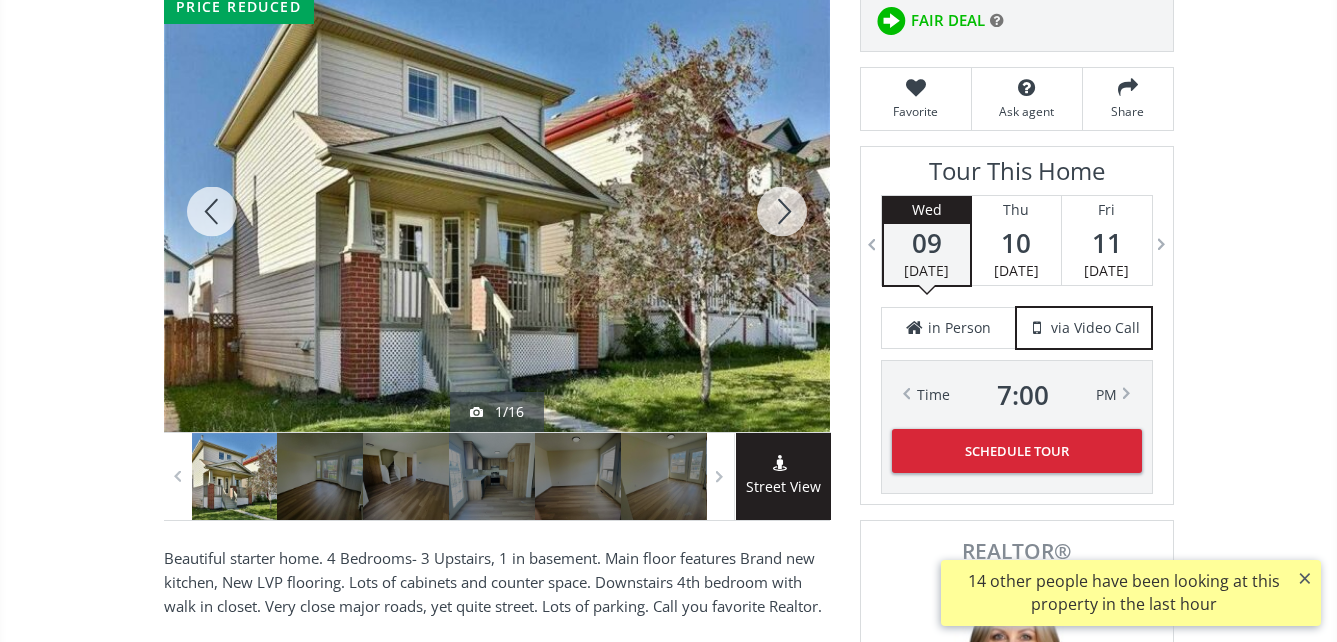 click at bounding box center (497, 211) 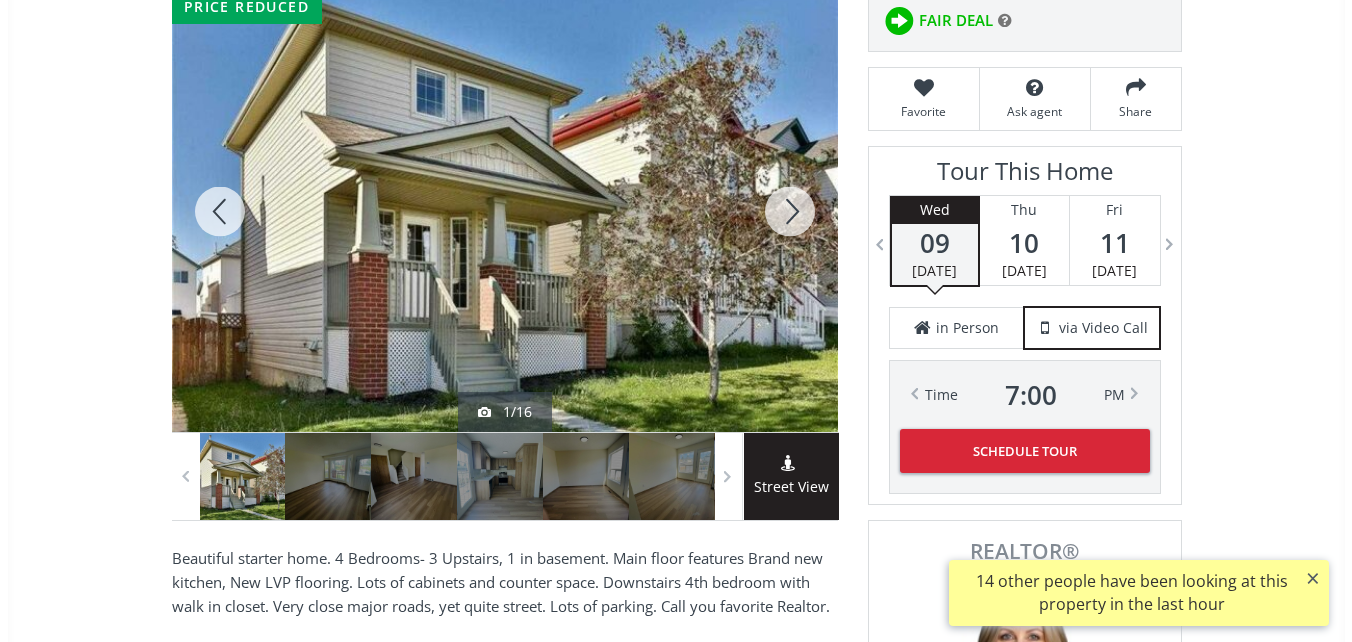 scroll, scrollTop: 0, scrollLeft: 0, axis: both 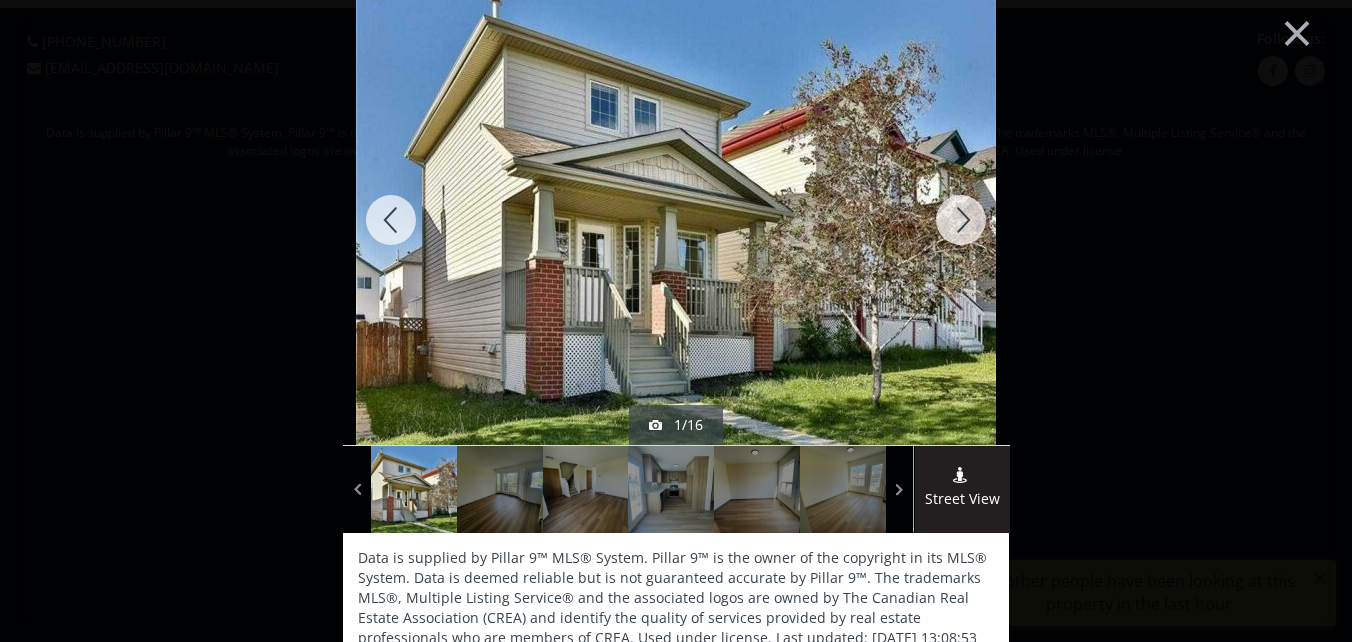 click at bounding box center (961, 220) 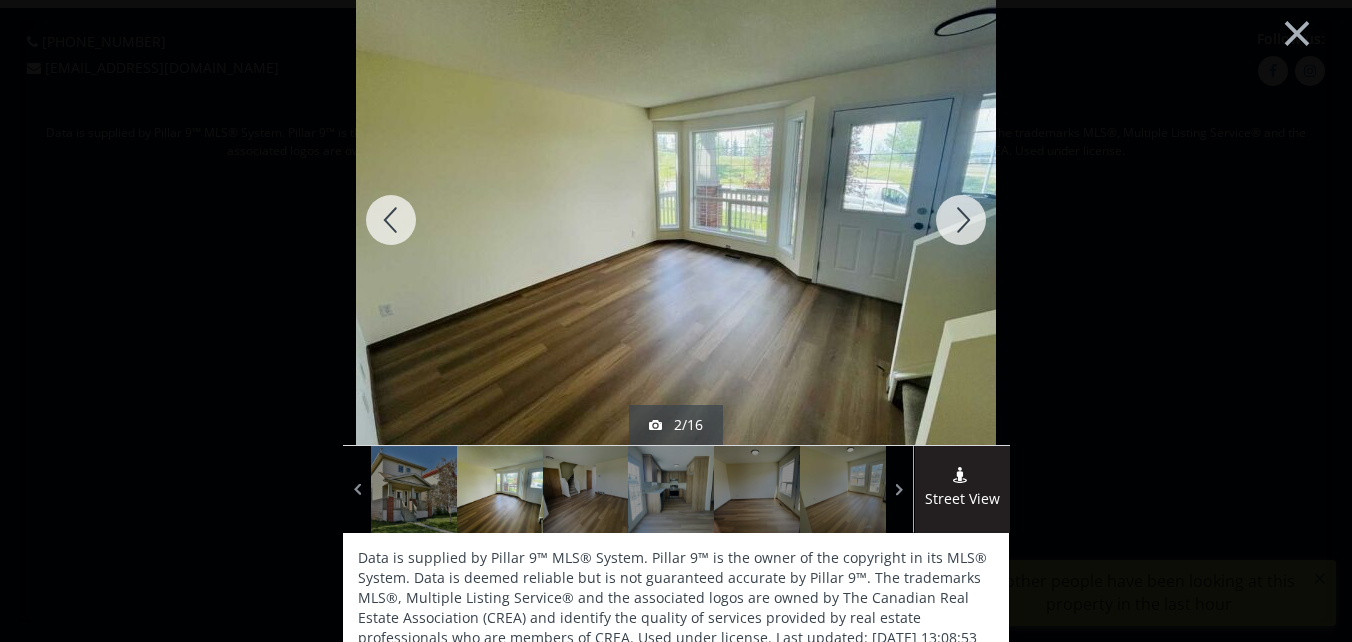 click at bounding box center (961, 220) 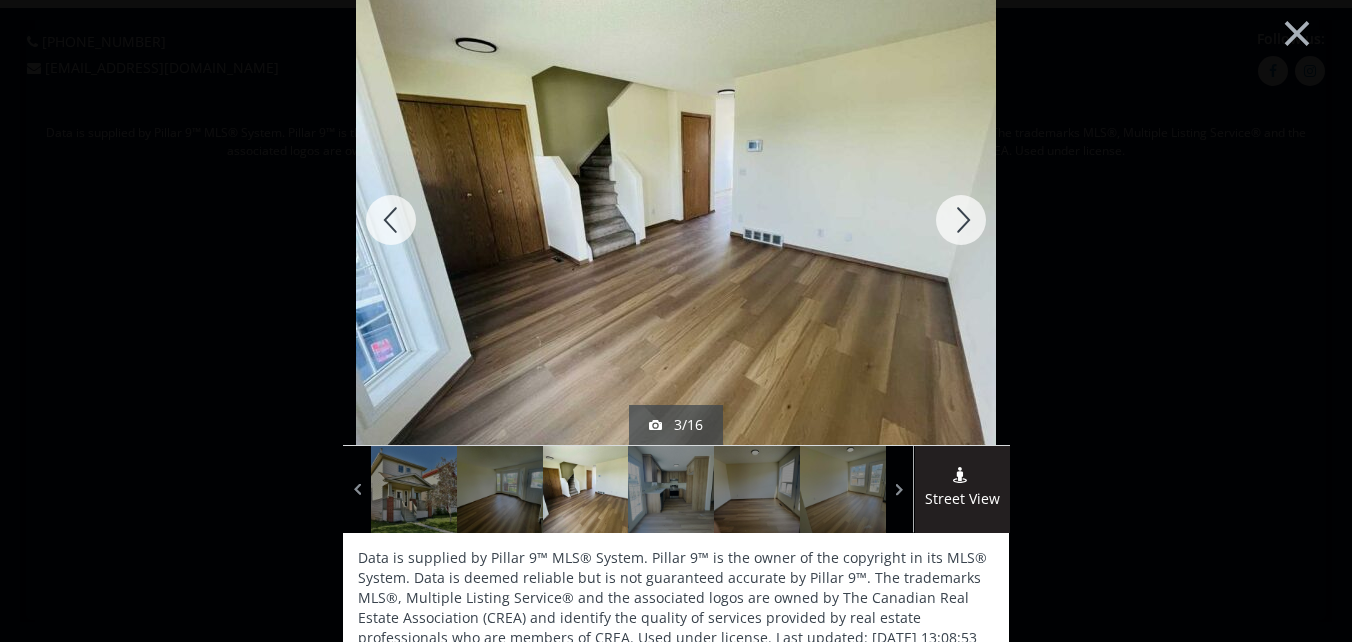 click at bounding box center (961, 220) 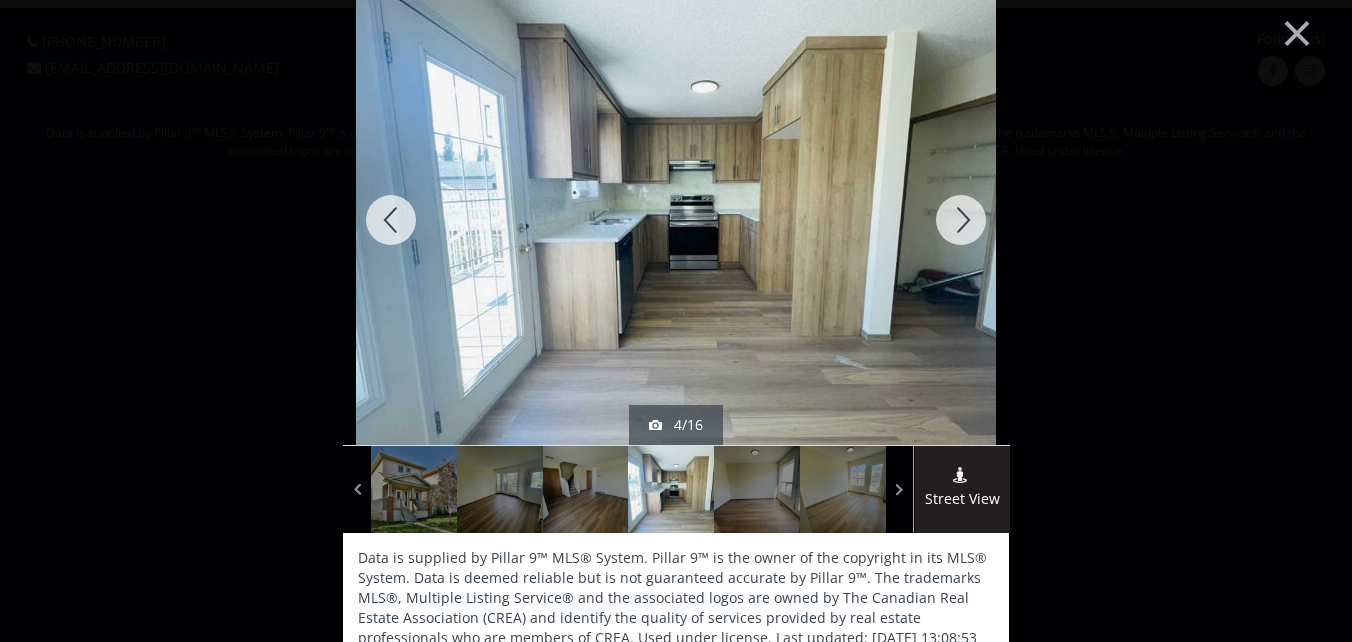 click at bounding box center [961, 220] 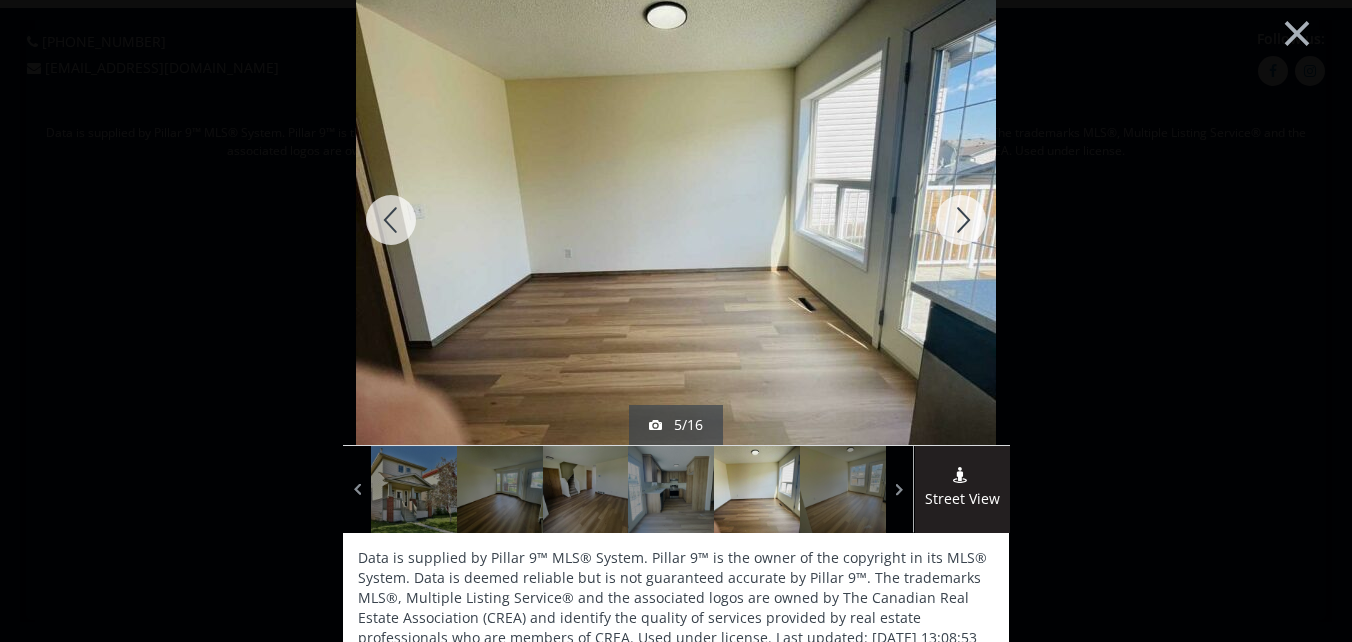 click at bounding box center (961, 220) 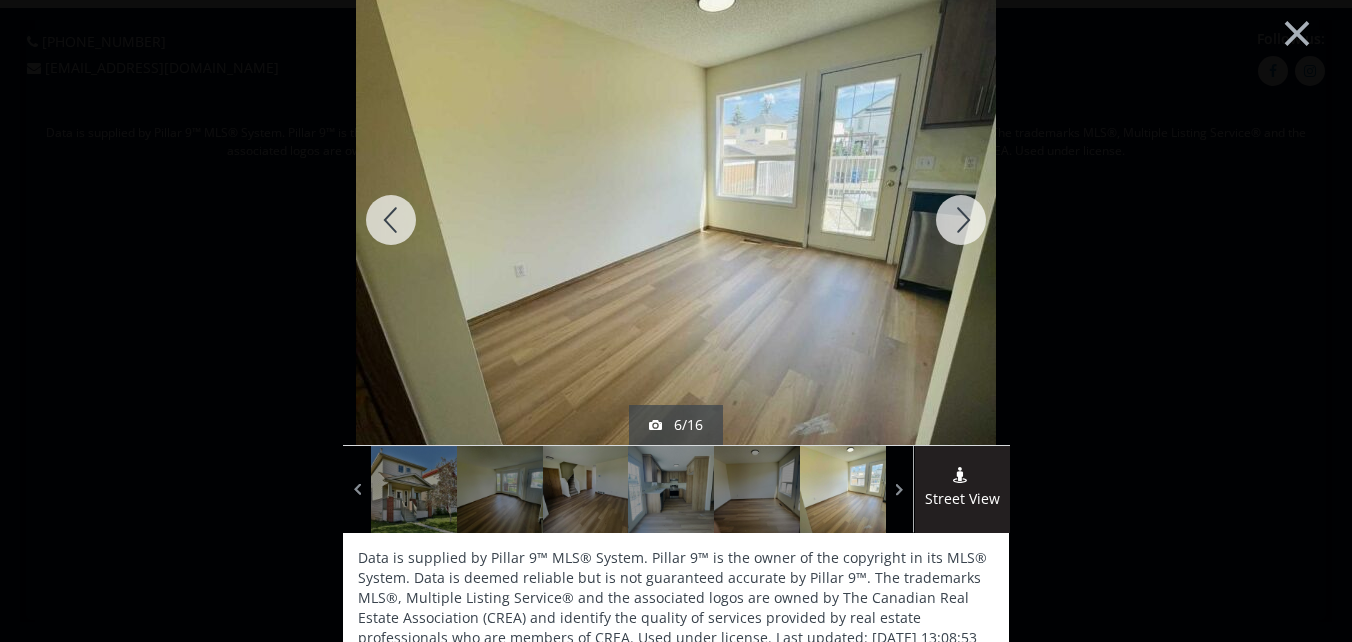 click at bounding box center [961, 220] 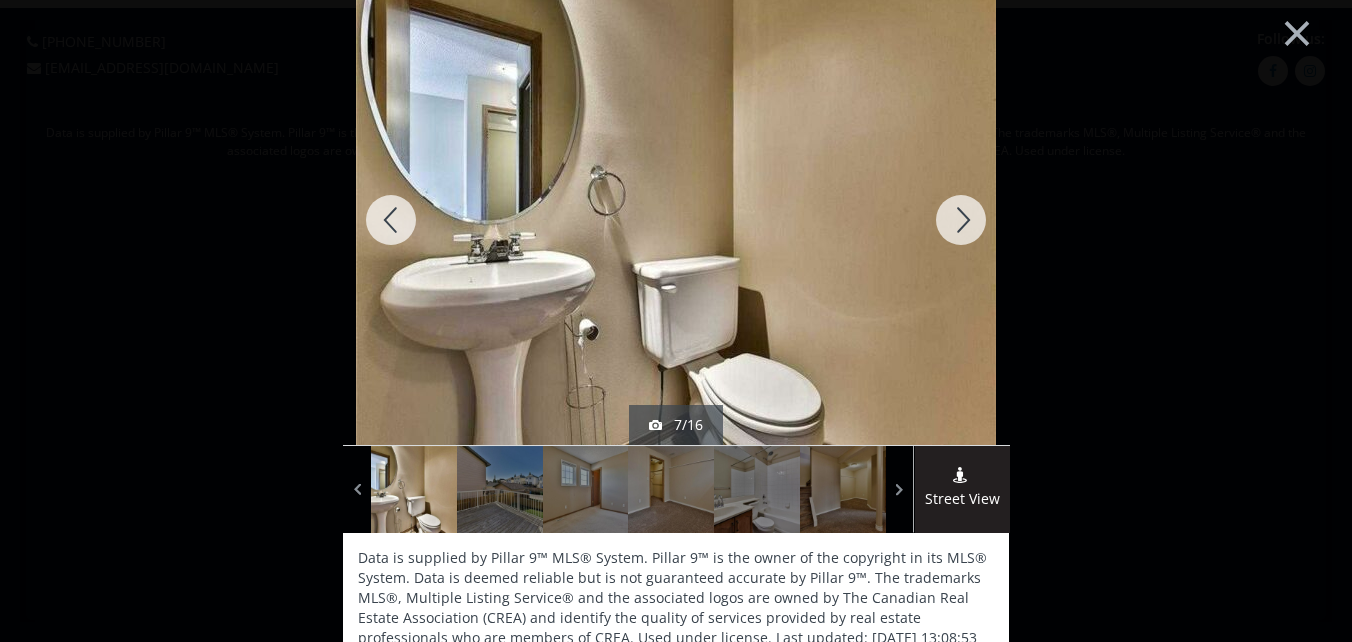 click at bounding box center [961, 220] 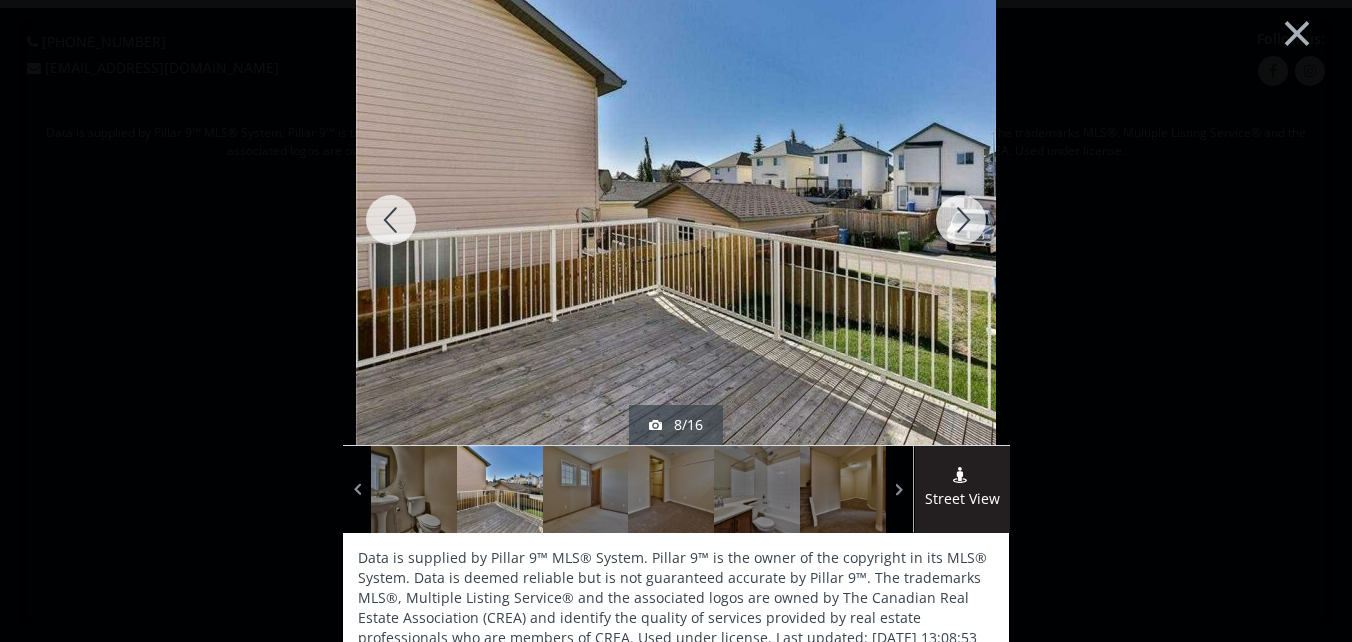 click at bounding box center [961, 220] 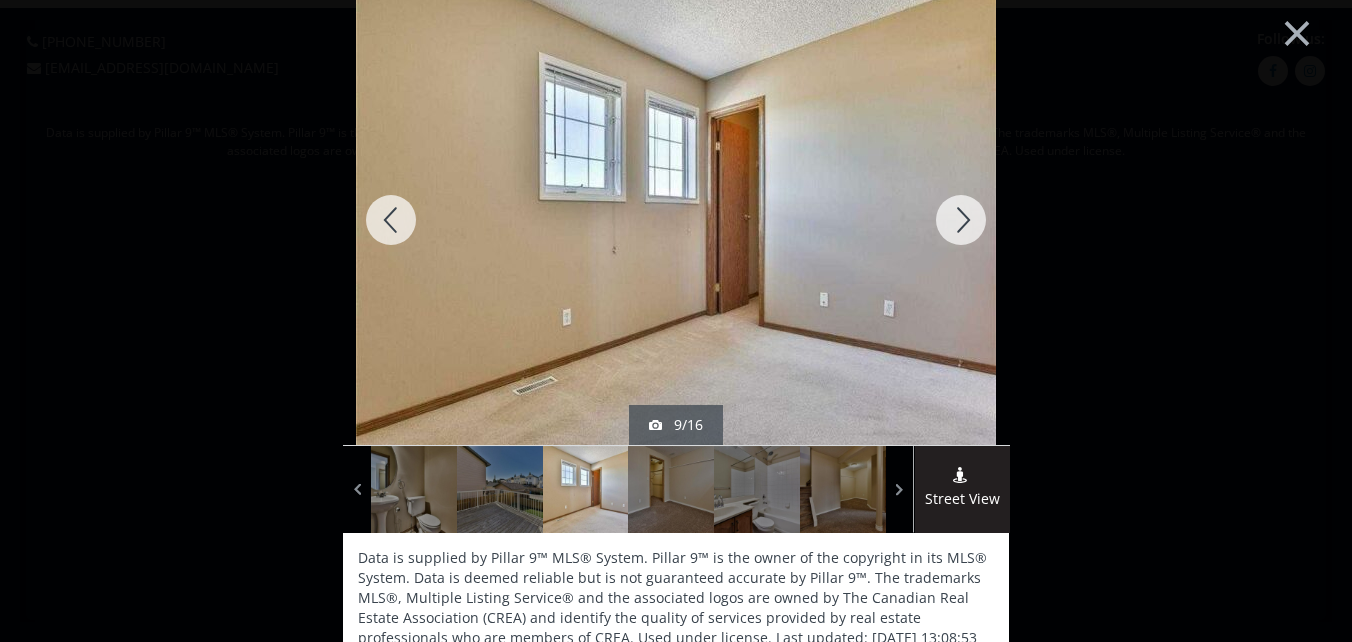 click at bounding box center [961, 220] 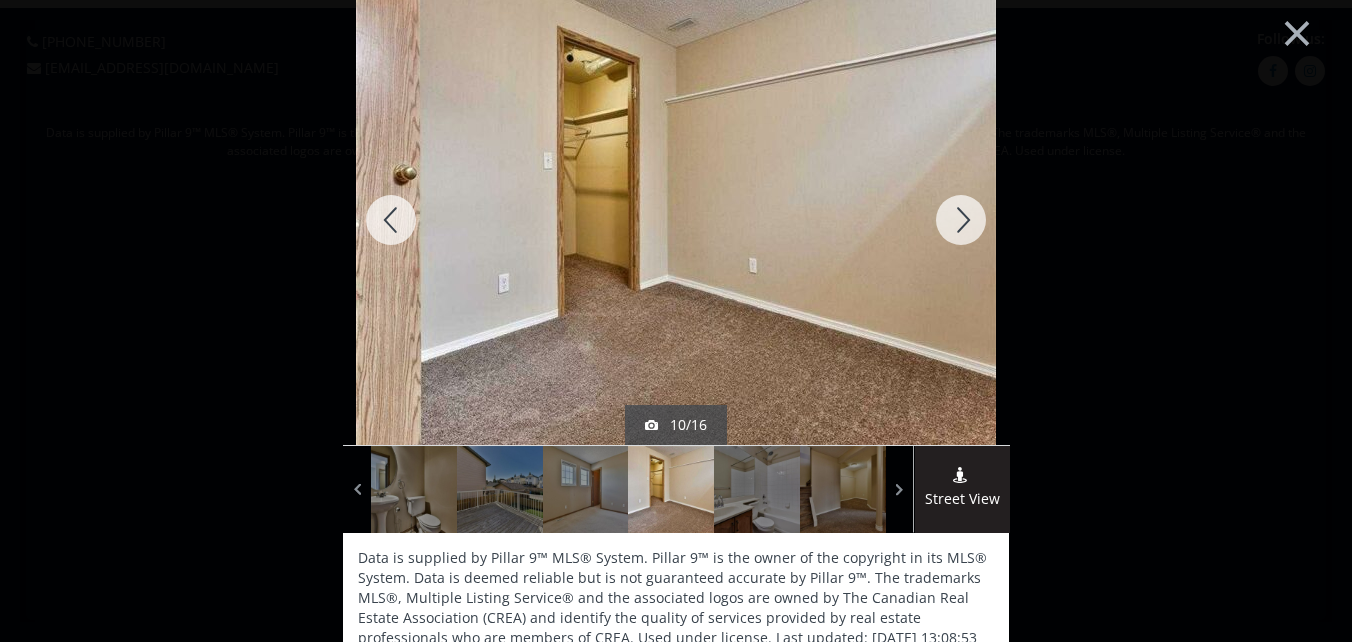 click at bounding box center (961, 220) 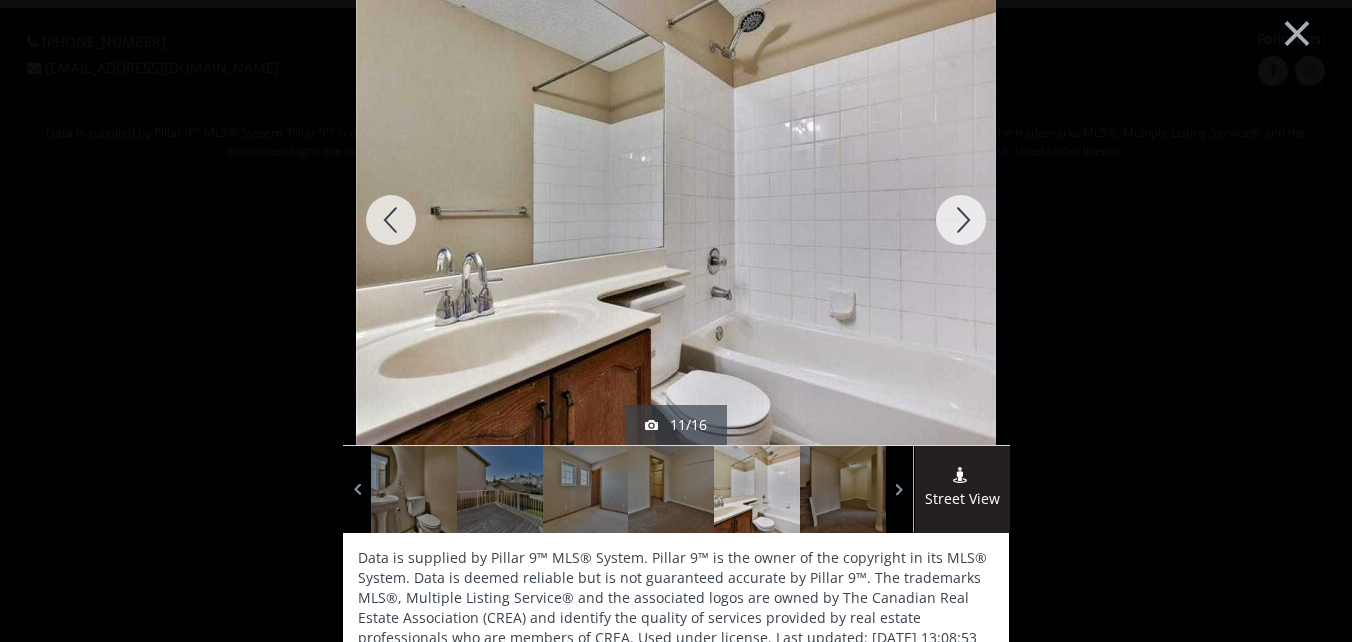 click at bounding box center [961, 220] 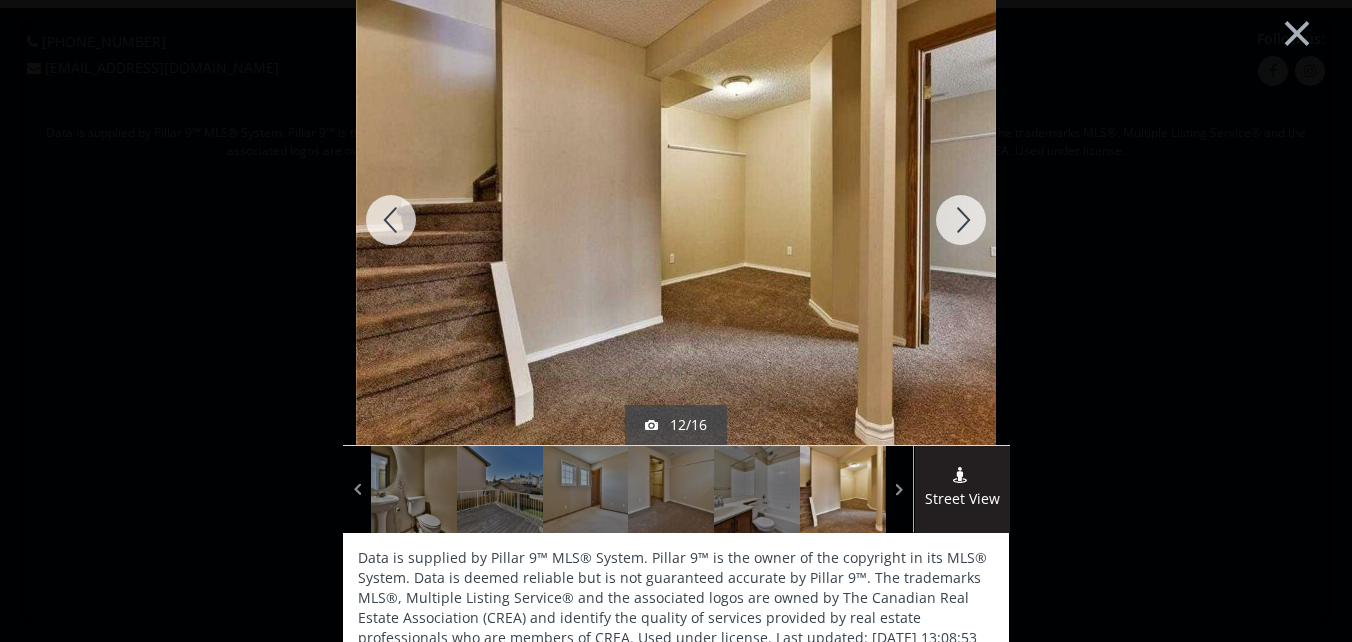 click at bounding box center [961, 220] 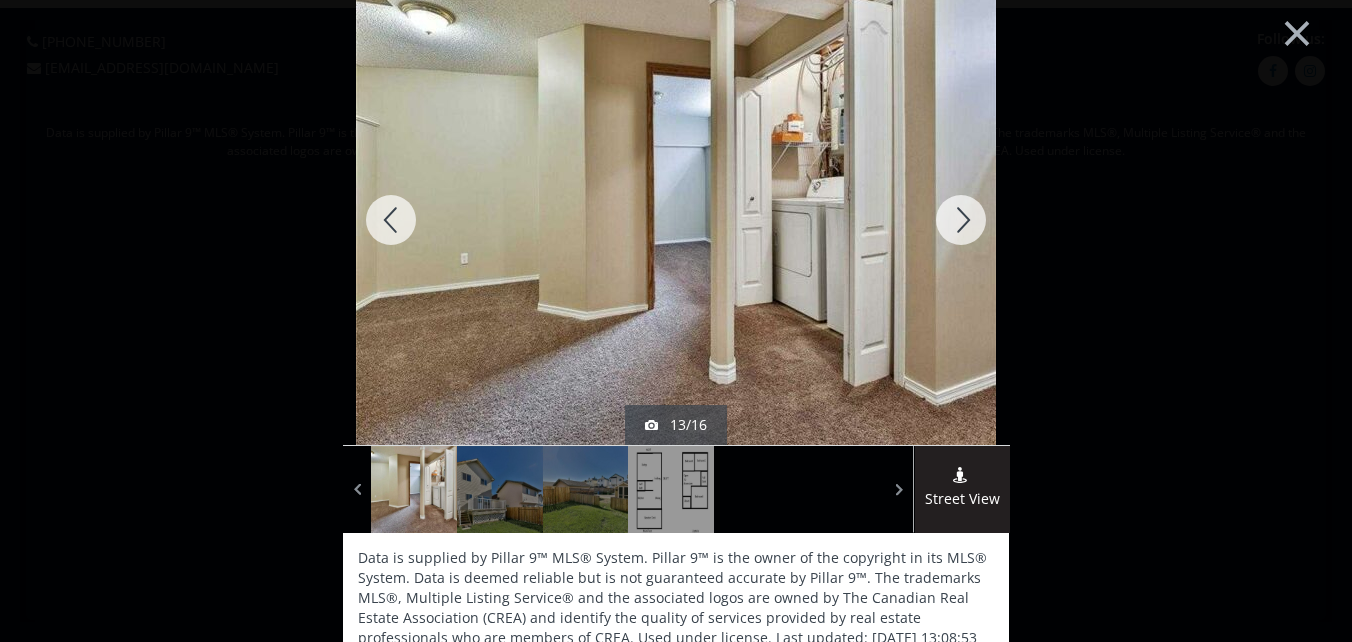 click at bounding box center (961, 220) 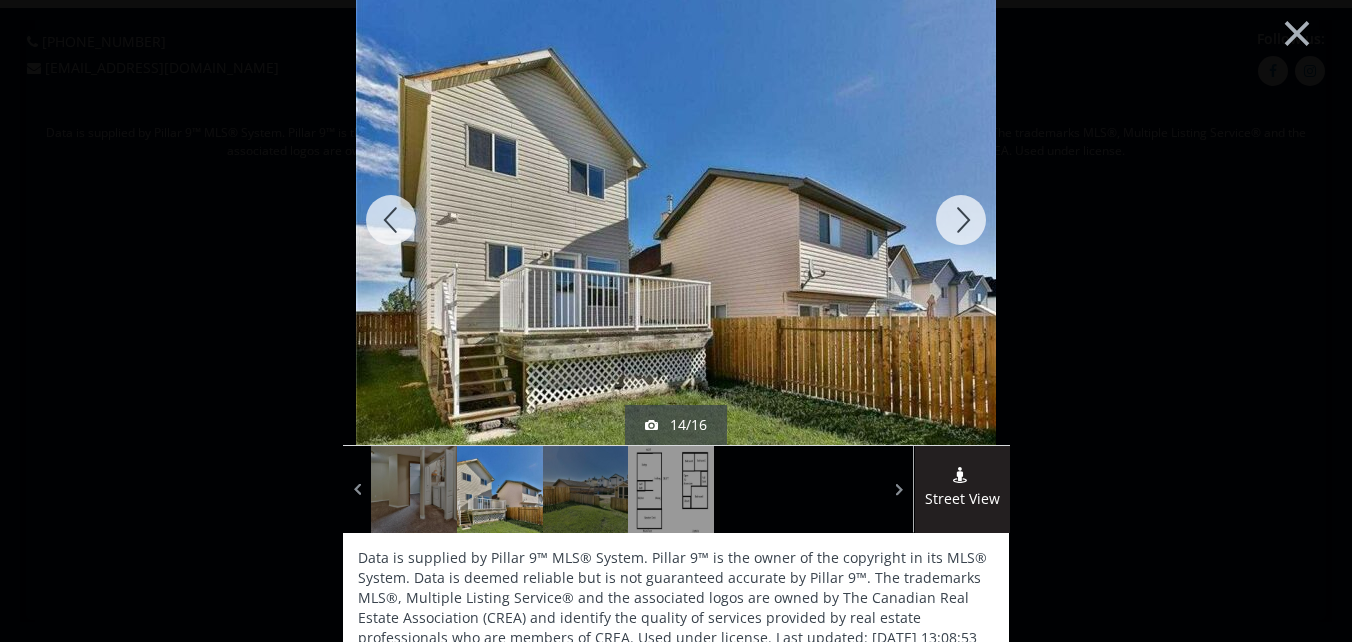 click at bounding box center (961, 220) 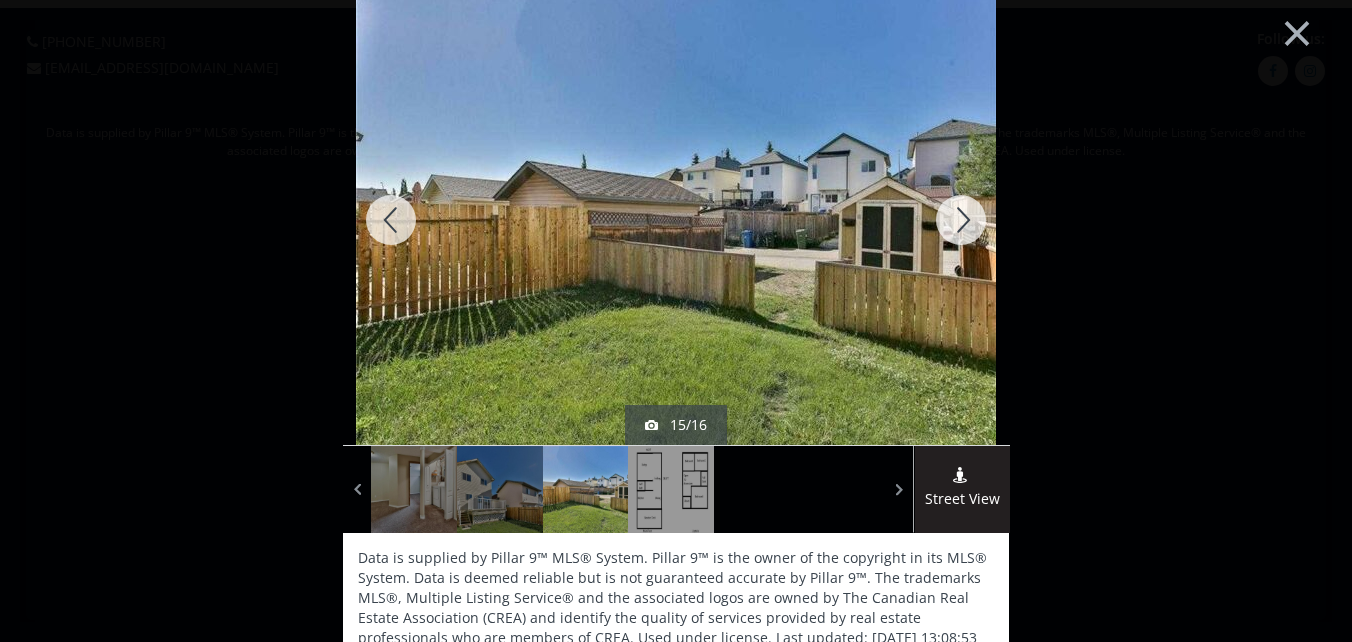 click at bounding box center (961, 220) 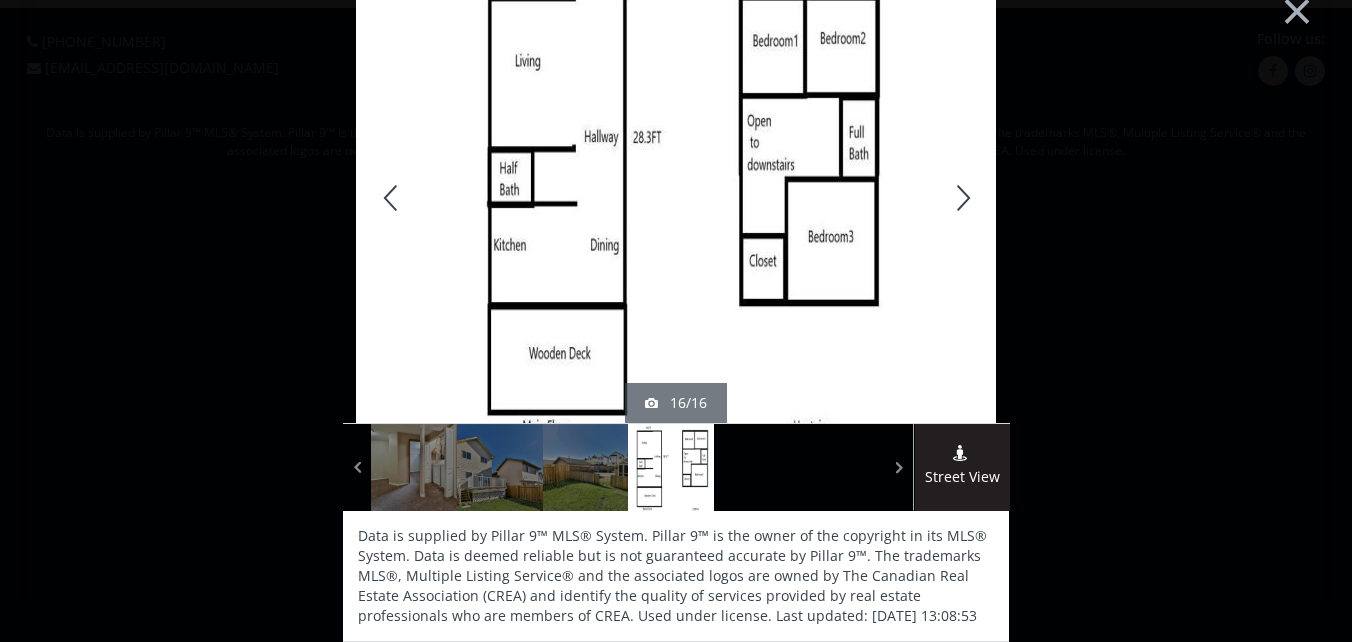 scroll, scrollTop: 0, scrollLeft: 0, axis: both 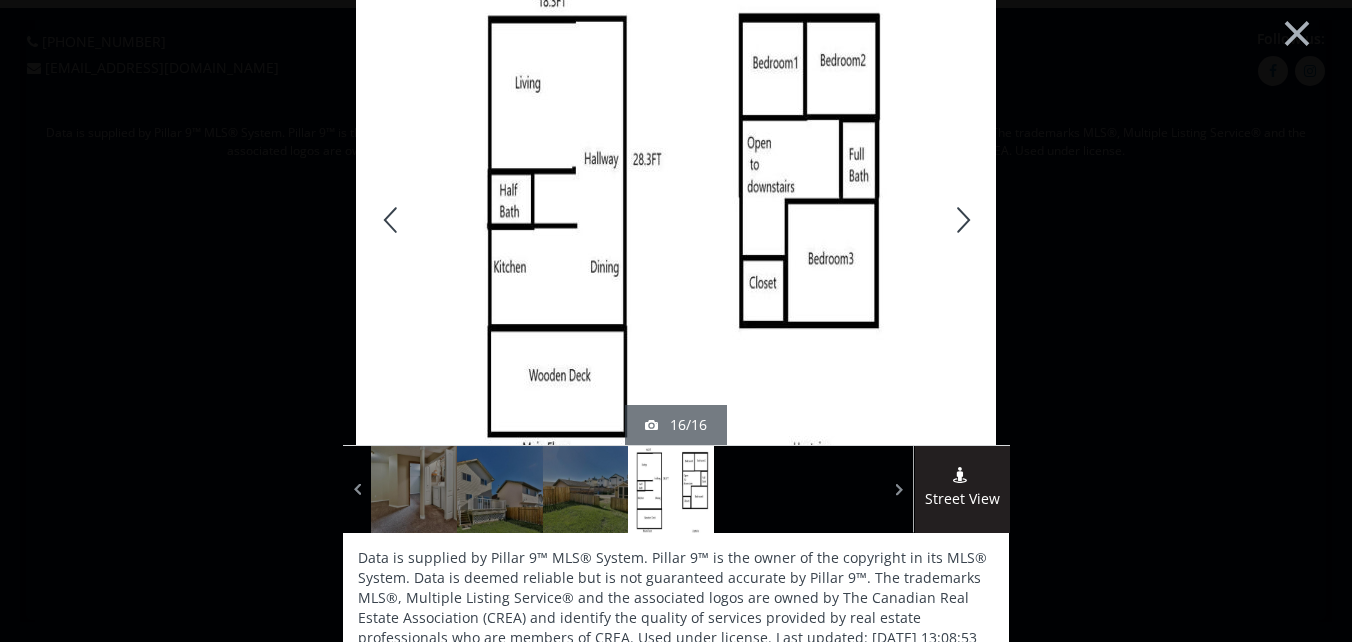 click at bounding box center (961, 220) 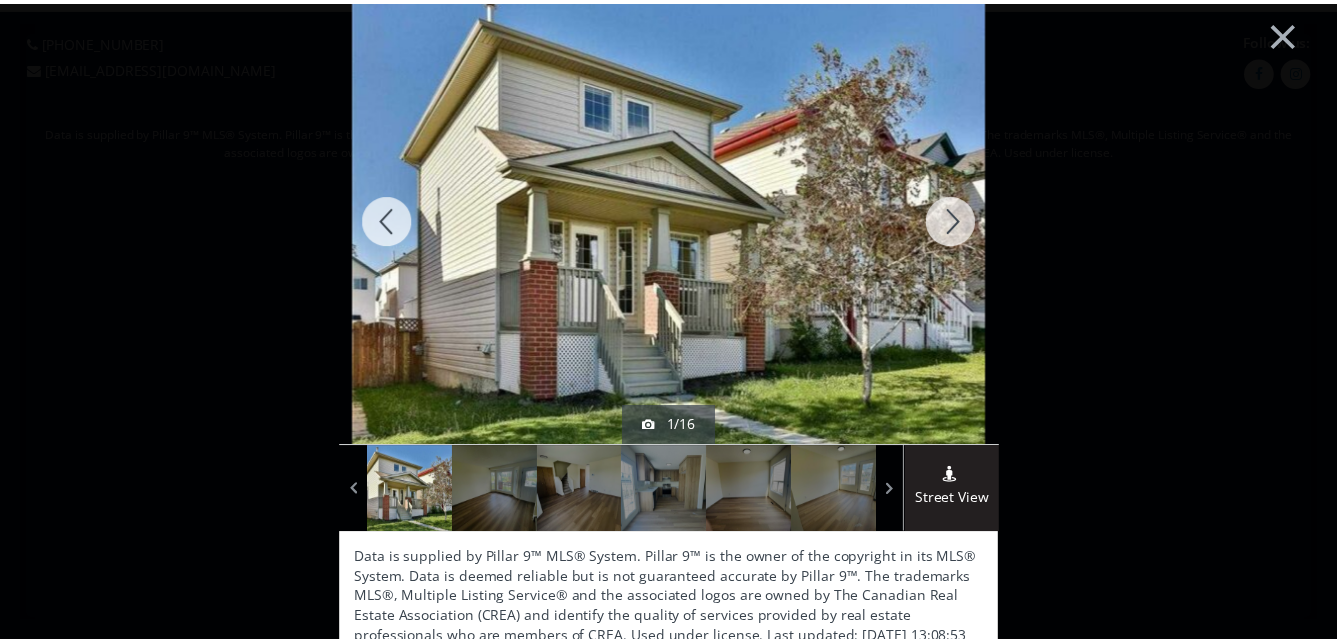 scroll, scrollTop: 22, scrollLeft: 0, axis: vertical 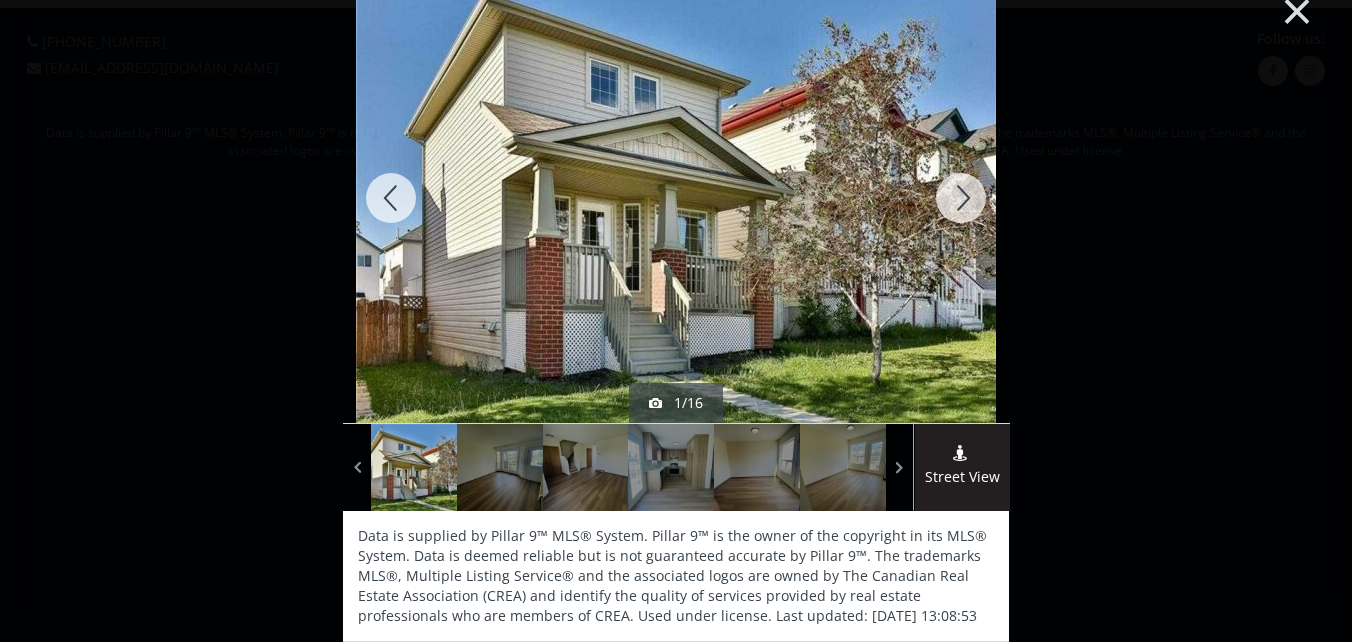 click on "×" at bounding box center [1297, 9] 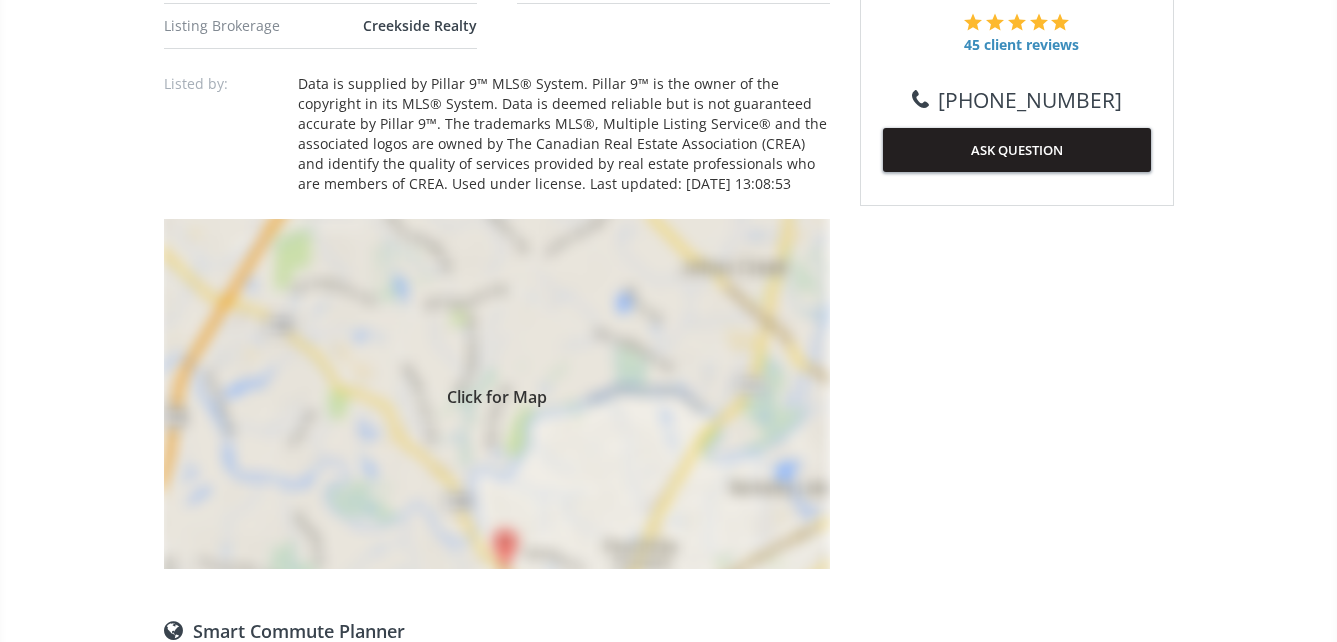 scroll, scrollTop: 1200, scrollLeft: 0, axis: vertical 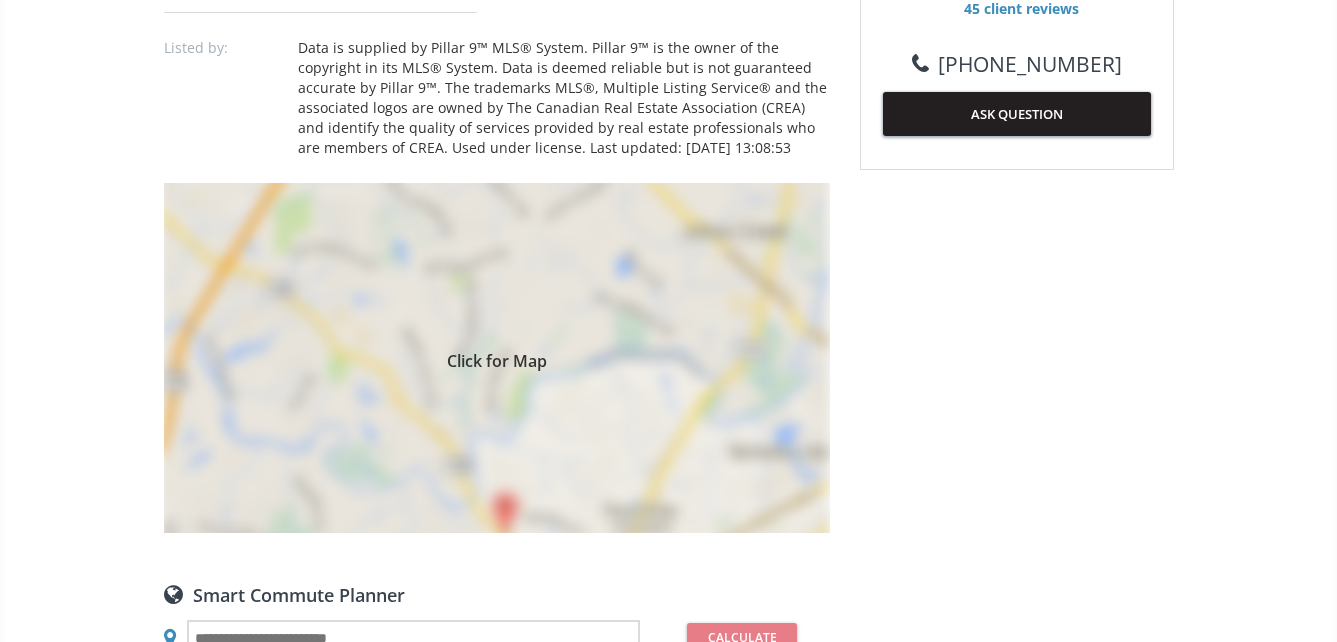 click on "Click for Map" at bounding box center (497, 358) 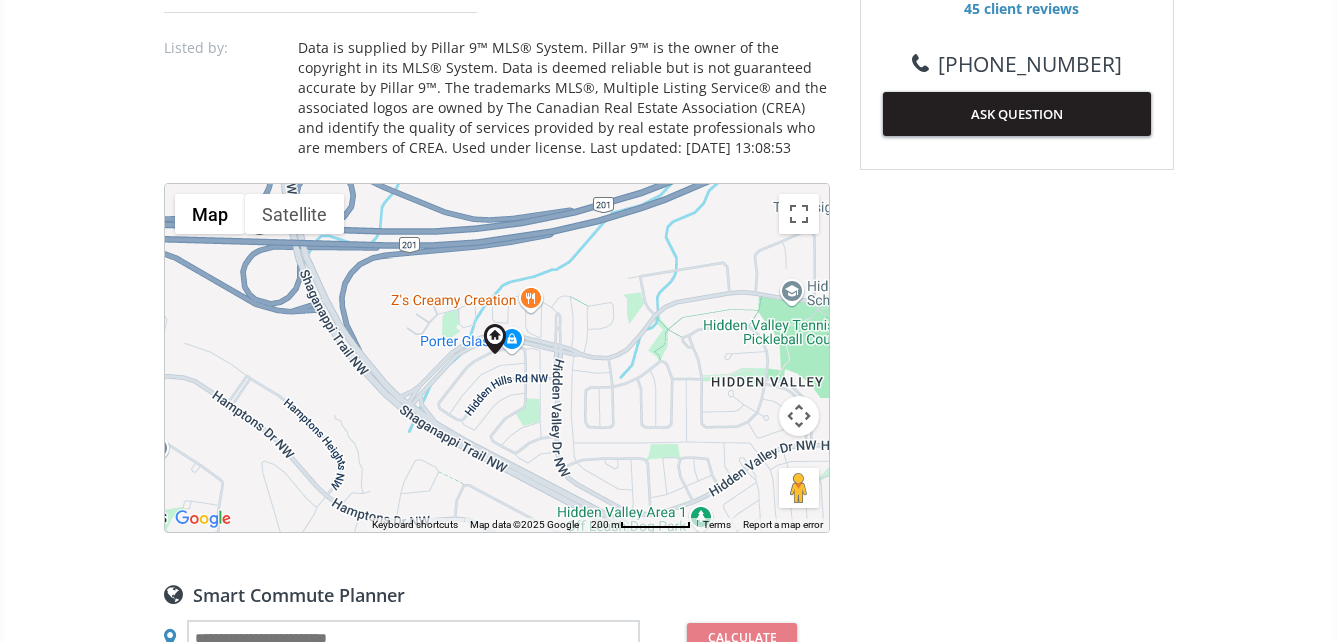 click on "To navigate, press the arrow keys." at bounding box center (497, 358) 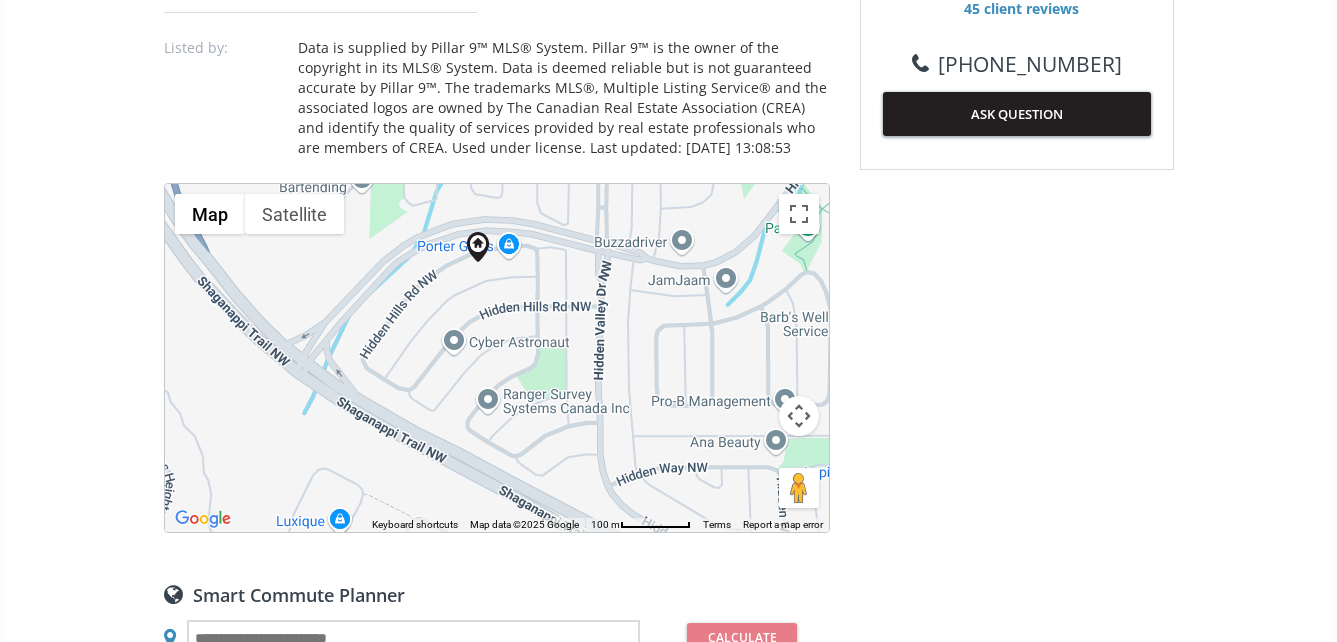 drag, startPoint x: 571, startPoint y: 405, endPoint x: 555, endPoint y: 331, distance: 75.70998 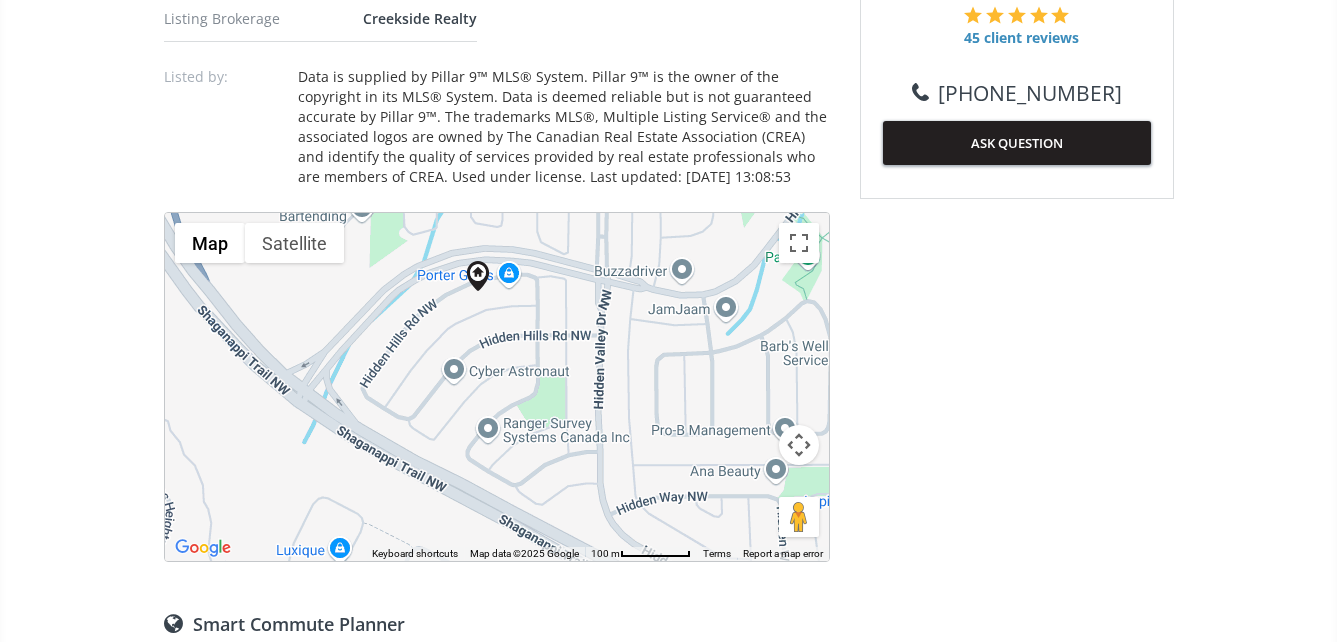scroll, scrollTop: 1100, scrollLeft: 0, axis: vertical 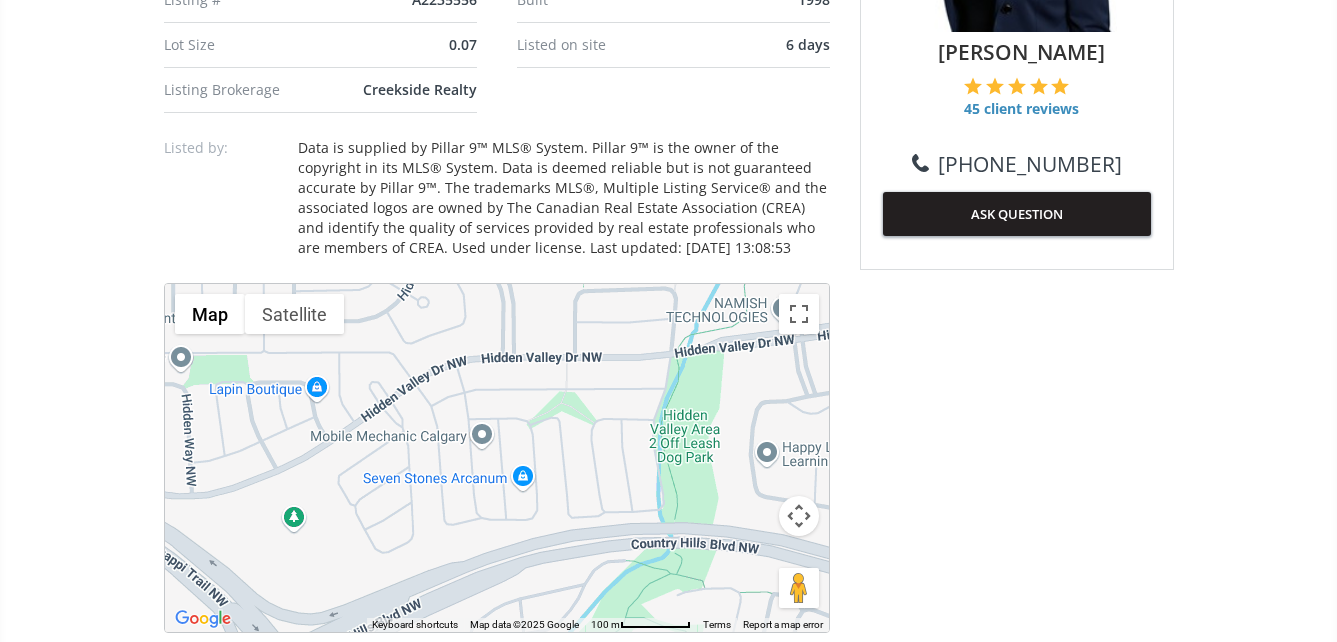 drag, startPoint x: 593, startPoint y: 498, endPoint x: -4, endPoint y: 313, distance: 625.0072 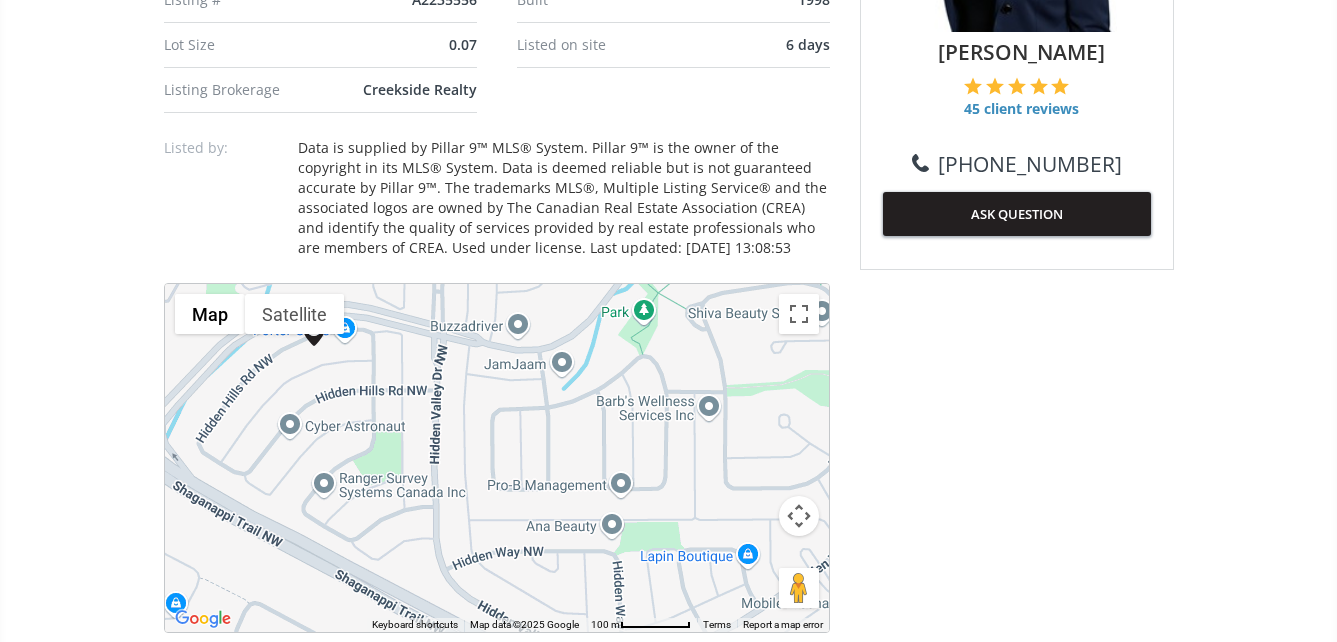 drag, startPoint x: 673, startPoint y: 422, endPoint x: 1097, endPoint y: 599, distance: 459.46164 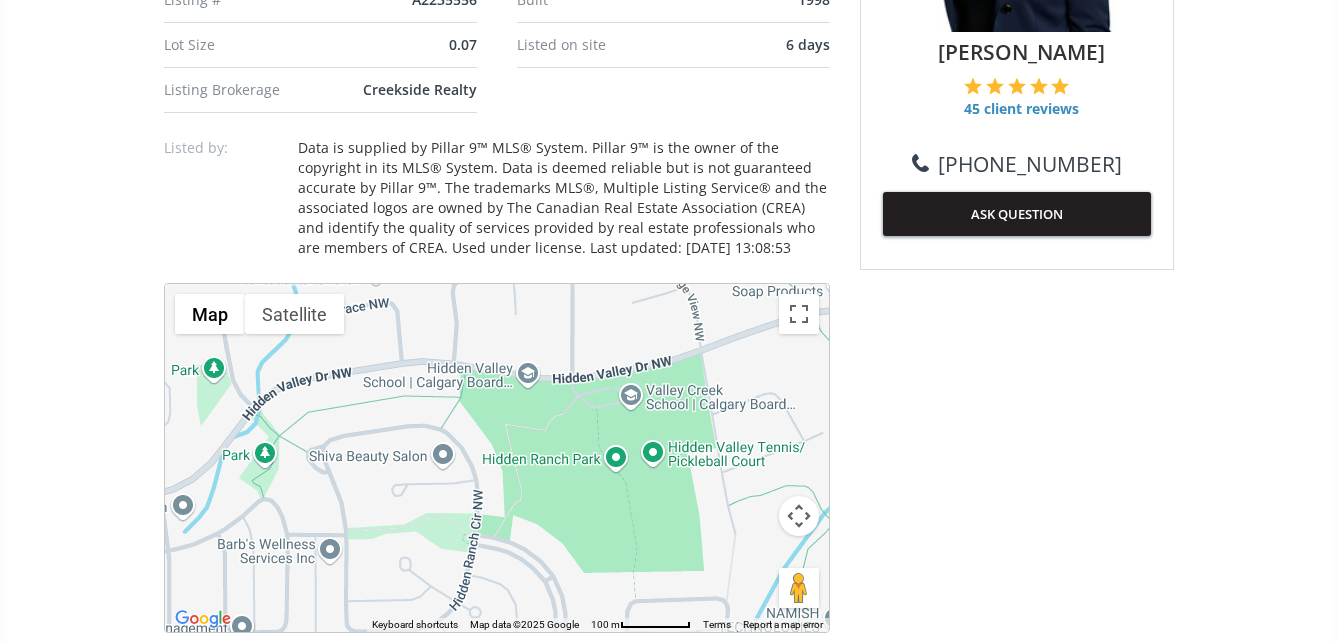 drag, startPoint x: 480, startPoint y: 438, endPoint x: 103, endPoint y: 547, distance: 392.44107 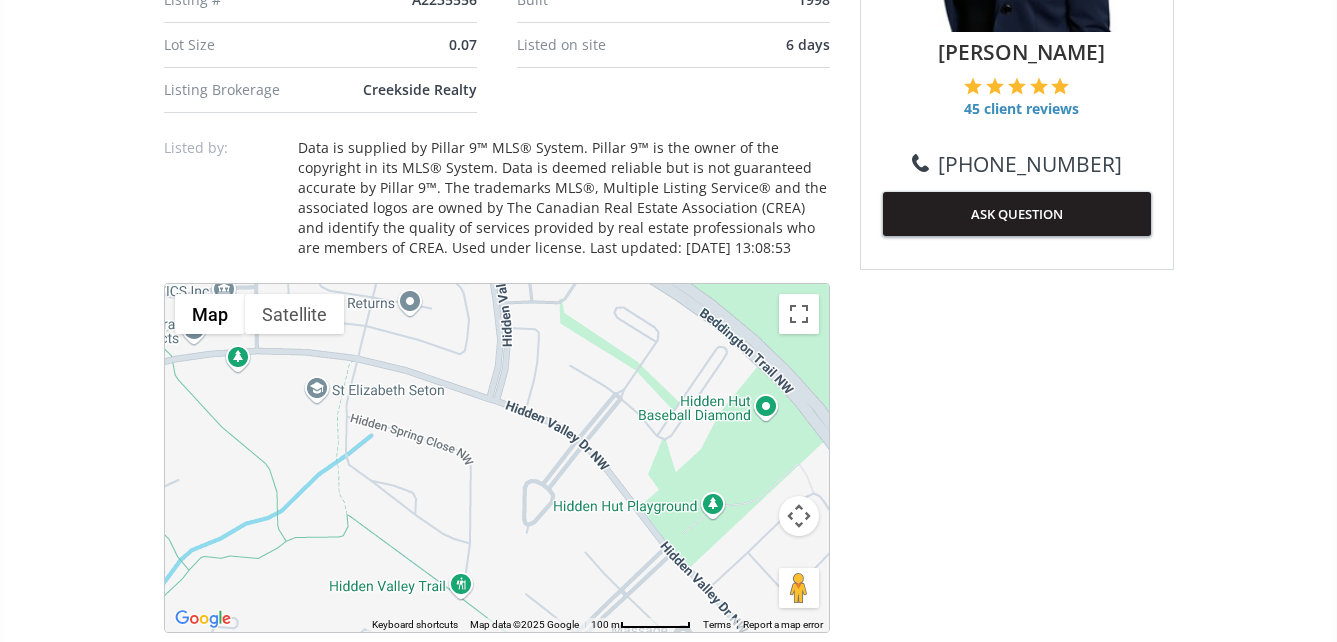 drag, startPoint x: 643, startPoint y: 448, endPoint x: -4, endPoint y: 495, distance: 648.70483 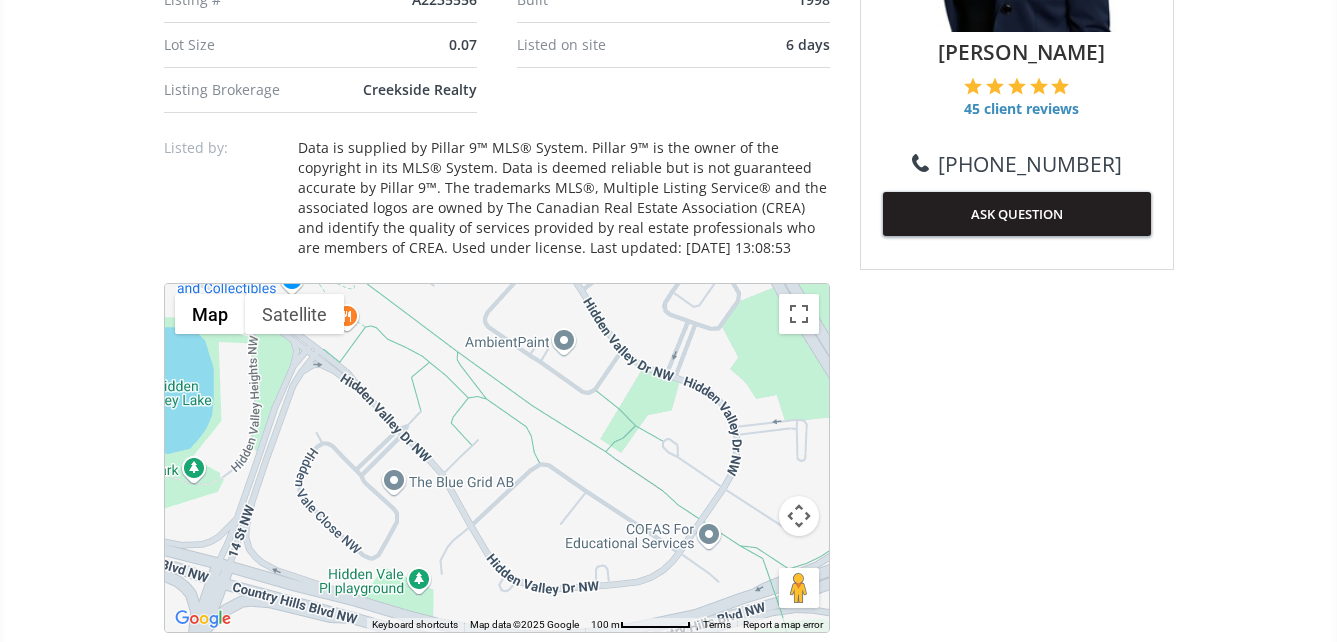 drag, startPoint x: 562, startPoint y: 563, endPoint x: 355, endPoint y: 143, distance: 468.24033 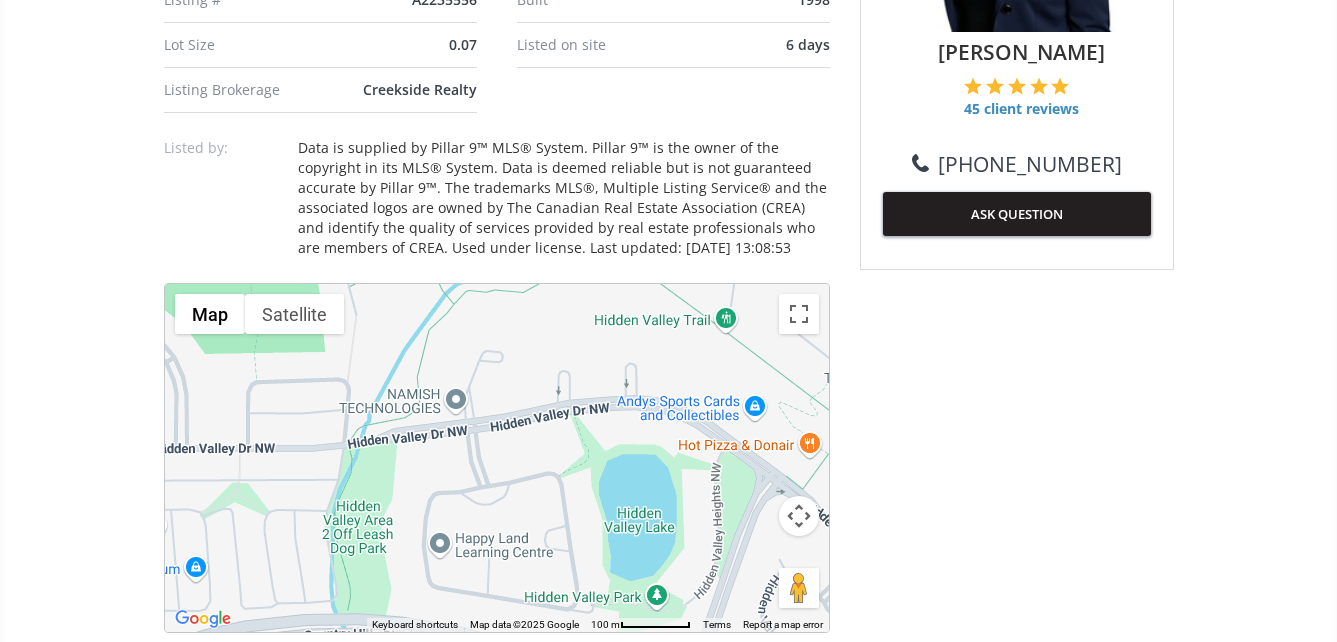 drag, startPoint x: 388, startPoint y: 388, endPoint x: 861, endPoint y: 550, distance: 499.973 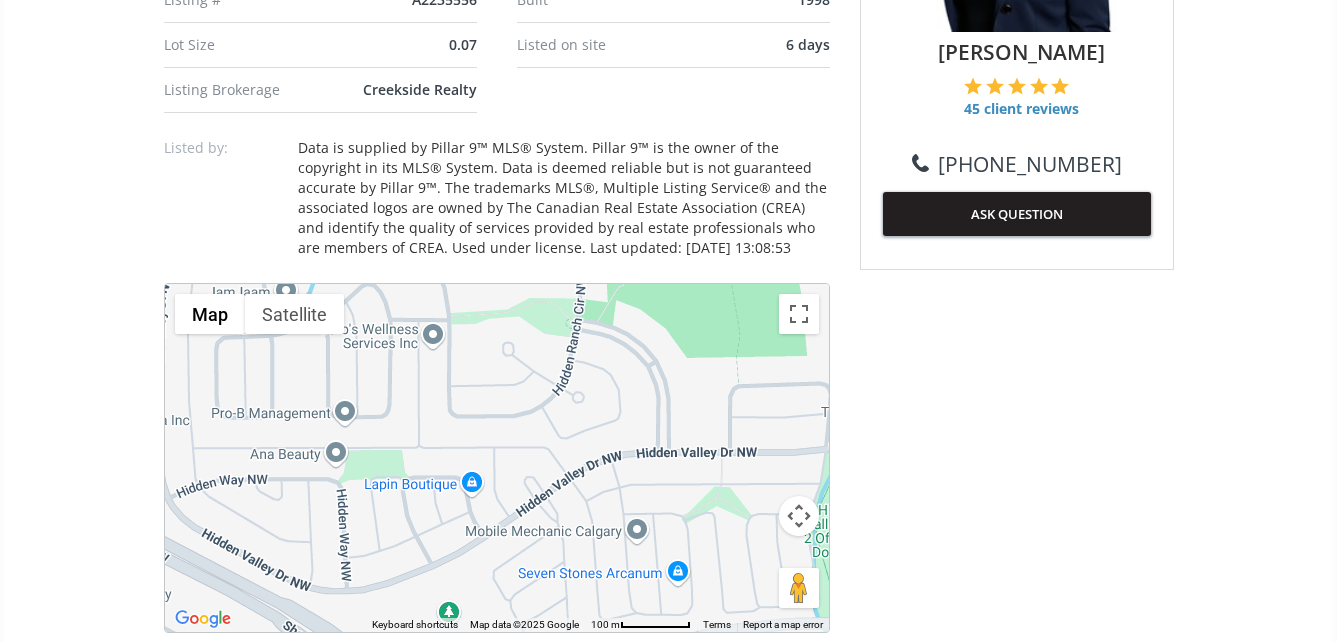 drag, startPoint x: 385, startPoint y: 509, endPoint x: 880, endPoint y: 509, distance: 495 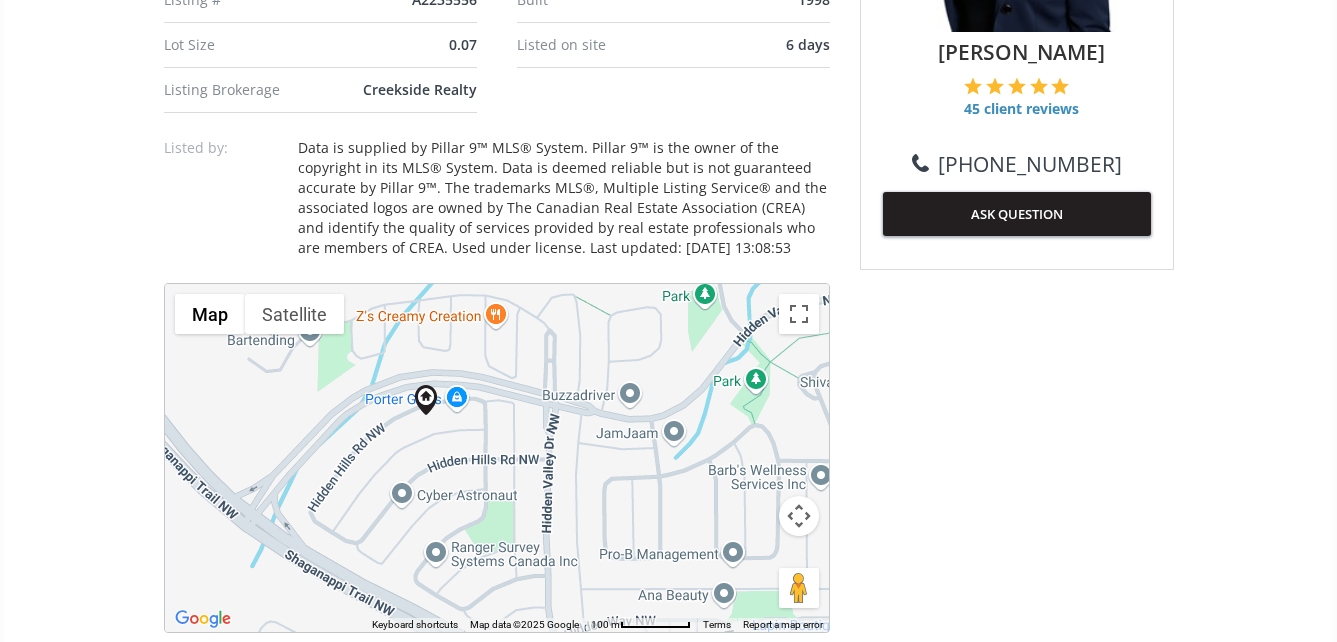 drag, startPoint x: 495, startPoint y: 437, endPoint x: 870, endPoint y: 582, distance: 402.05722 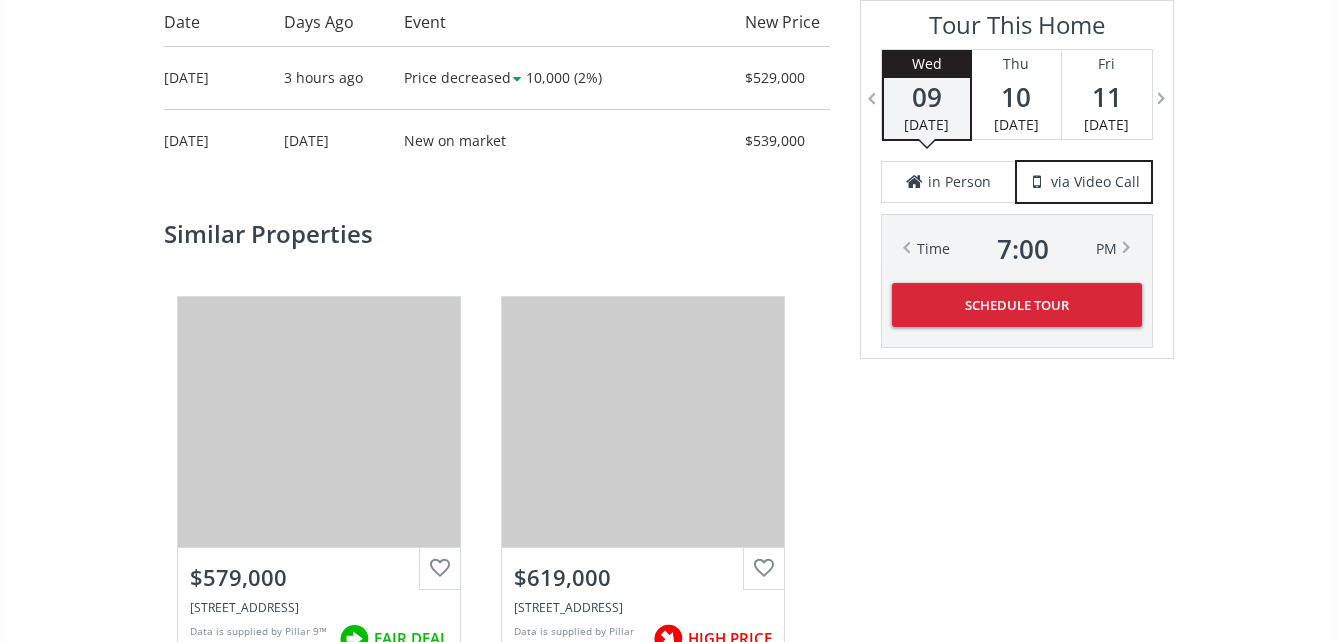 scroll, scrollTop: 2600, scrollLeft: 0, axis: vertical 